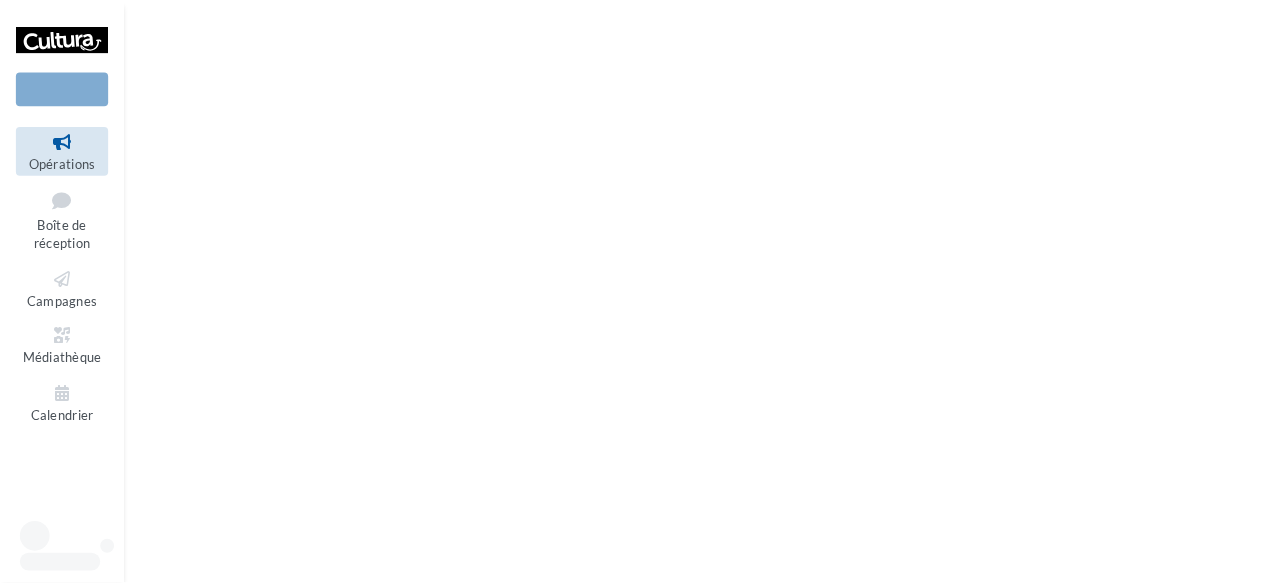 scroll, scrollTop: 0, scrollLeft: 0, axis: both 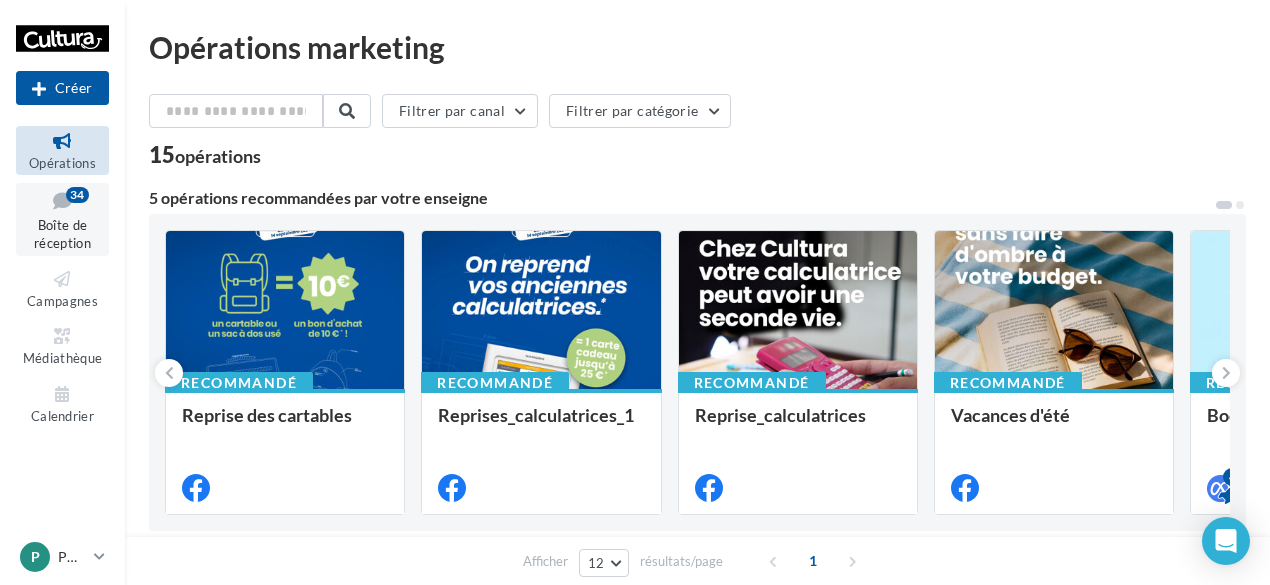 click at bounding box center (62, 200) 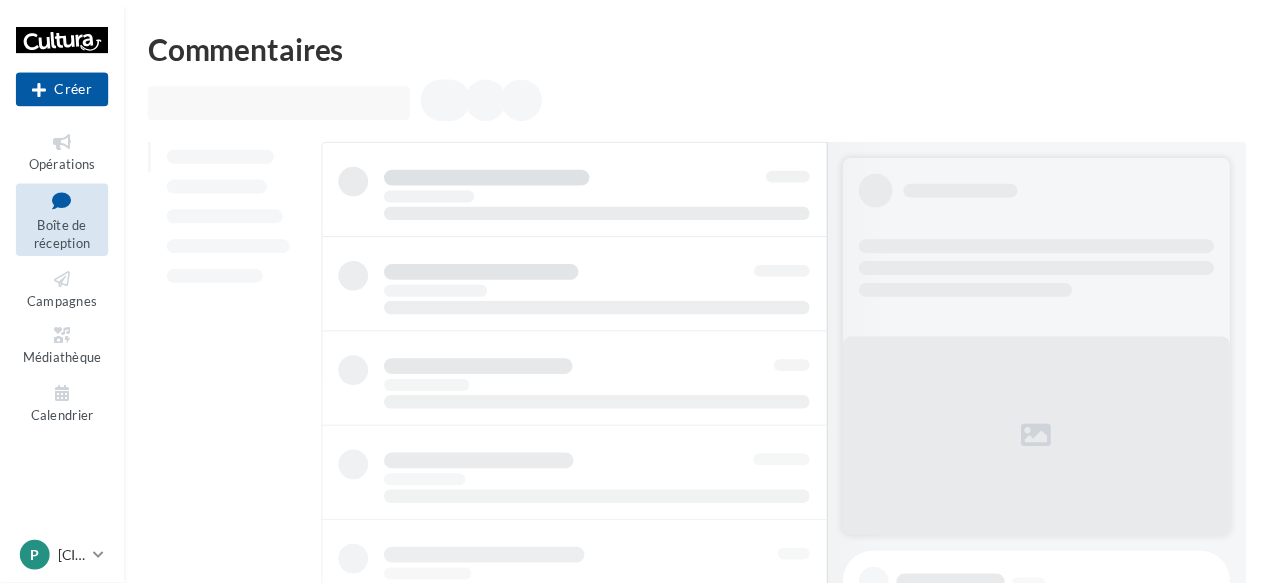 scroll, scrollTop: 0, scrollLeft: 0, axis: both 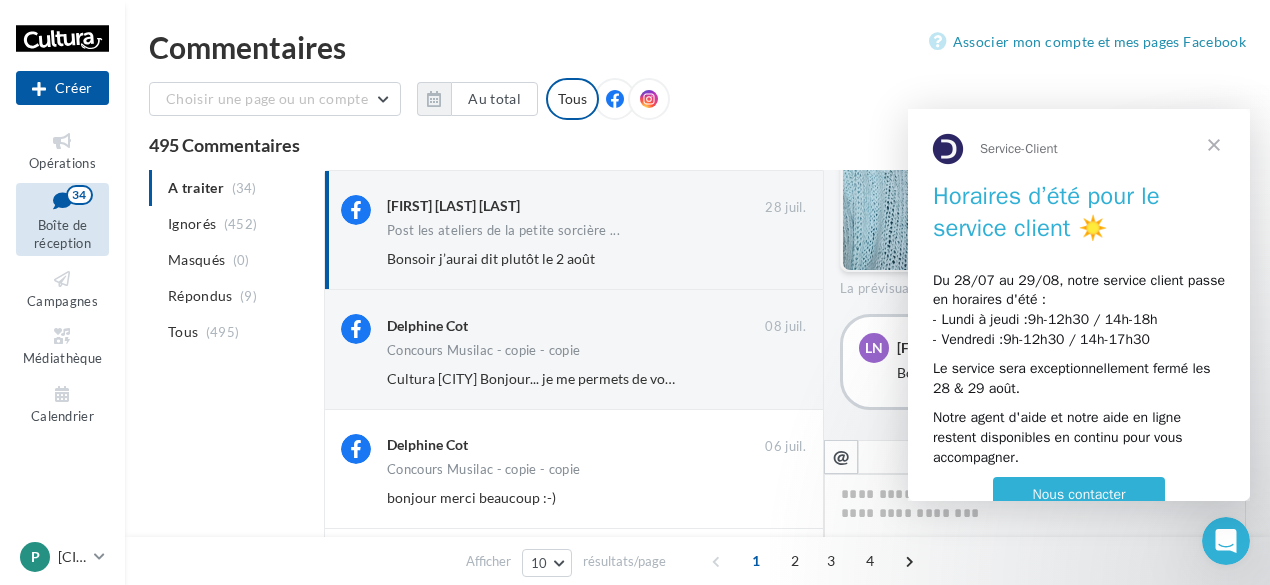 click at bounding box center [1214, 145] 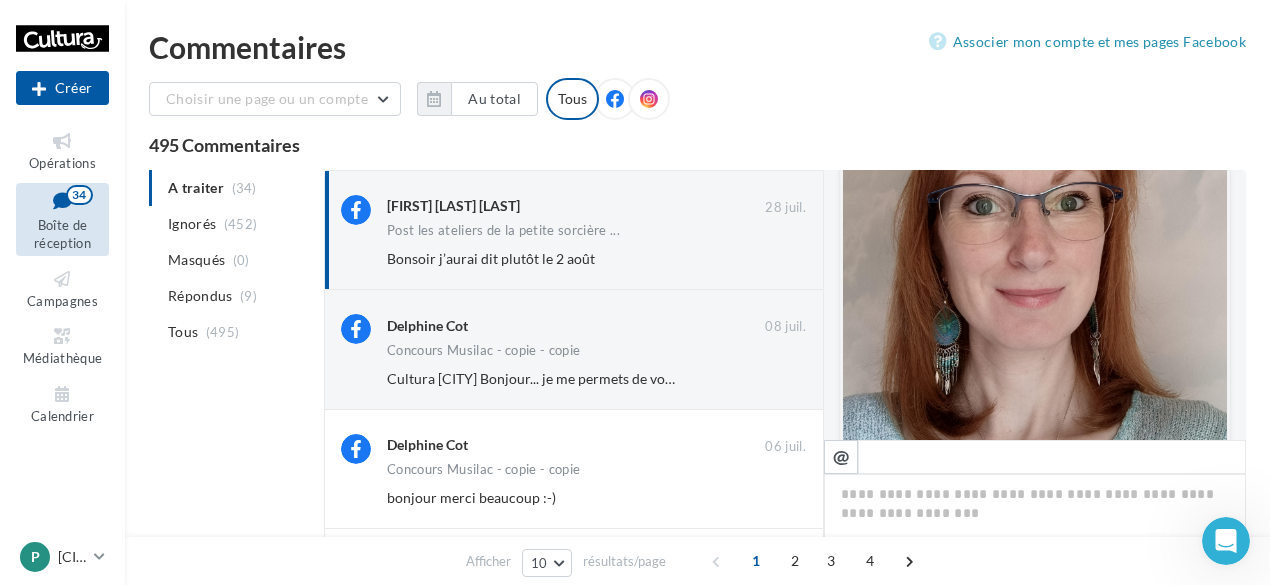 scroll, scrollTop: 844, scrollLeft: 0, axis: vertical 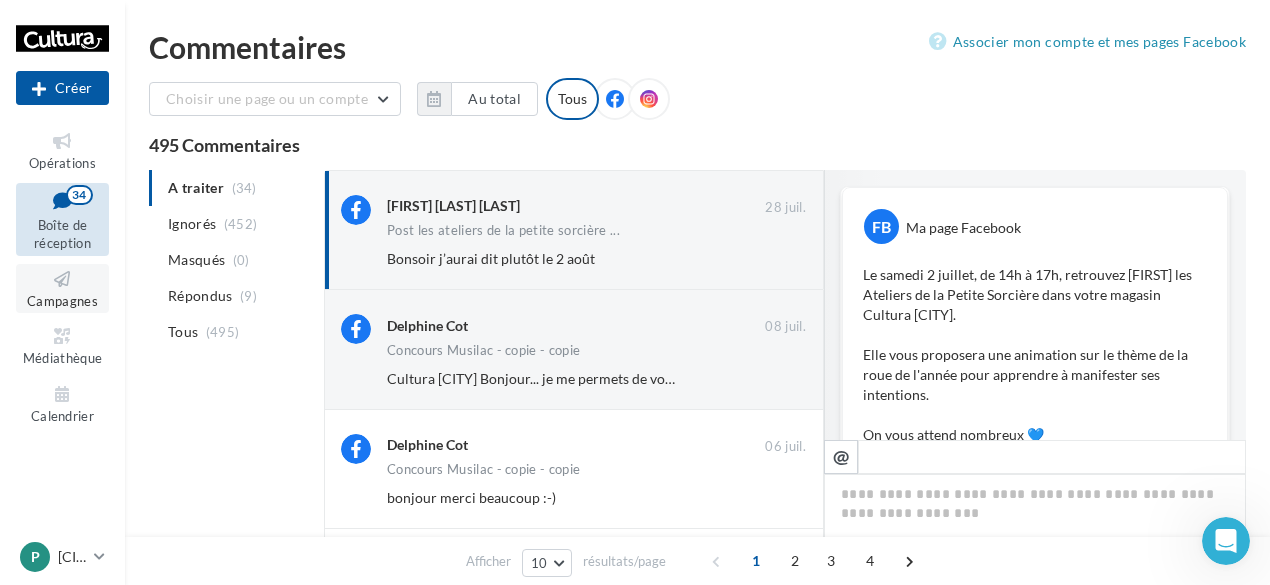click on "Campagnes" at bounding box center (62, 301) 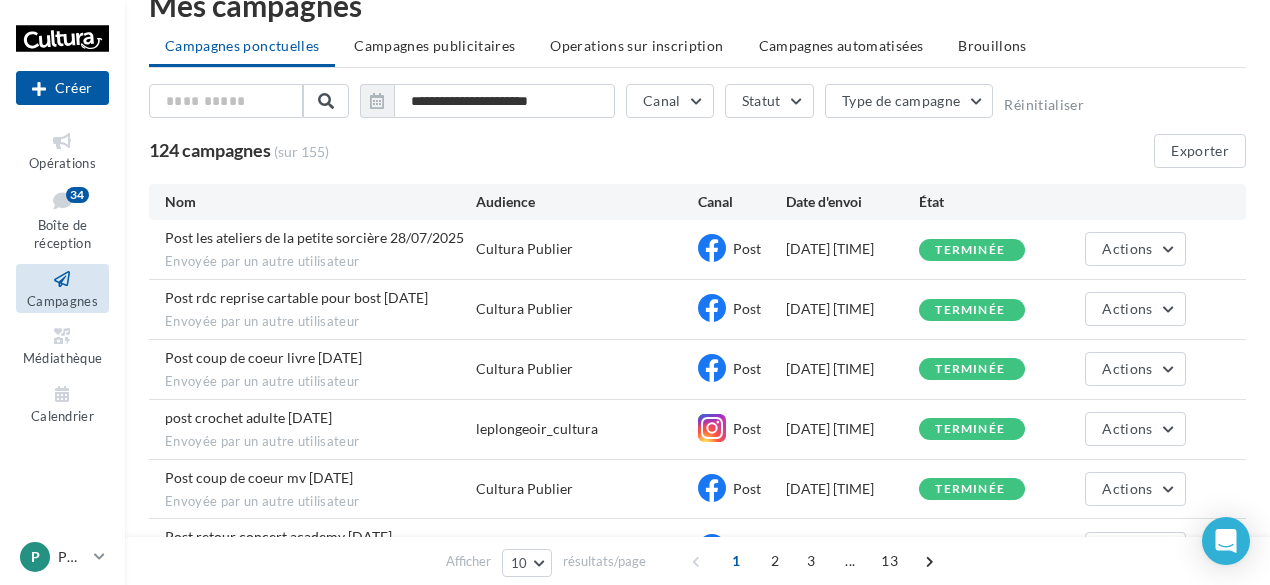 scroll, scrollTop: 0, scrollLeft: 0, axis: both 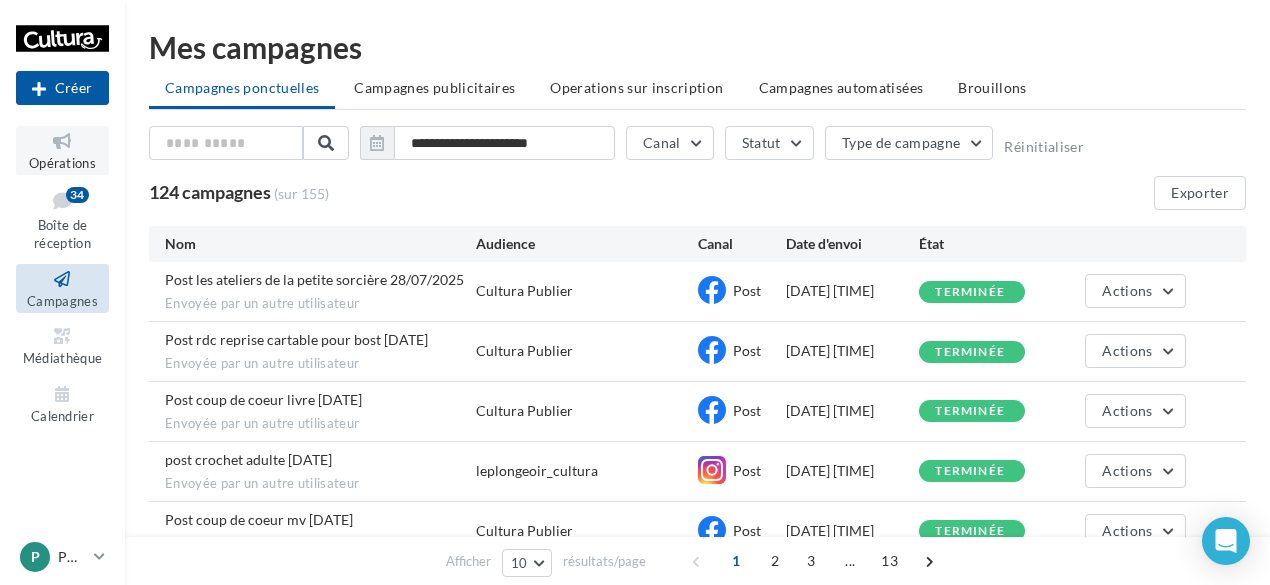 click at bounding box center (62, 141) 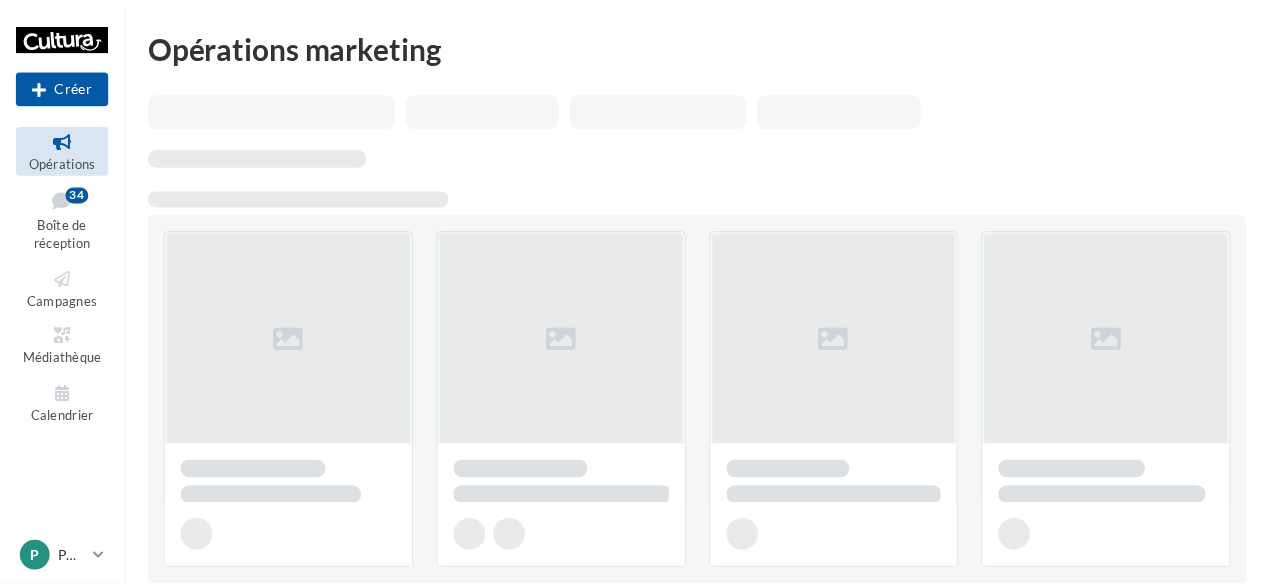 scroll, scrollTop: 0, scrollLeft: 0, axis: both 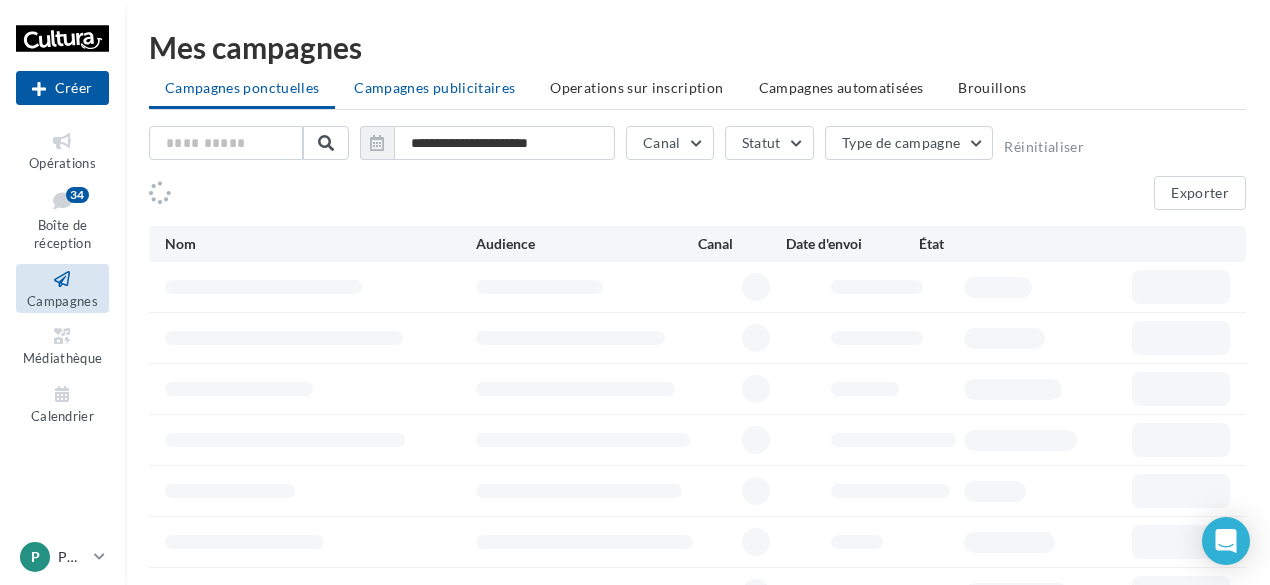 click on "Campagnes publicitaires" at bounding box center (434, 87) 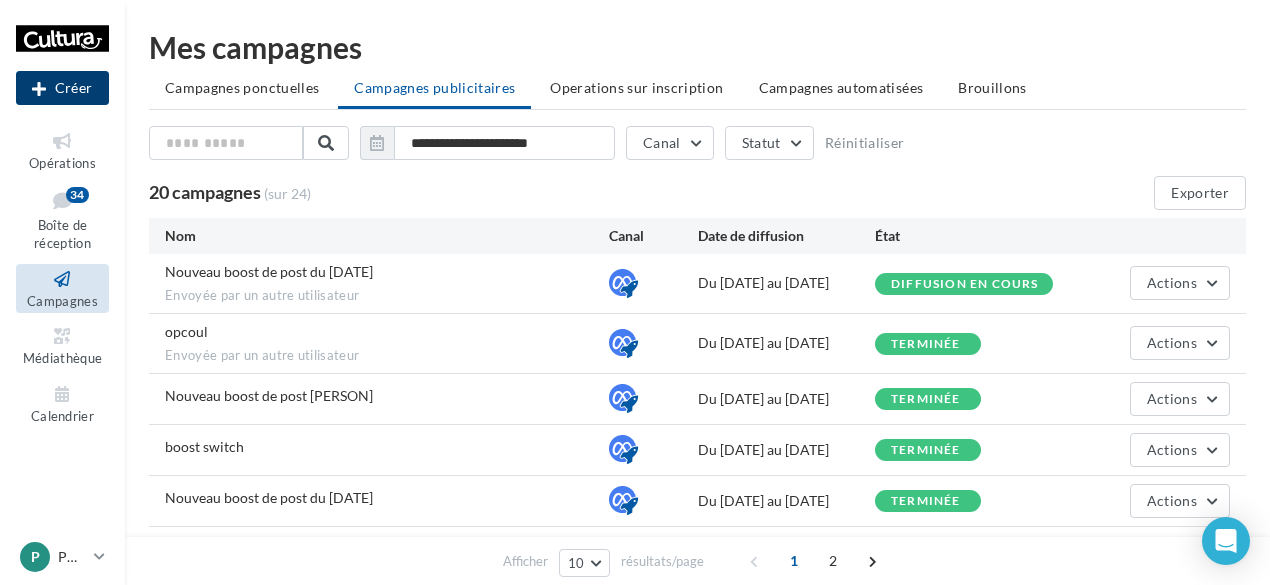 click on "Créer" at bounding box center [62, 88] 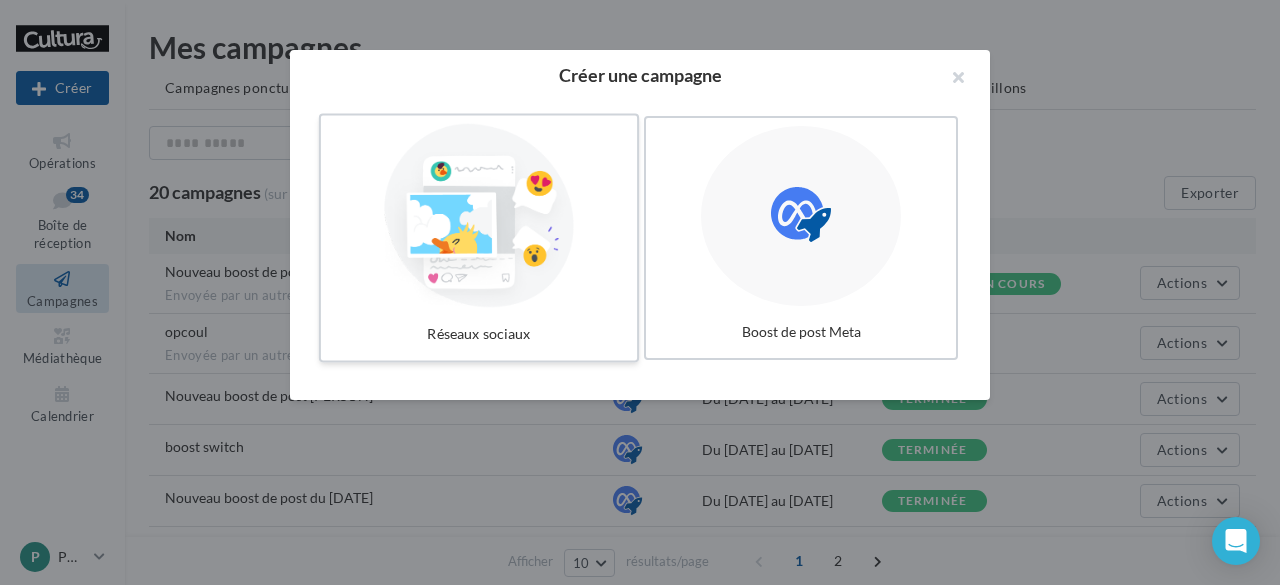 click at bounding box center (479, 216) 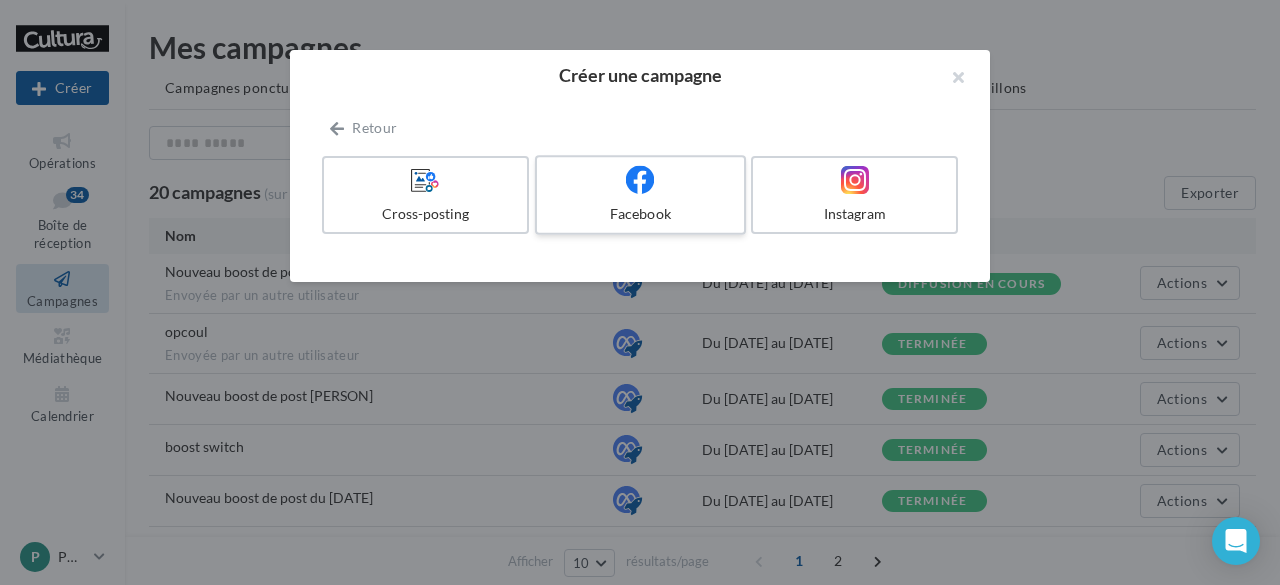 click at bounding box center (640, 179) 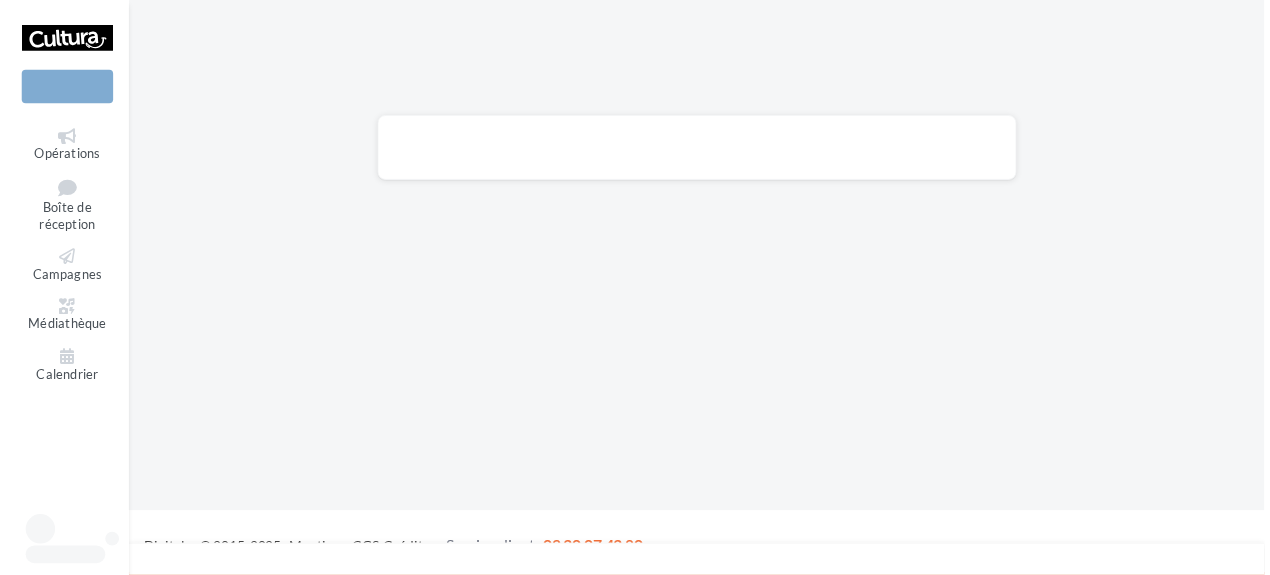 scroll, scrollTop: 0, scrollLeft: 0, axis: both 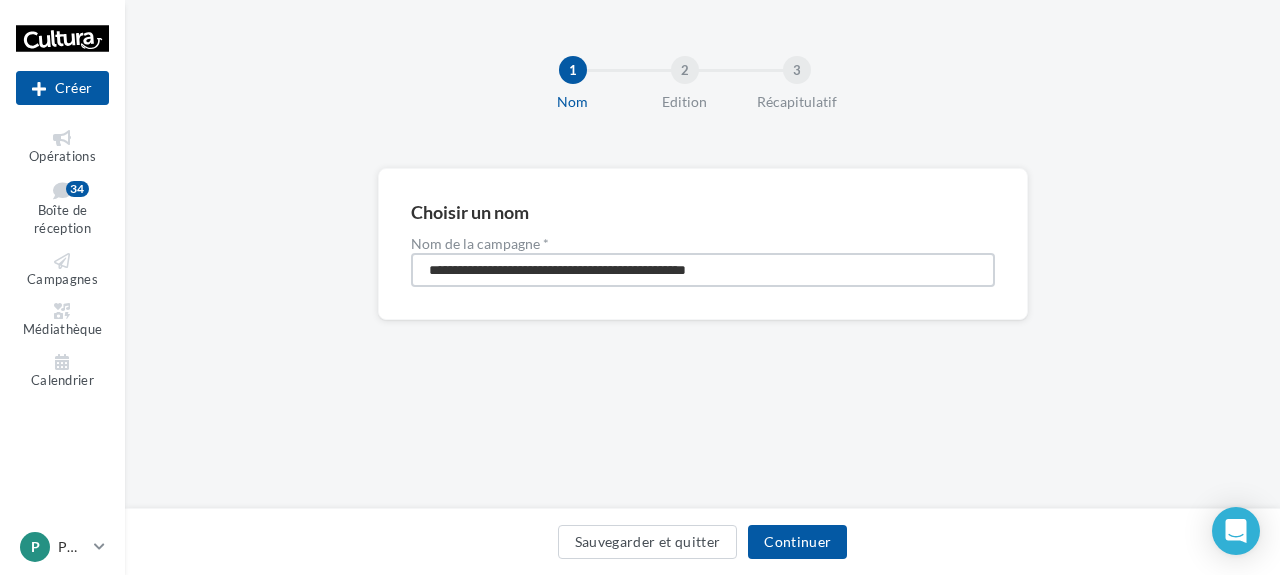 drag, startPoint x: 795, startPoint y: 265, endPoint x: 355, endPoint y: 274, distance: 440.09204 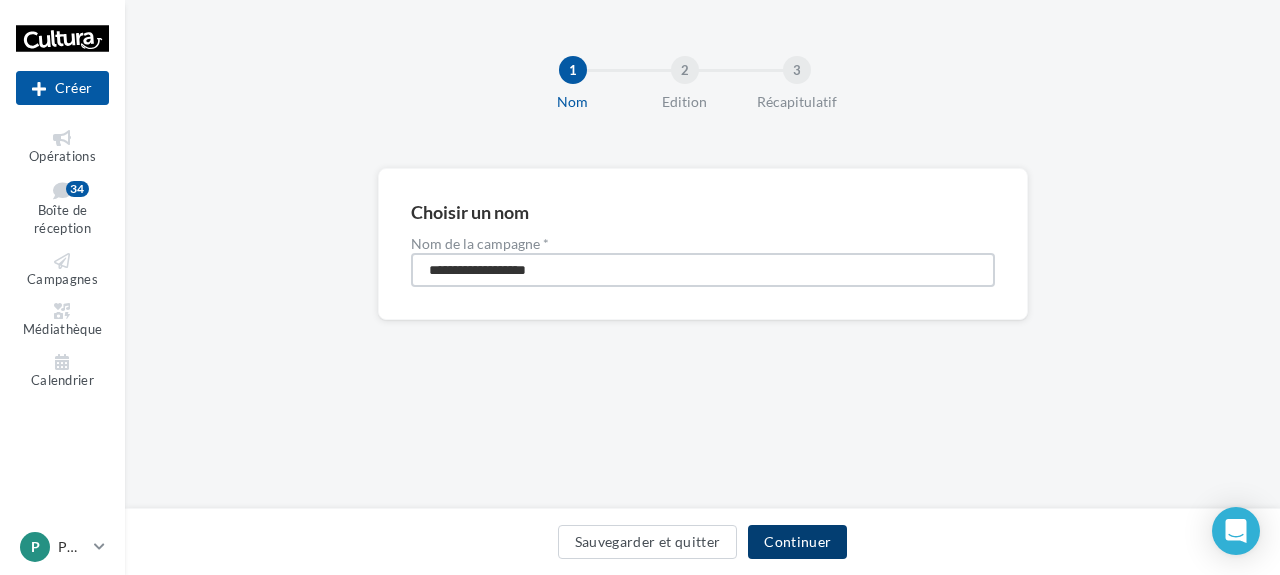 type on "**********" 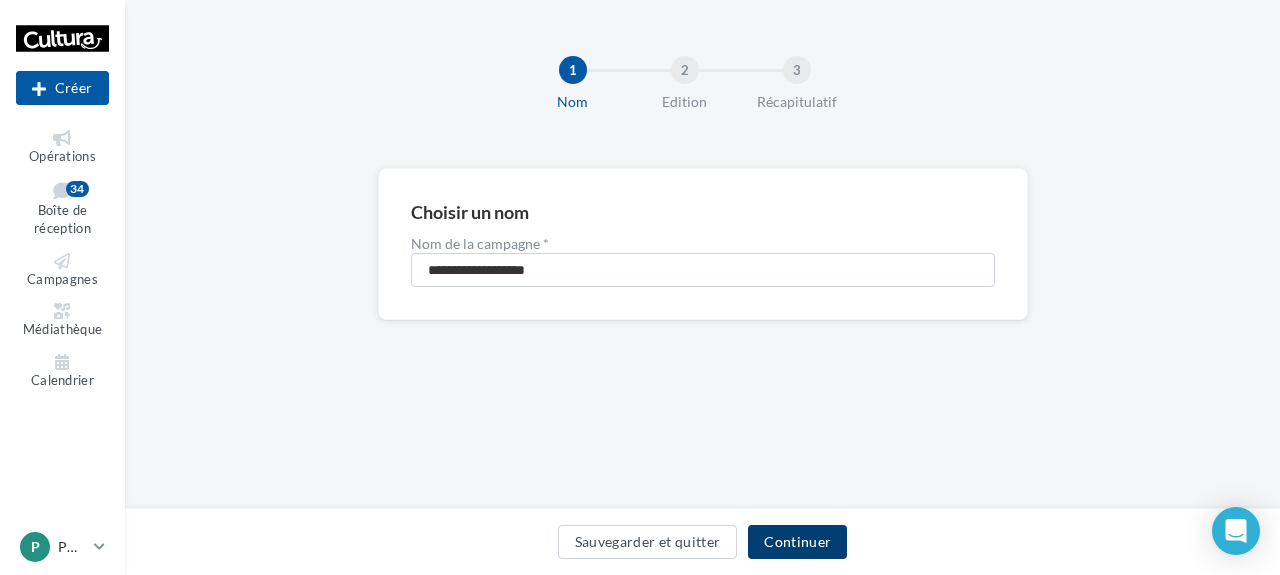 click on "Continuer" at bounding box center [797, 542] 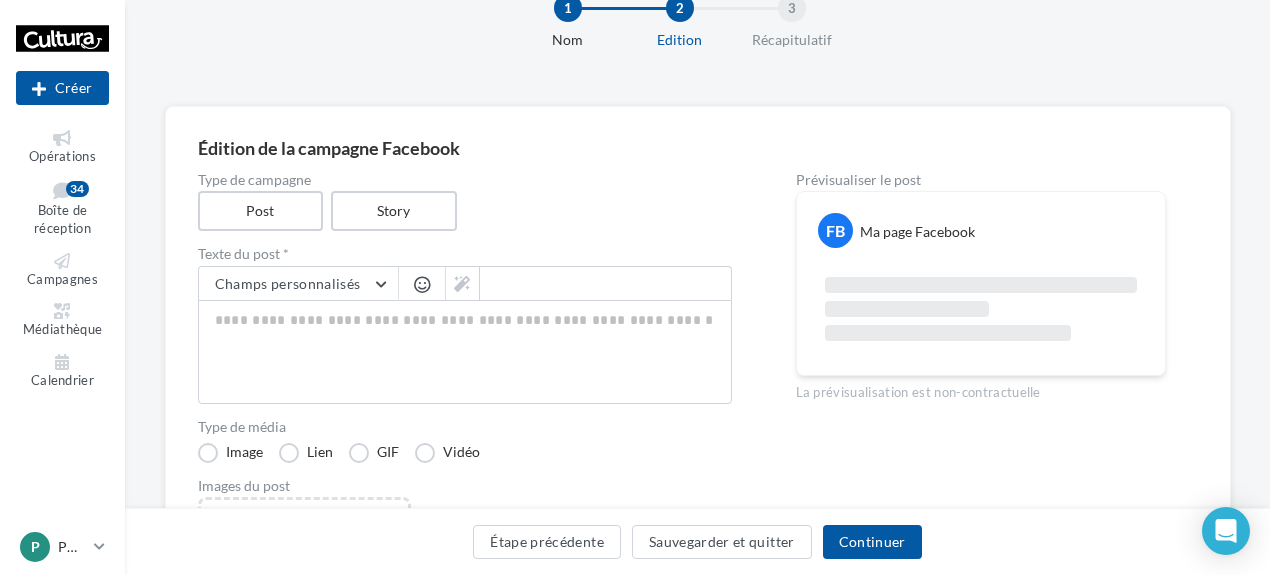 scroll, scrollTop: 200, scrollLeft: 0, axis: vertical 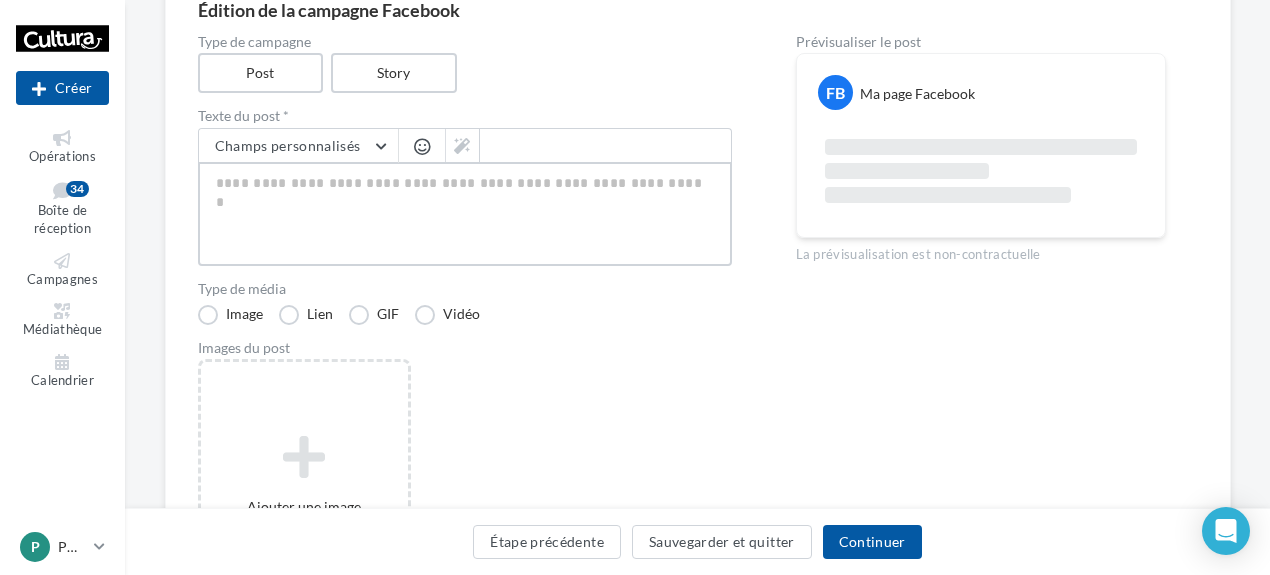 click at bounding box center [465, 214] 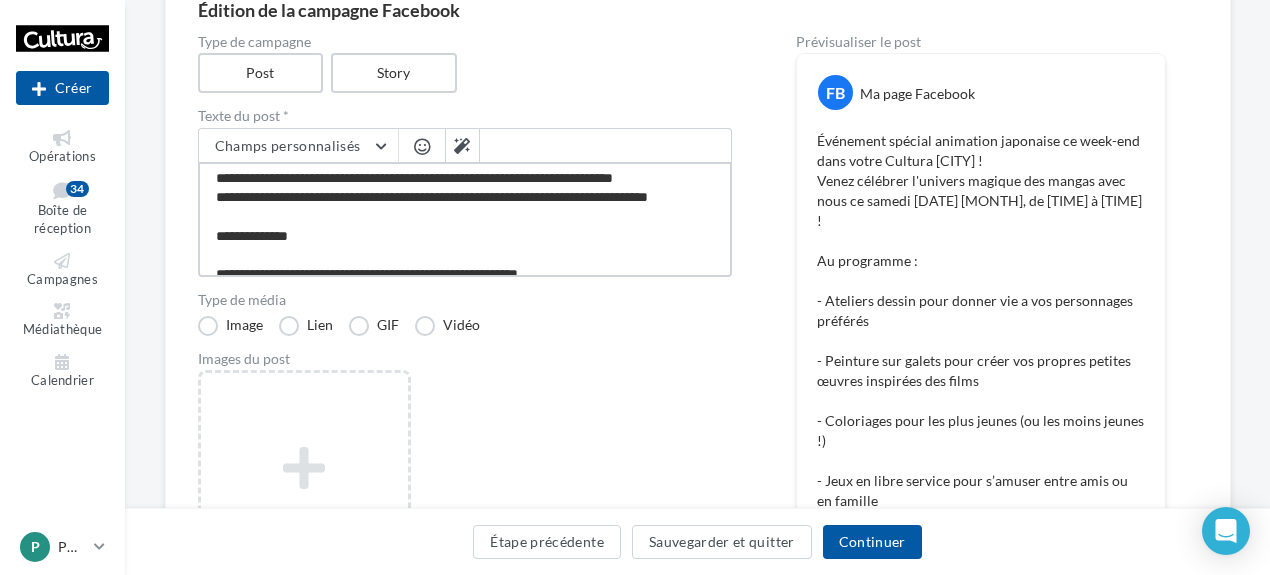 scroll, scrollTop: 0, scrollLeft: 0, axis: both 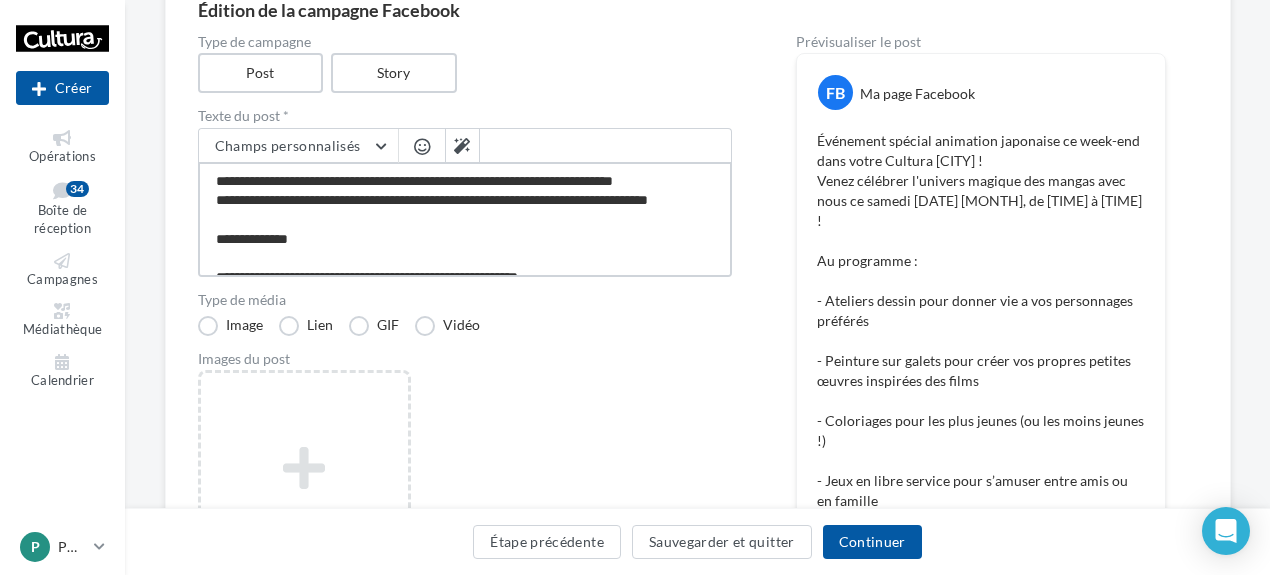click on "**********" at bounding box center [465, 219] 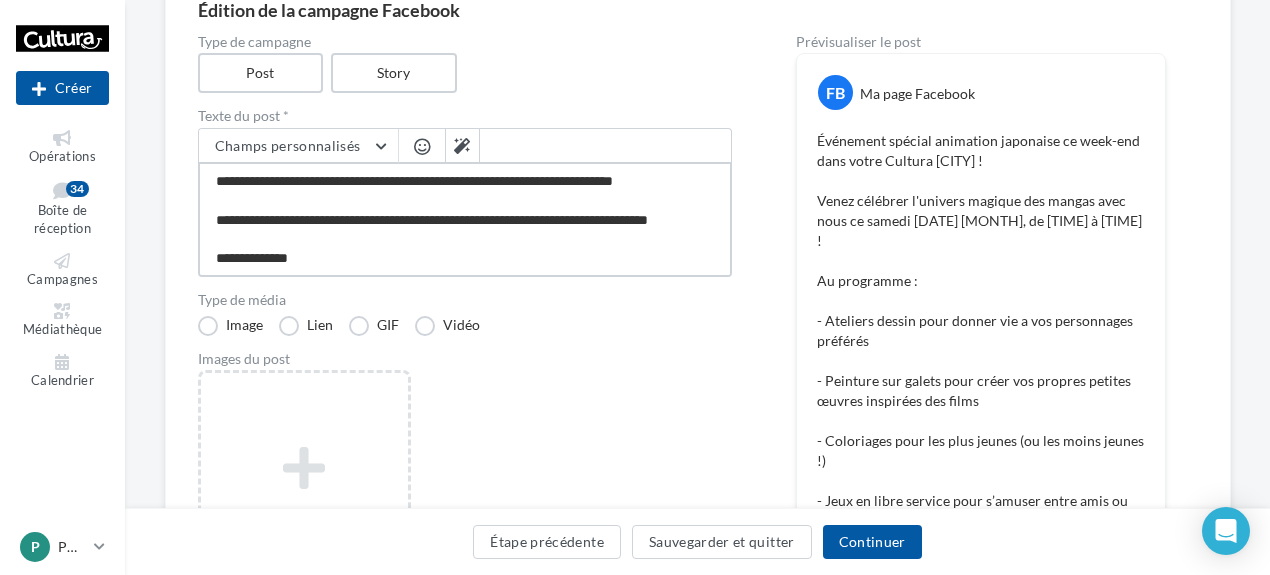 type on "**********" 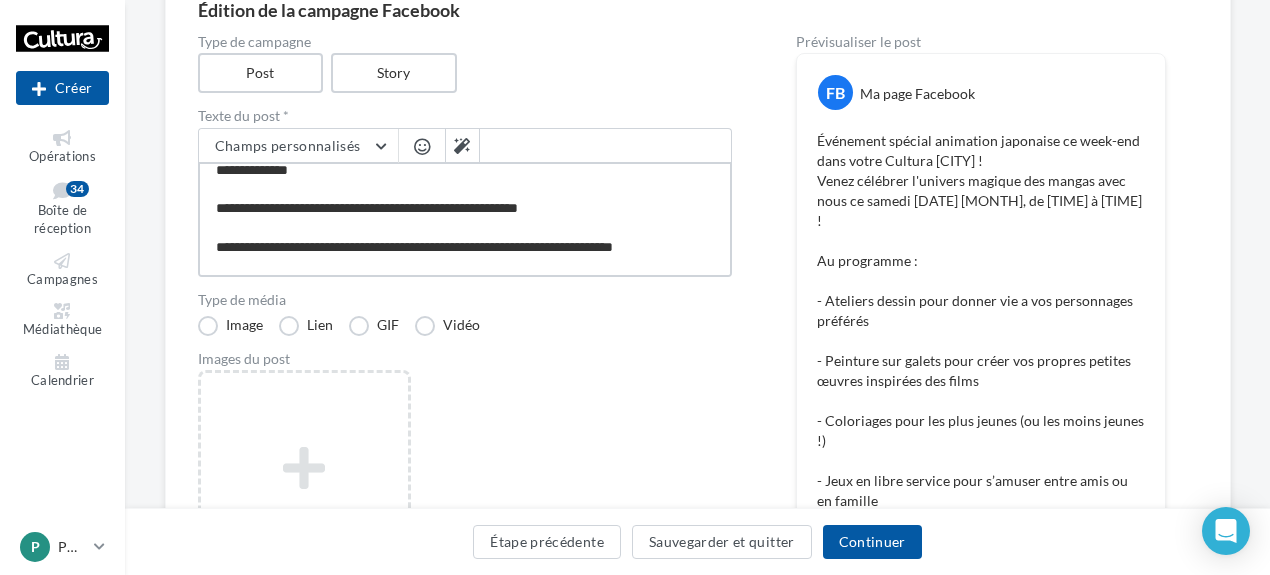 scroll, scrollTop: 100, scrollLeft: 0, axis: vertical 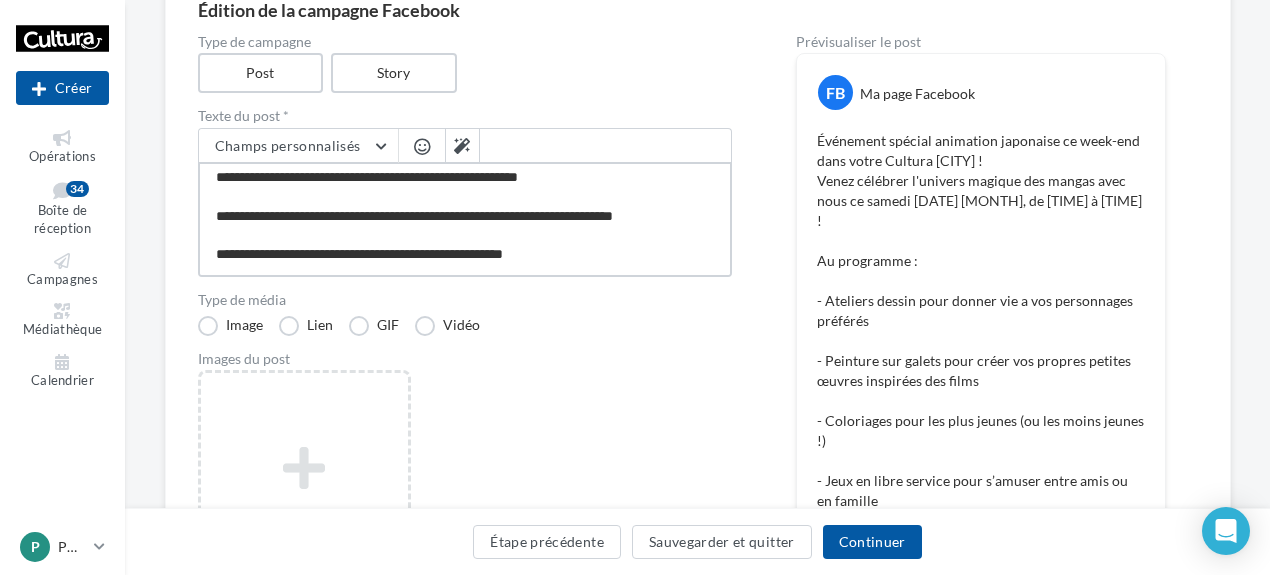 click on "**********" at bounding box center [465, 219] 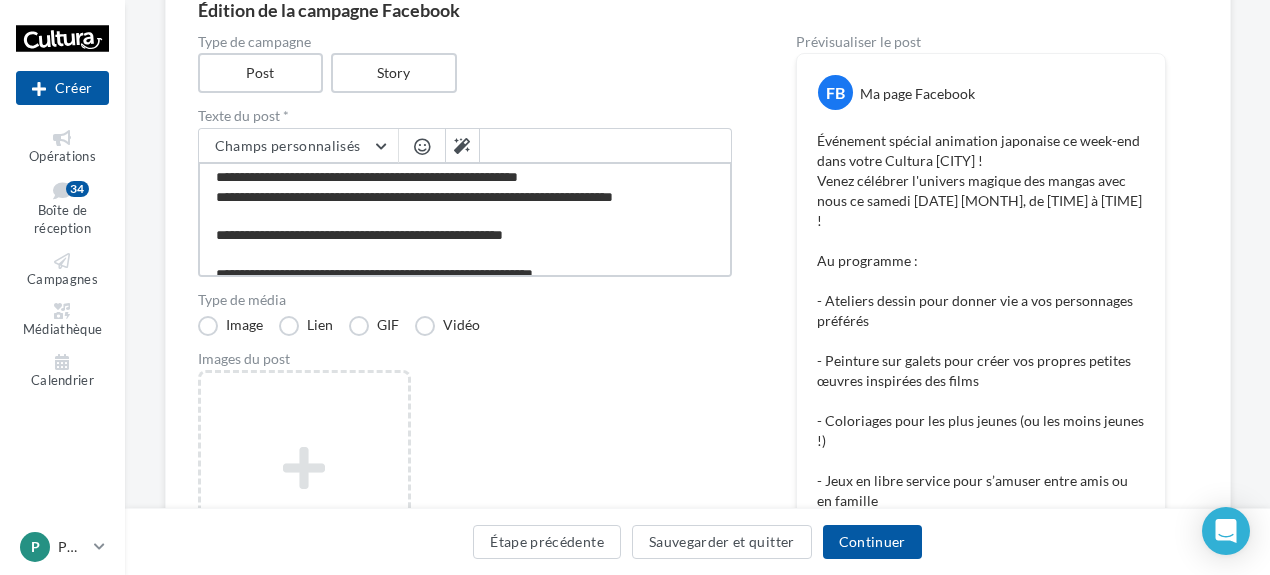 click on "**********" at bounding box center [465, 219] 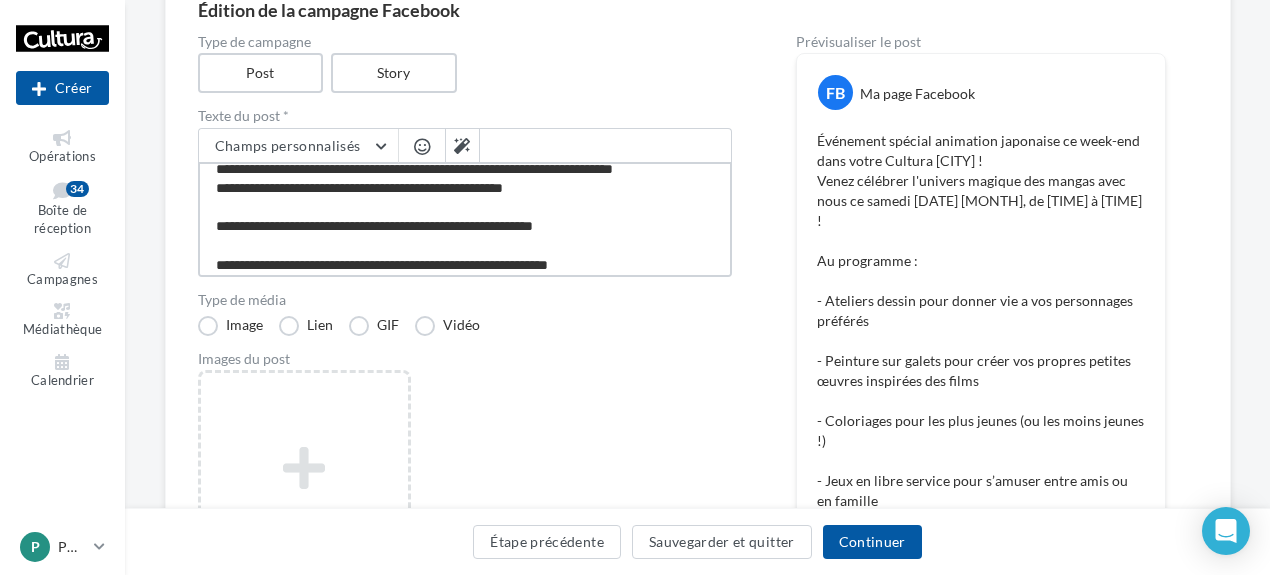 scroll, scrollTop: 174, scrollLeft: 0, axis: vertical 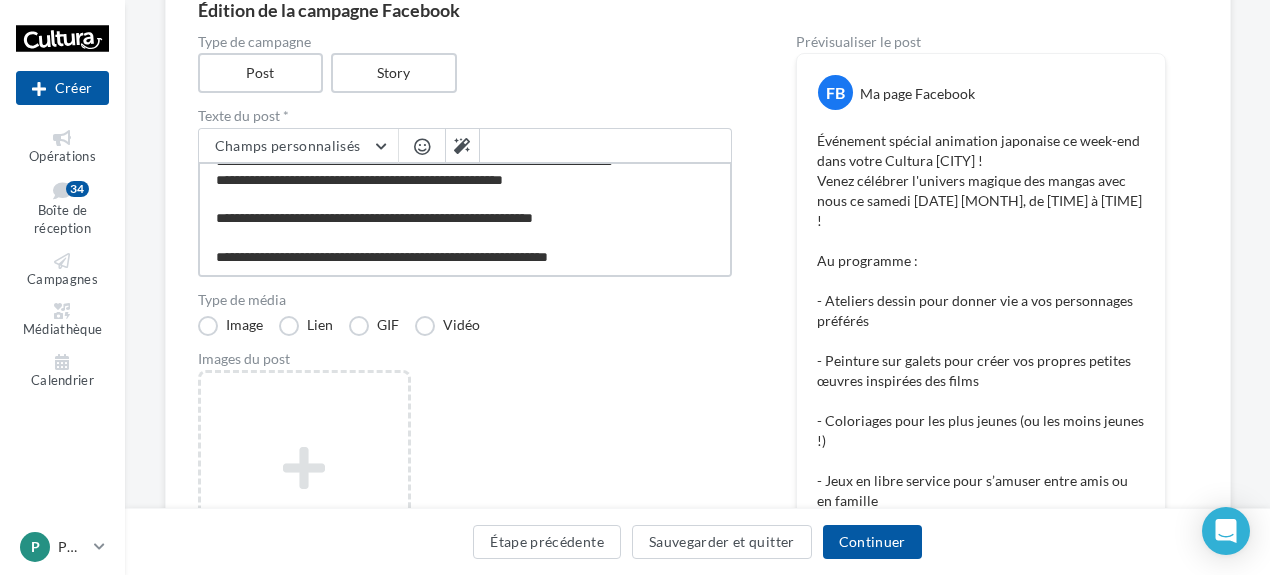 click on "**********" at bounding box center [465, 219] 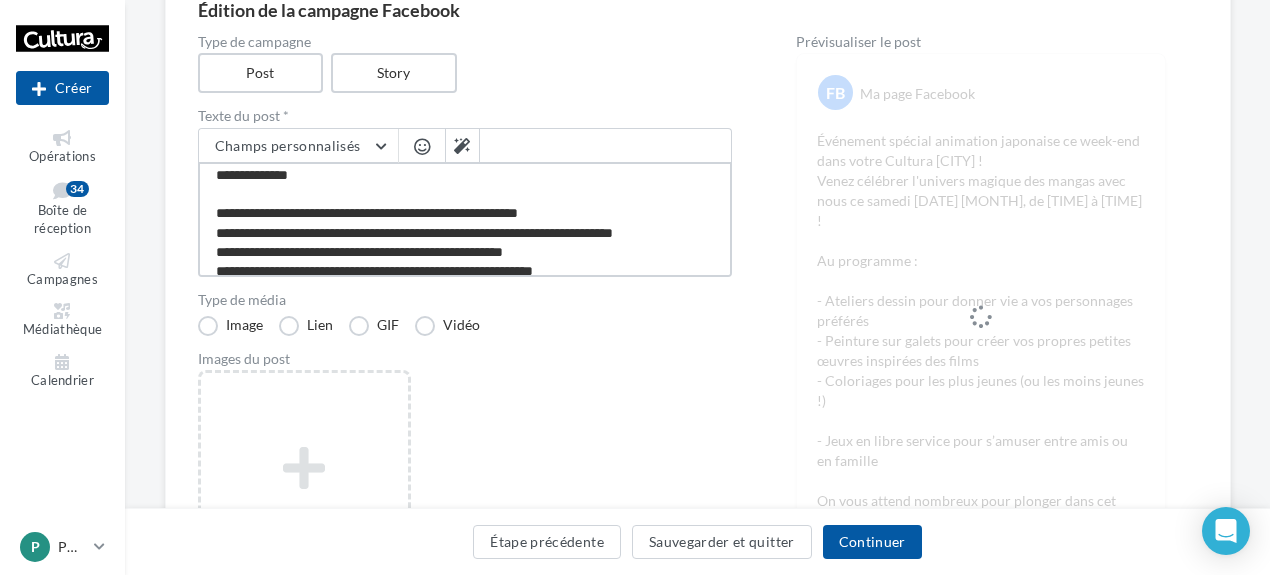 scroll, scrollTop: 0, scrollLeft: 0, axis: both 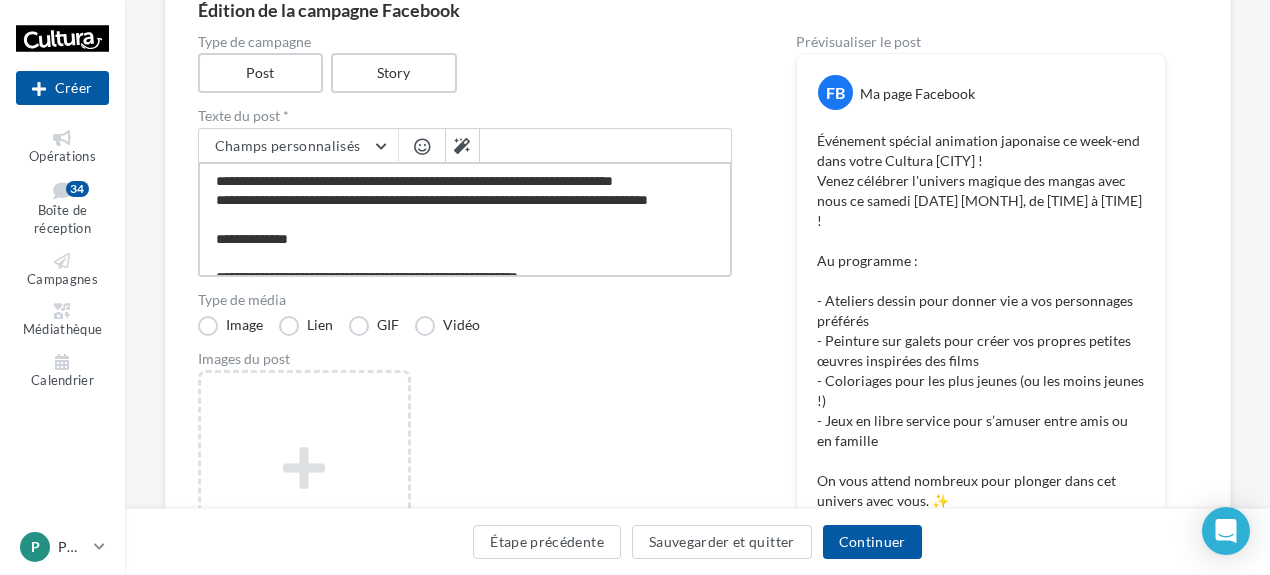 click on "**********" at bounding box center (465, 219) 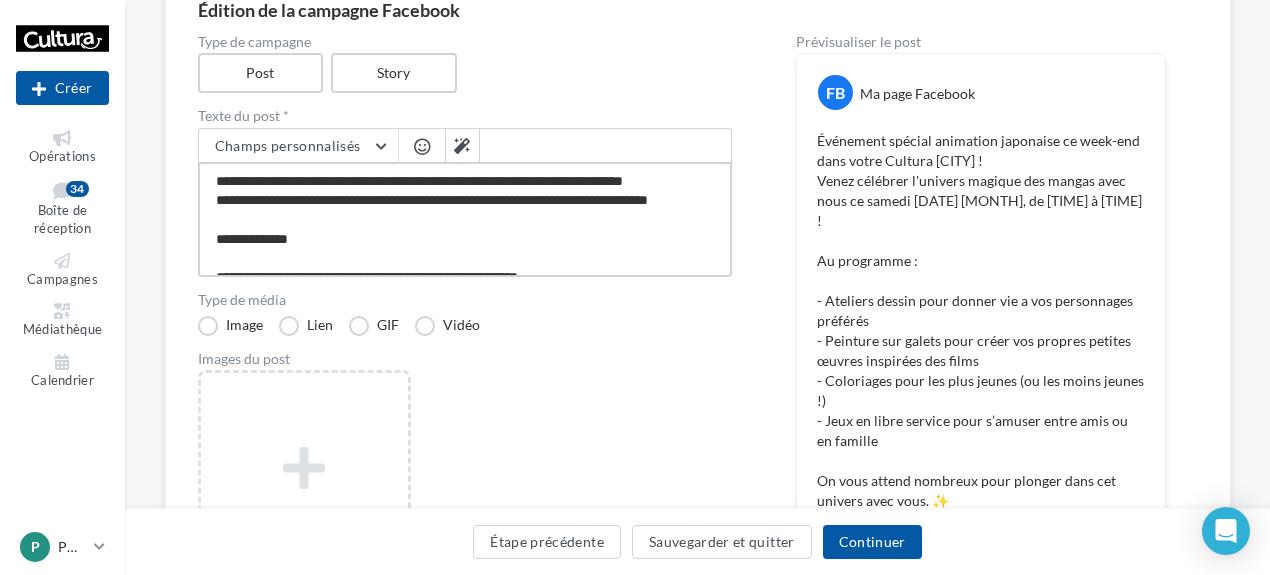 type on "**********" 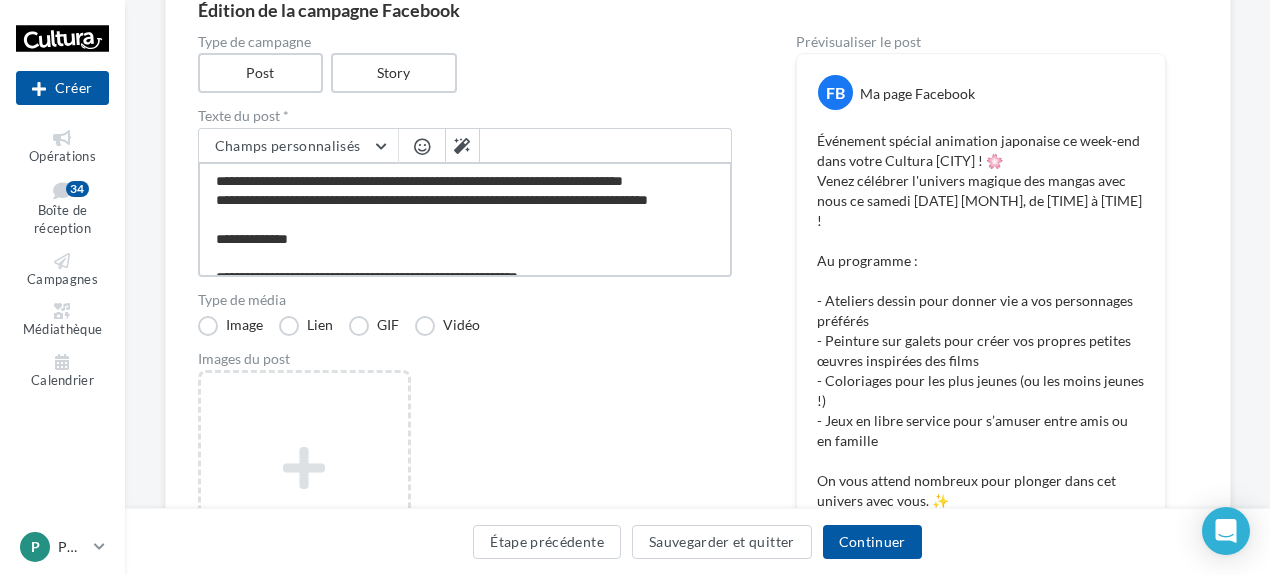 click on "**********" at bounding box center [465, 219] 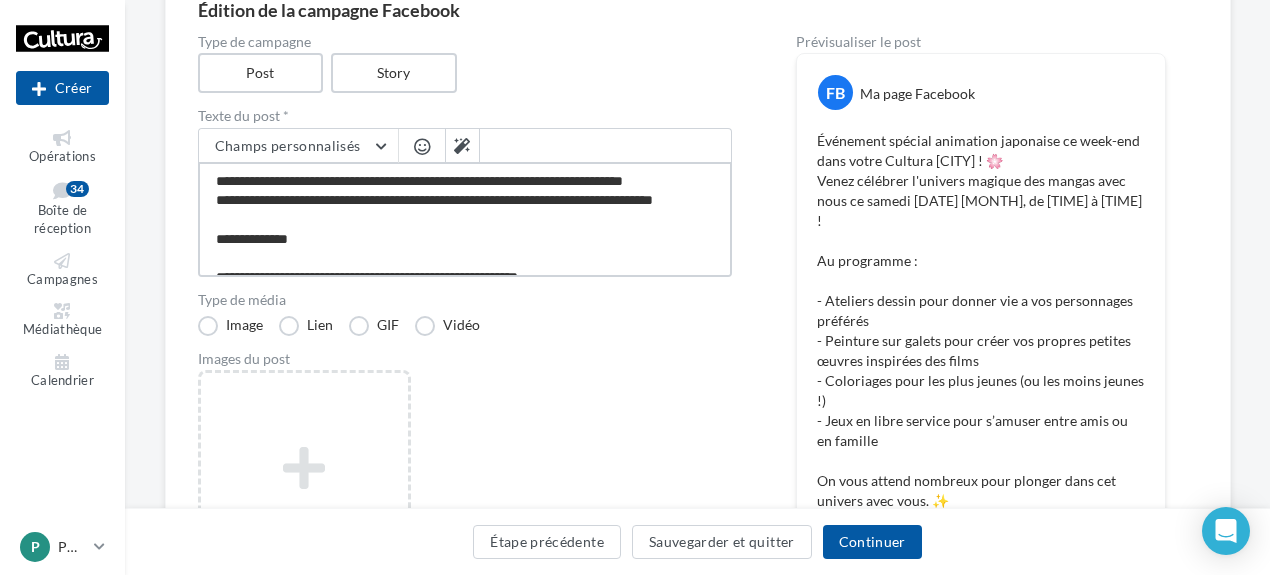 paste on "**" 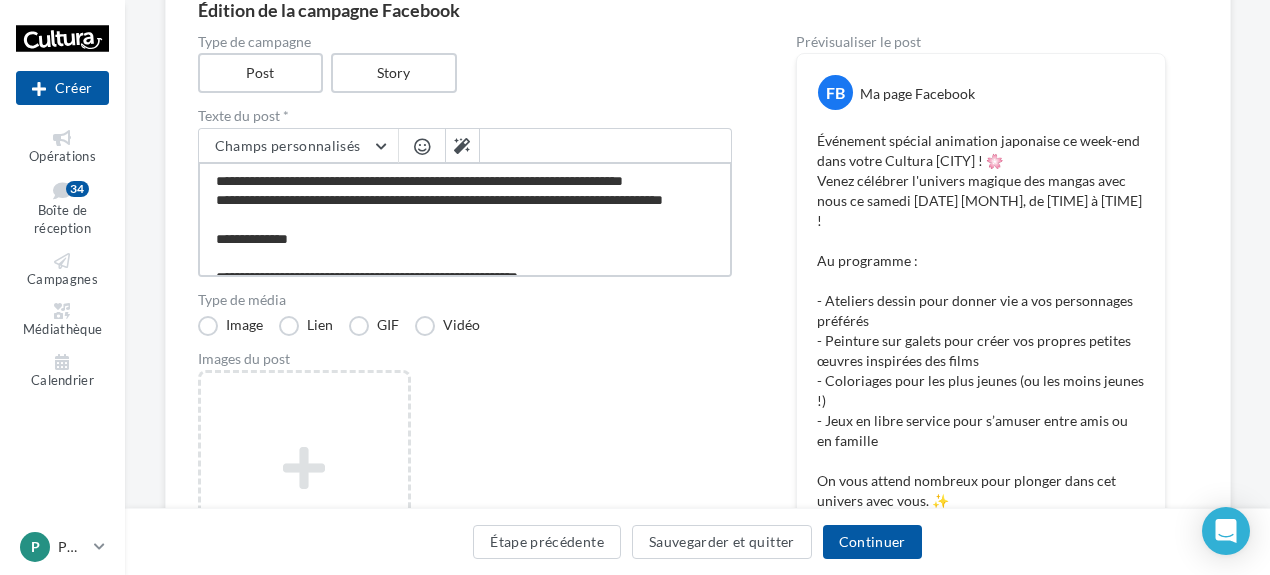 click on "**********" at bounding box center (465, 219) 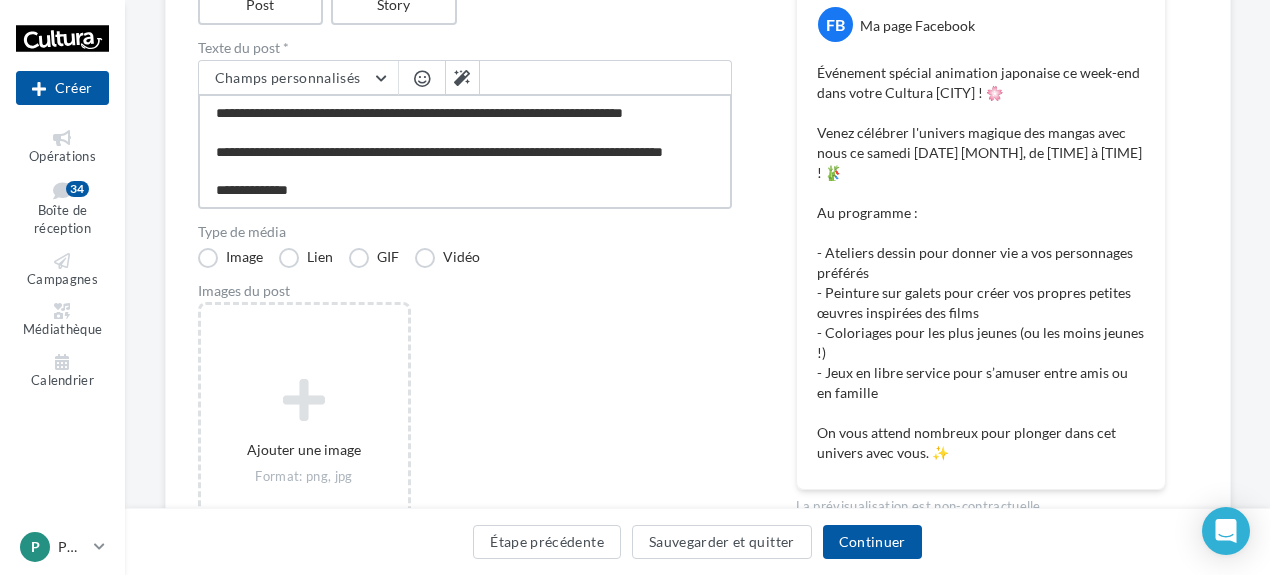scroll, scrollTop: 300, scrollLeft: 0, axis: vertical 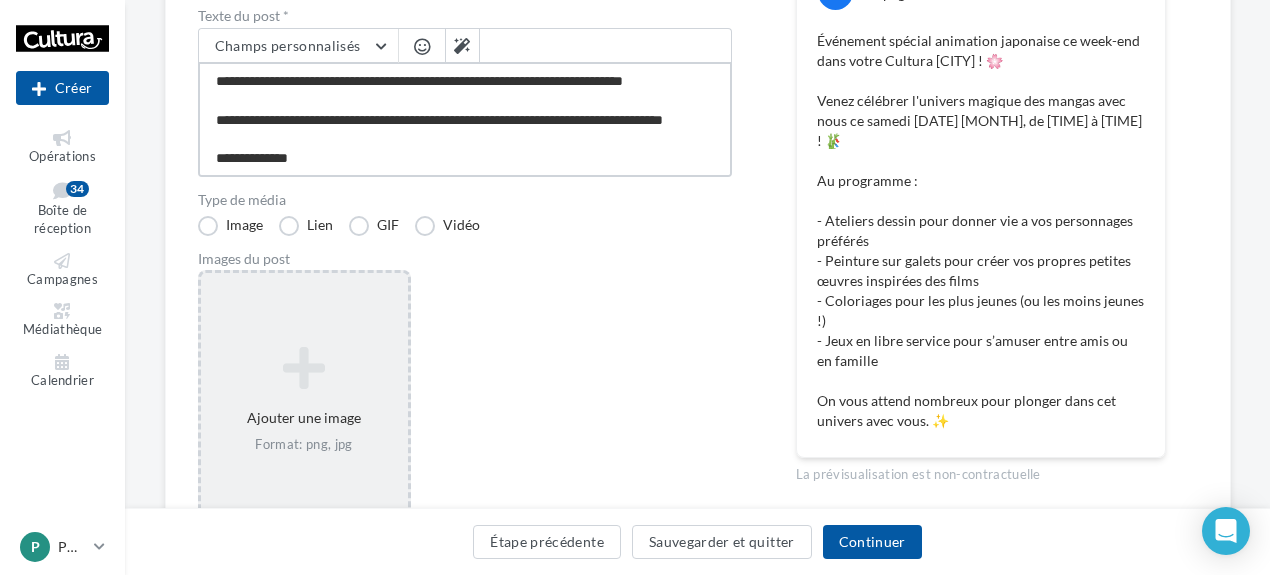 type on "**********" 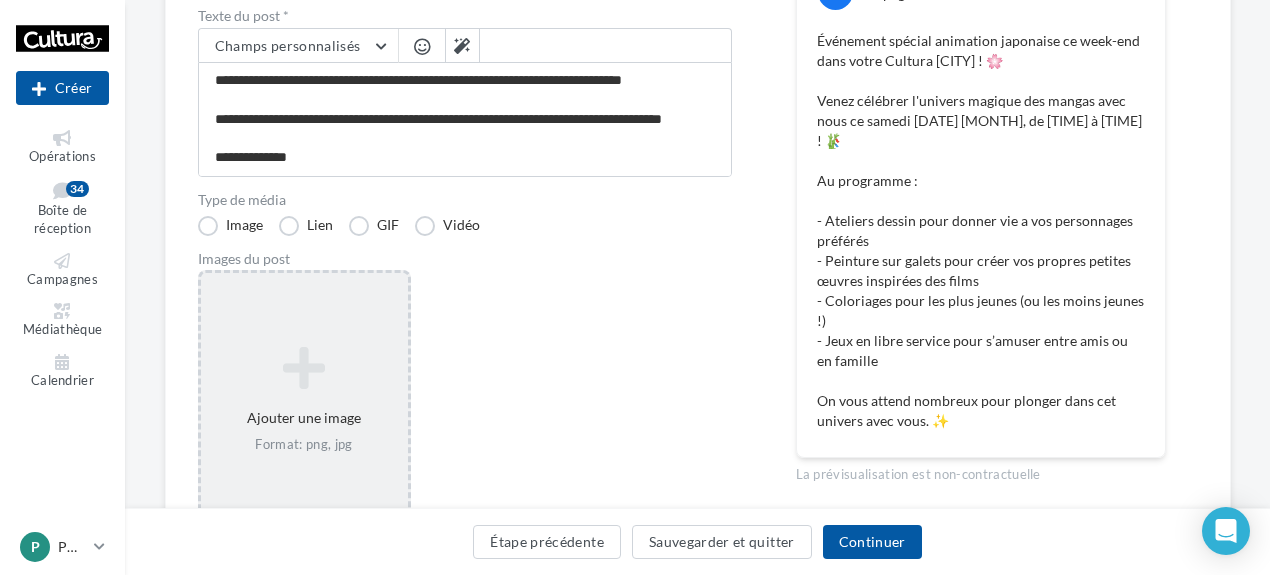 click at bounding box center [304, 368] 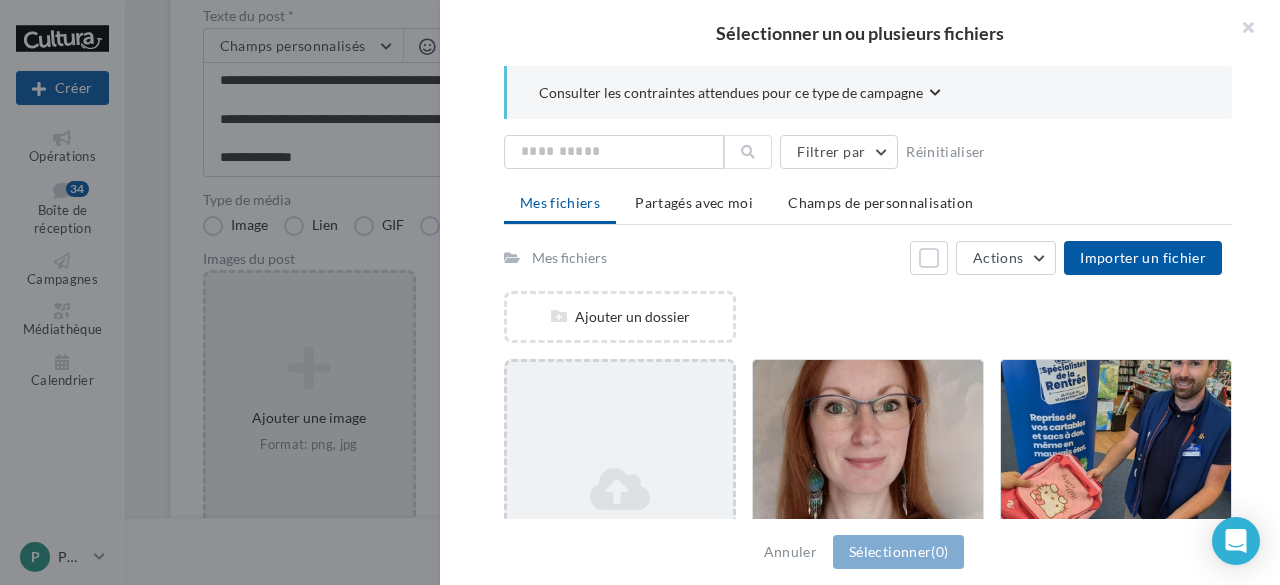 click on "Ajouter un fichier" at bounding box center (620, 507) 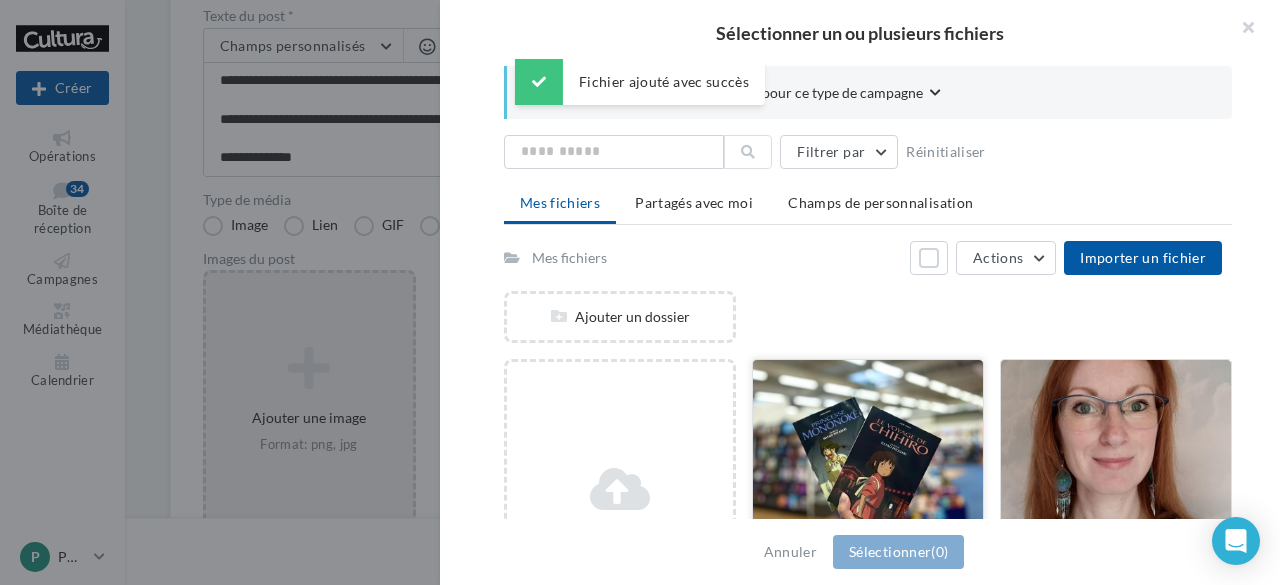 click at bounding box center (868, 460) 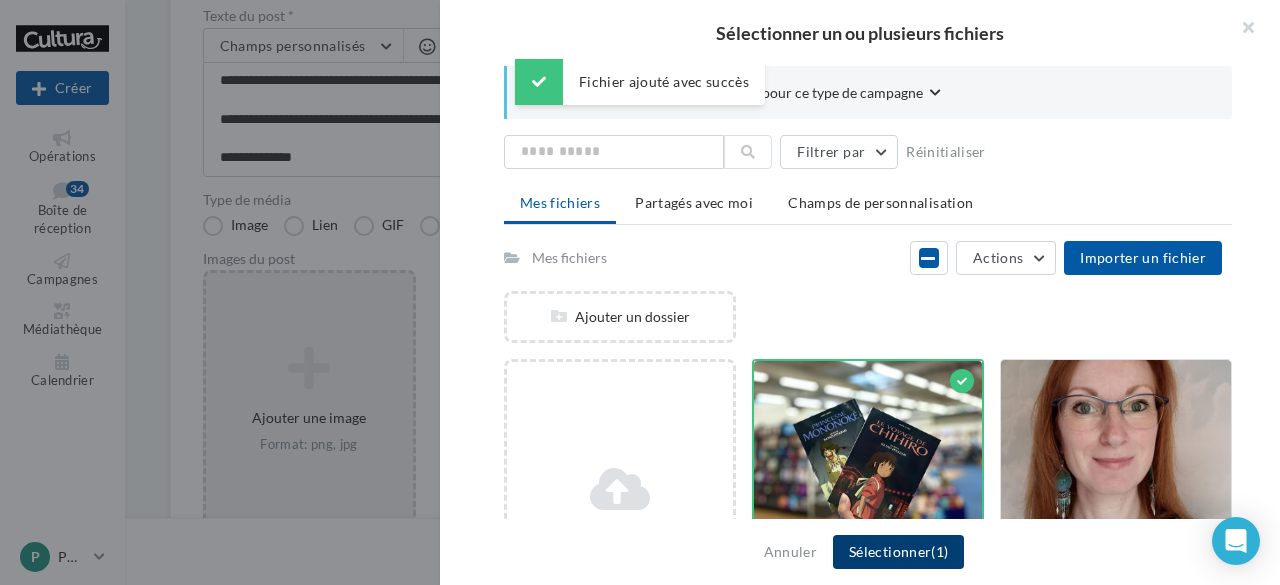 click on "Sélectionner   (1)" at bounding box center (898, 552) 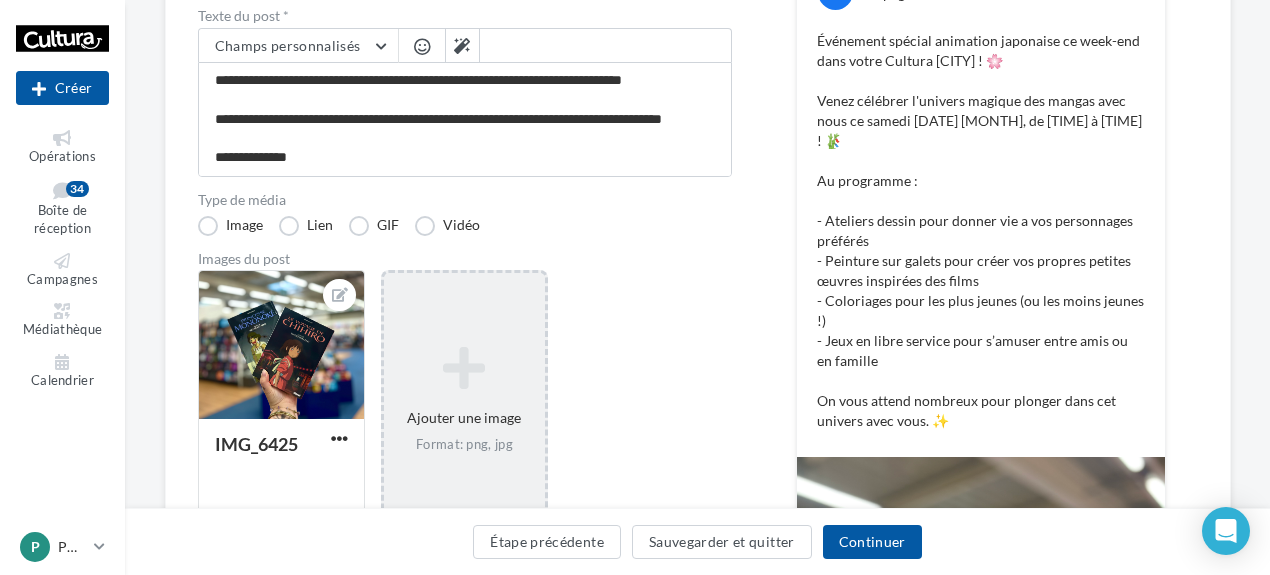 scroll, scrollTop: 200, scrollLeft: 0, axis: vertical 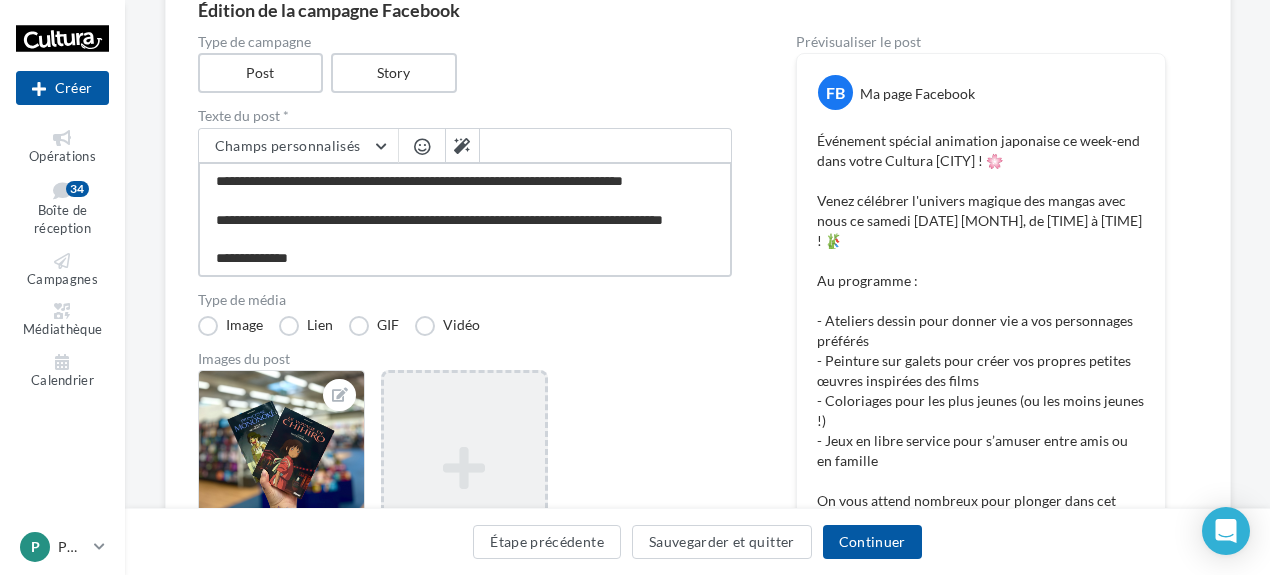 drag, startPoint x: 654, startPoint y: 252, endPoint x: 169, endPoint y: 118, distance: 503.17096 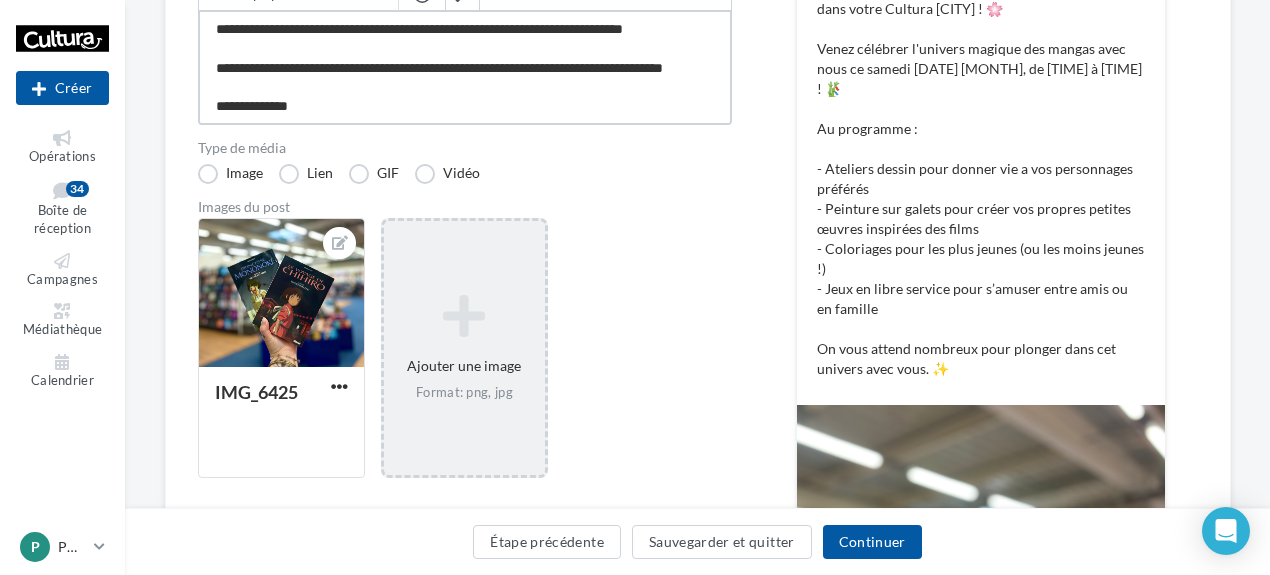 scroll, scrollTop: 400, scrollLeft: 0, axis: vertical 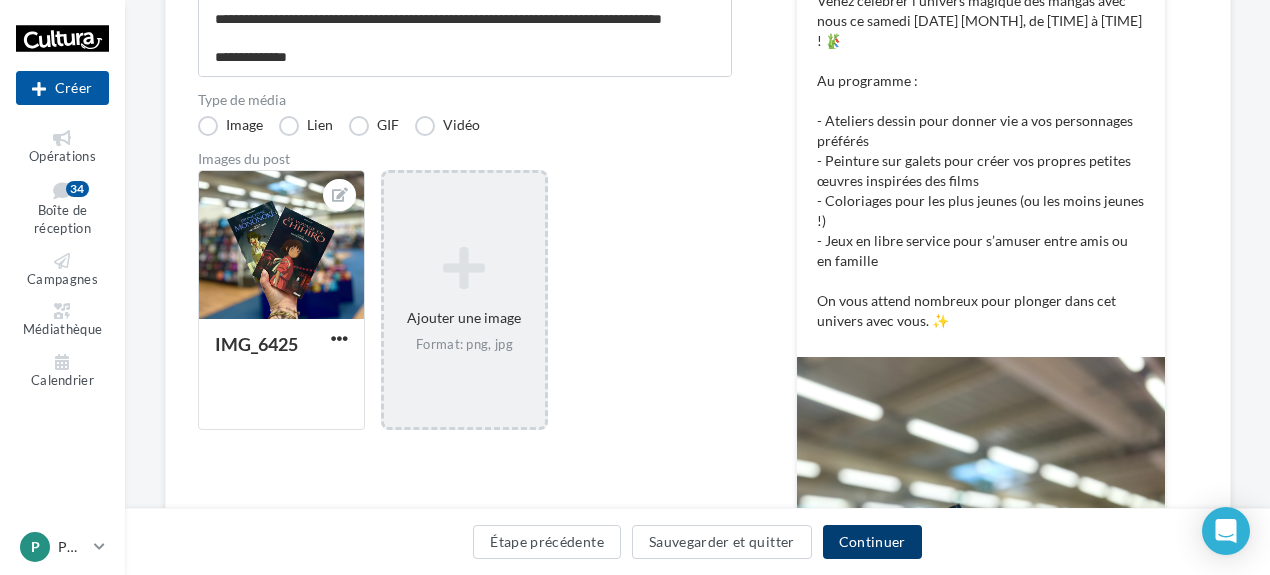 click on "Continuer" at bounding box center [872, 542] 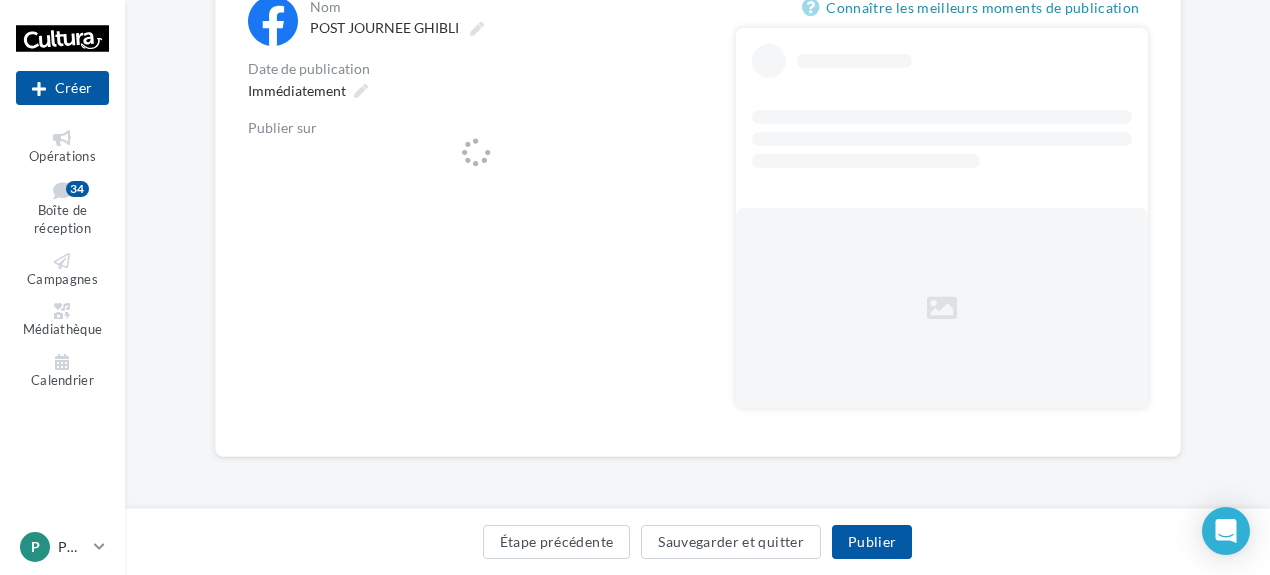 scroll, scrollTop: 0, scrollLeft: 0, axis: both 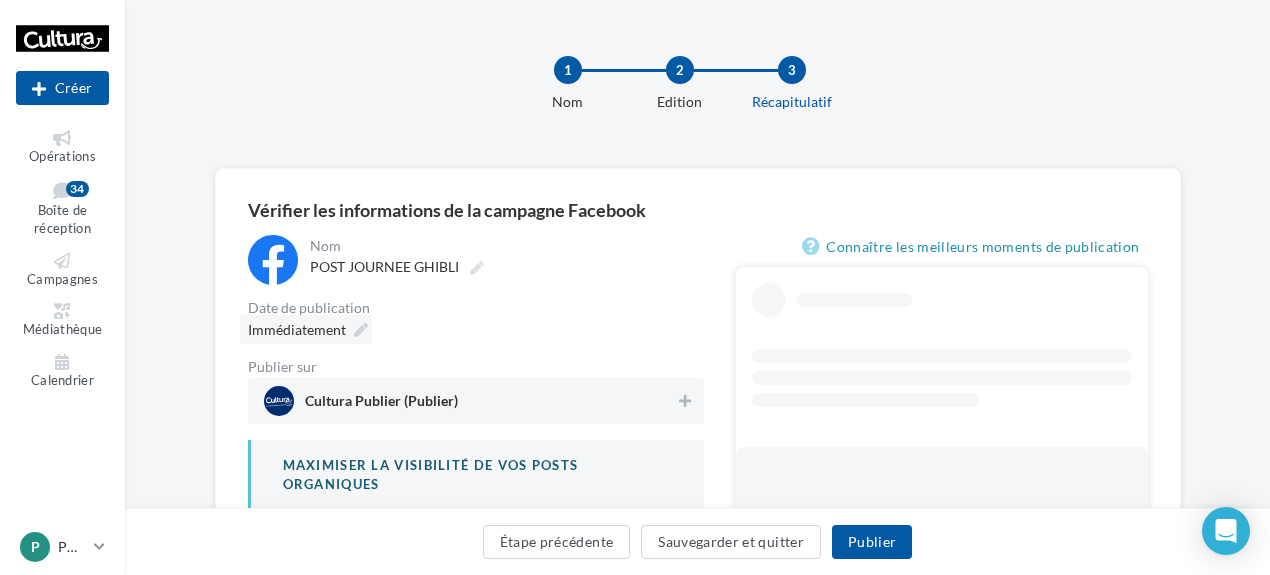 click at bounding box center (361, 330) 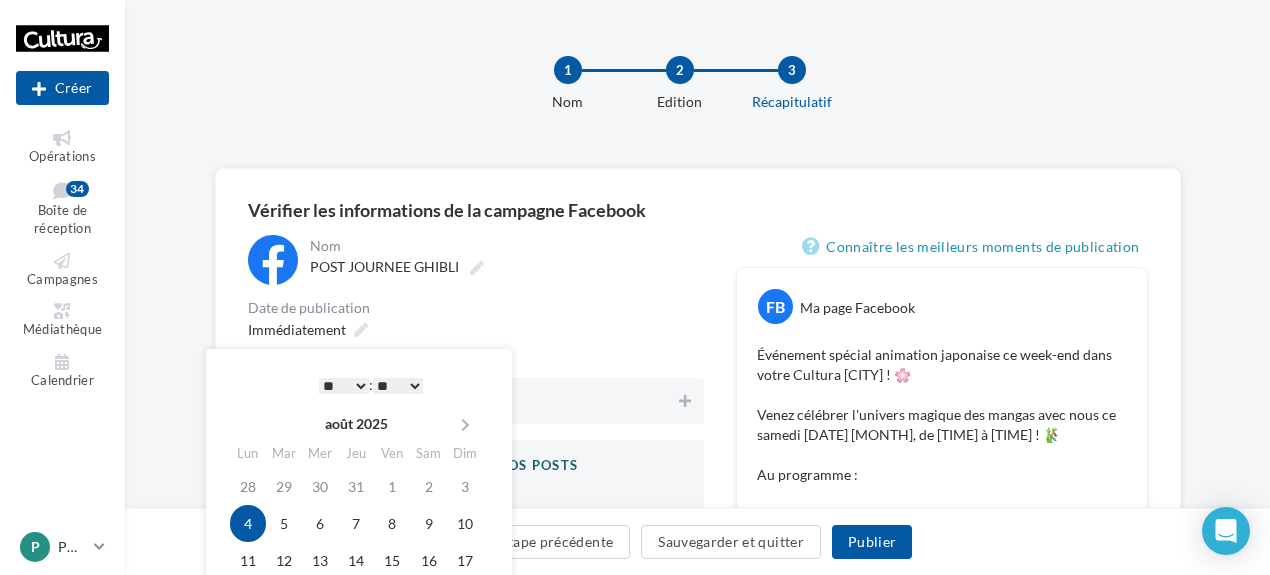 click on "4" at bounding box center (248, 523) 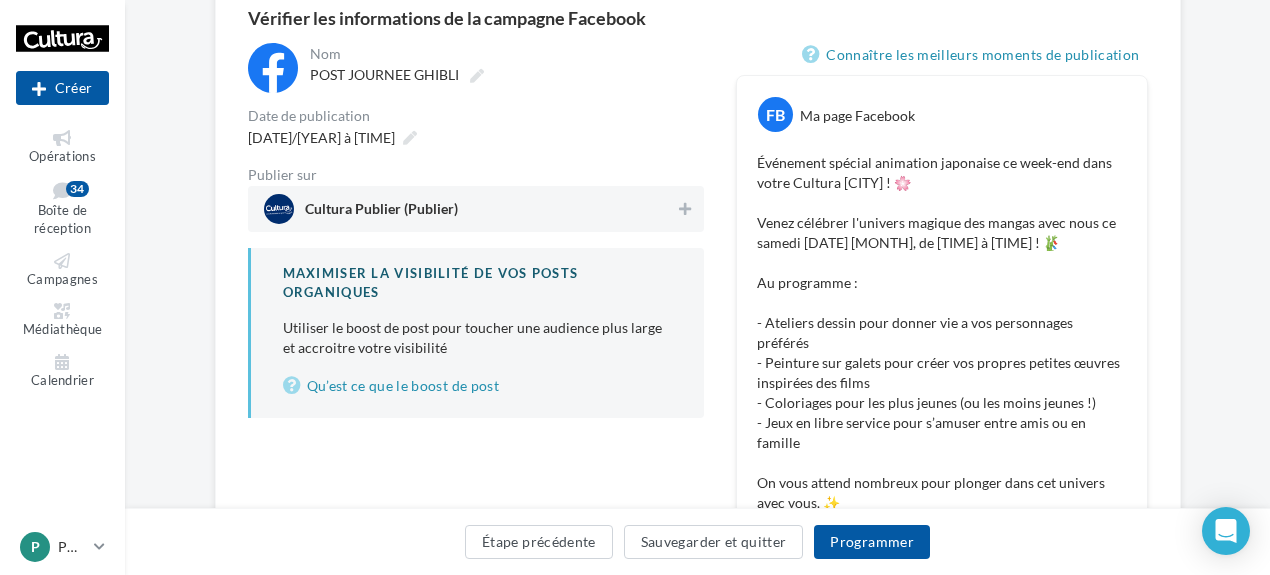 scroll, scrollTop: 200, scrollLeft: 0, axis: vertical 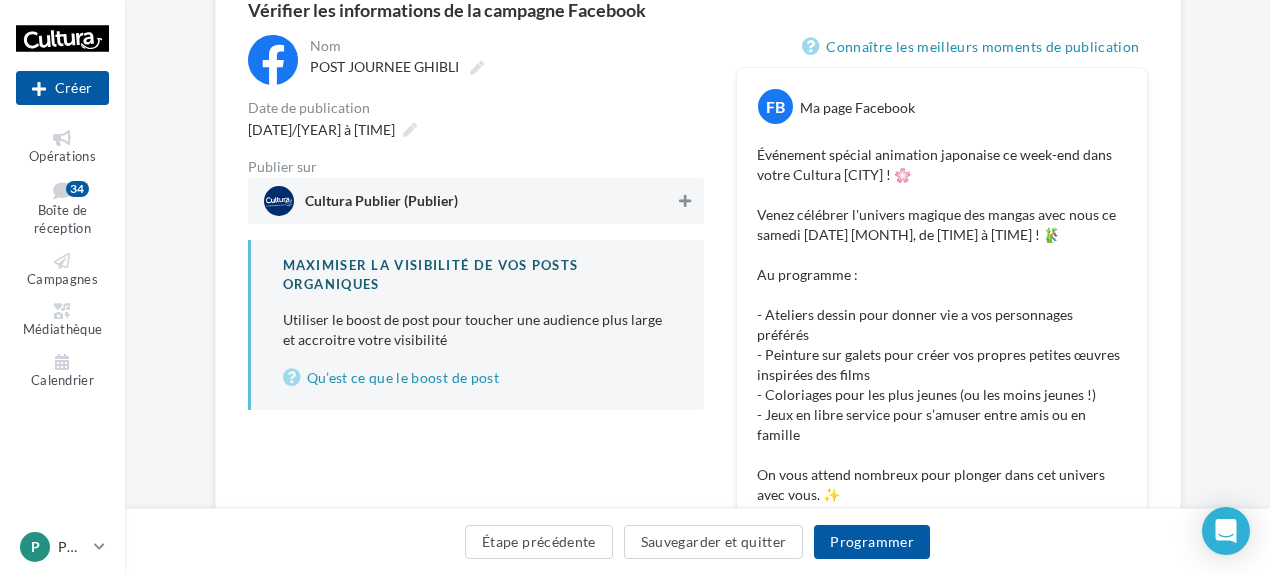 click at bounding box center (685, 201) 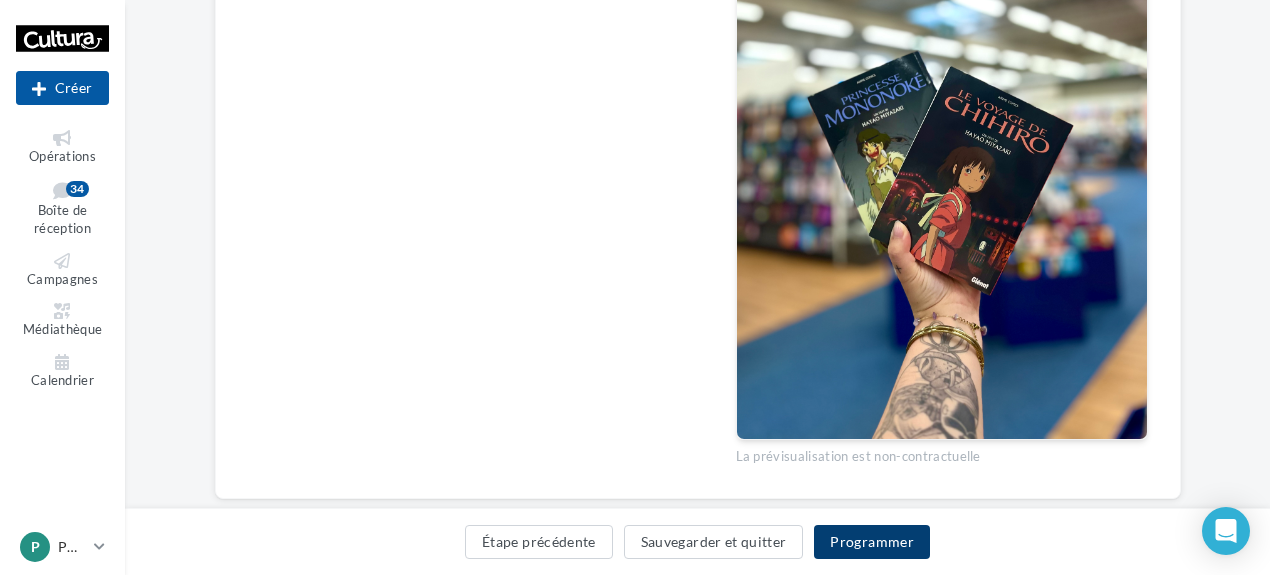 click on "Programmer" at bounding box center [872, 542] 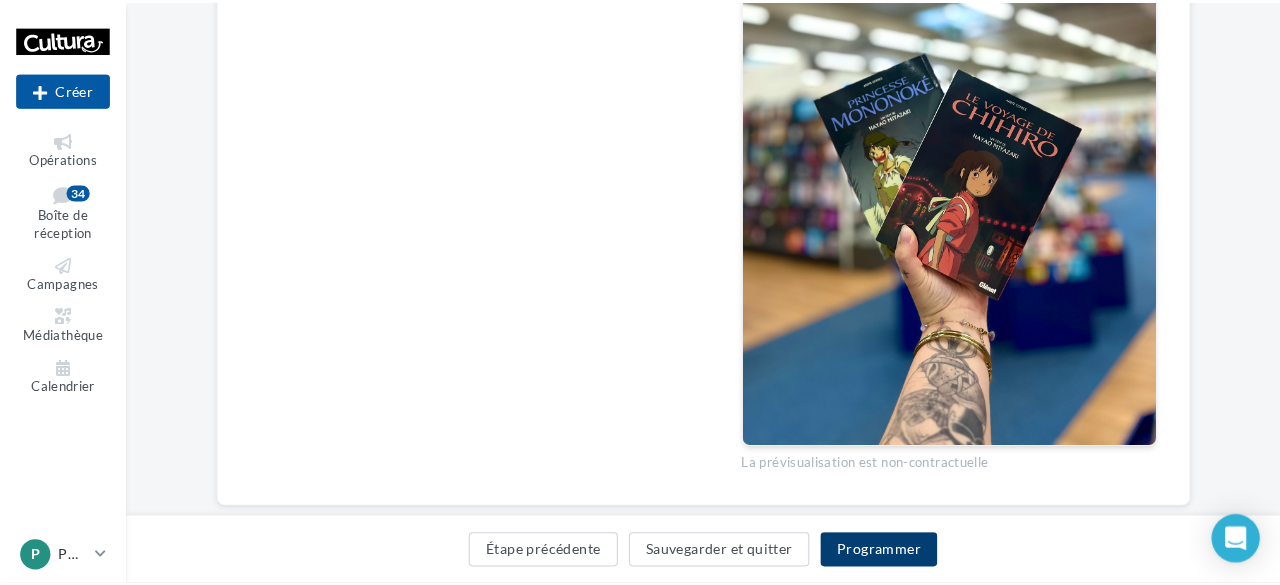 scroll, scrollTop: 834, scrollLeft: 0, axis: vertical 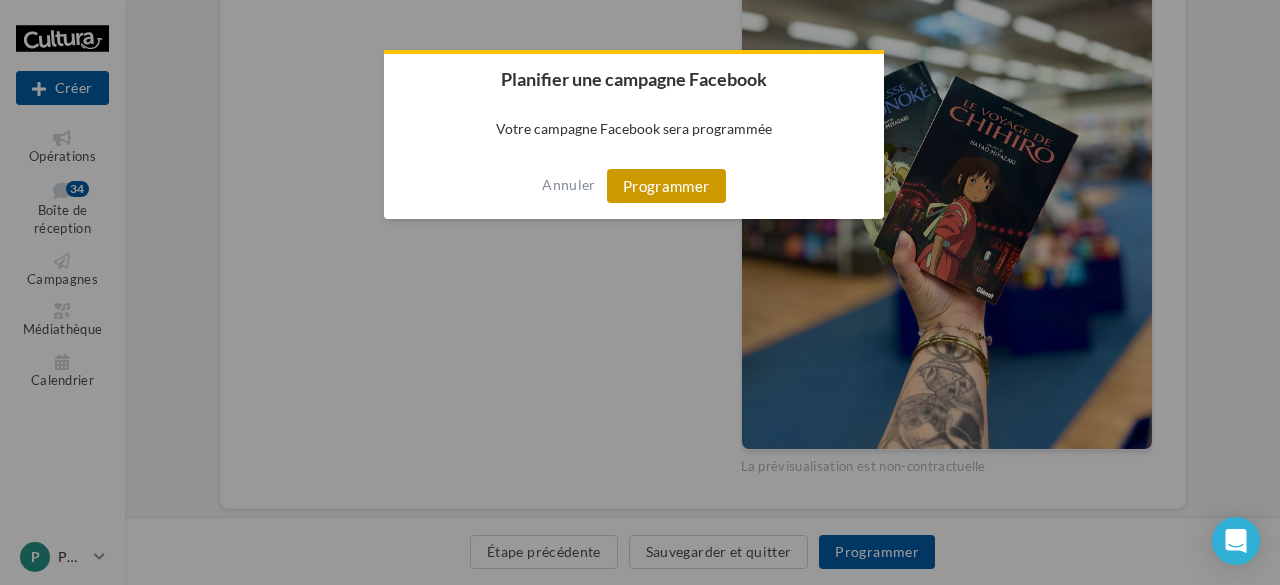 click on "Programmer" at bounding box center (666, 186) 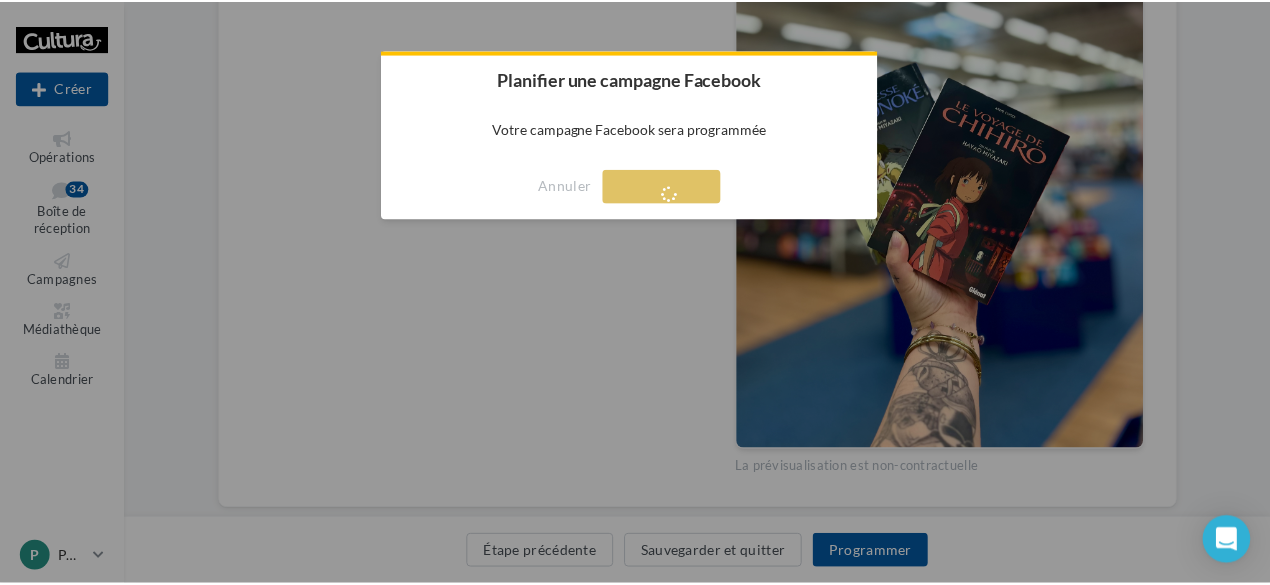 scroll, scrollTop: 32, scrollLeft: 0, axis: vertical 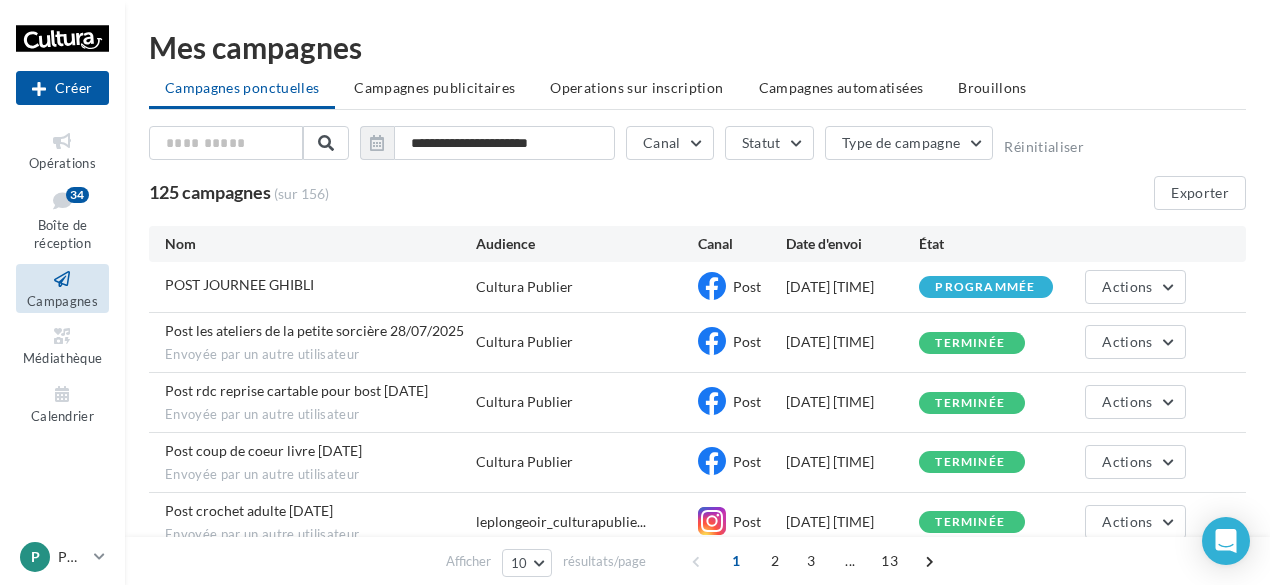 click at bounding box center [62, 279] 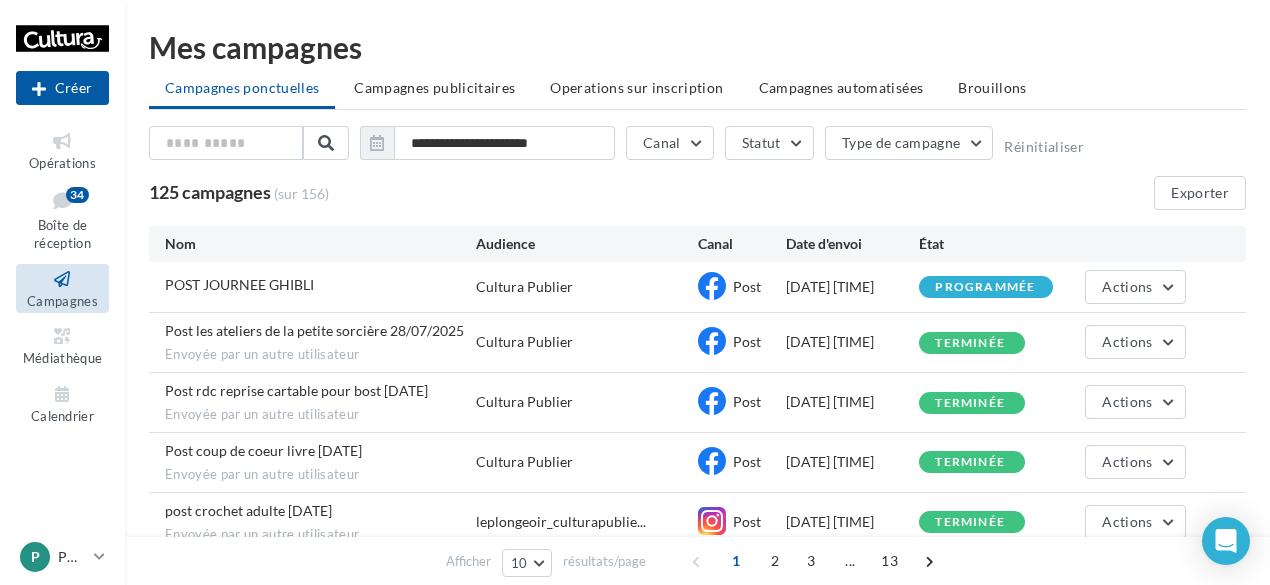 scroll, scrollTop: 0, scrollLeft: 0, axis: both 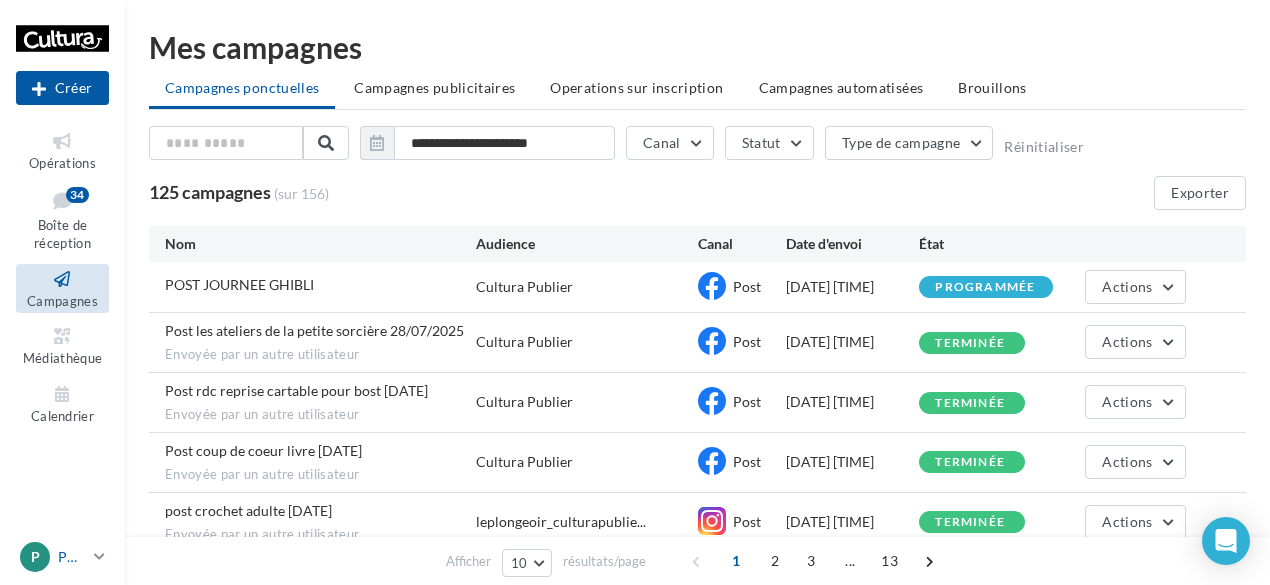 click at bounding box center (99, 556) 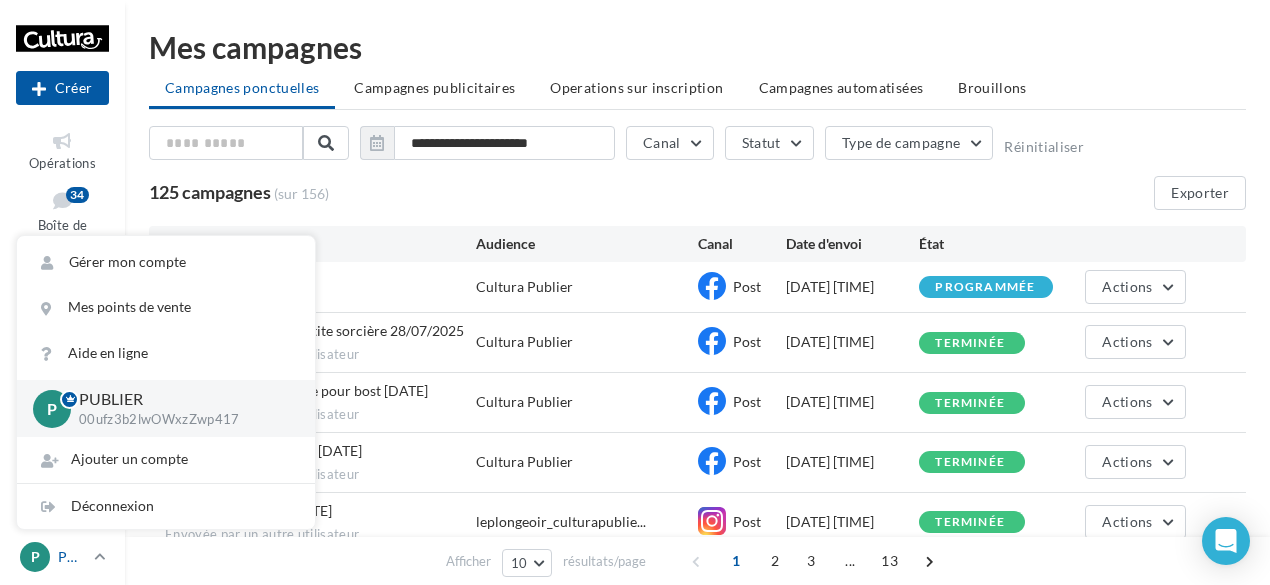 click at bounding box center [99, 556] 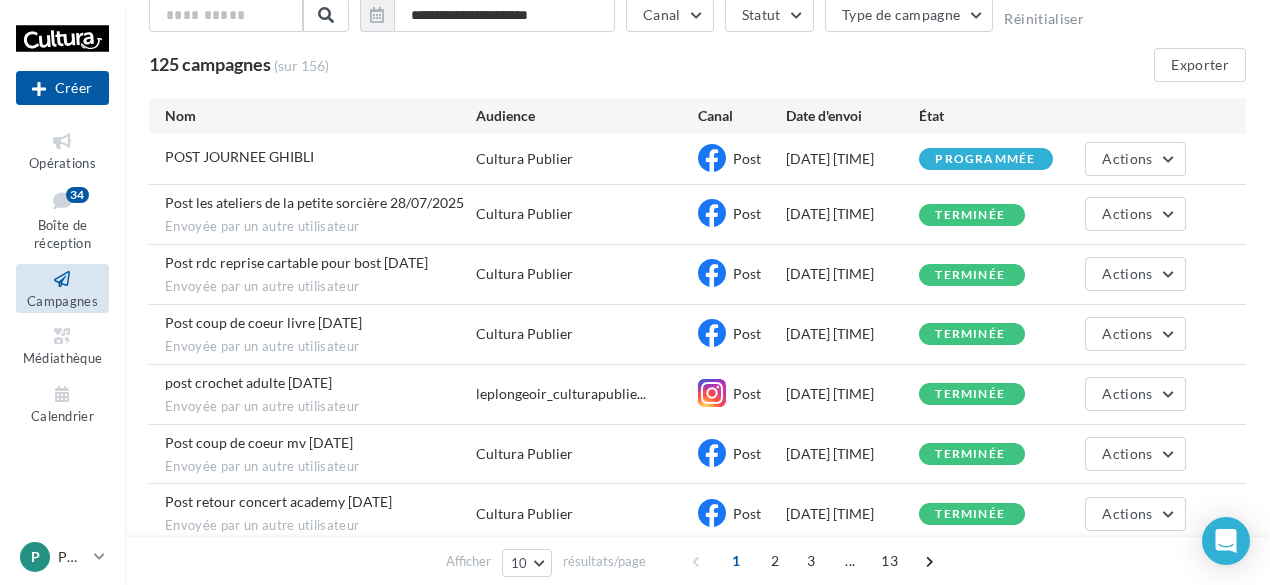 scroll, scrollTop: 0, scrollLeft: 0, axis: both 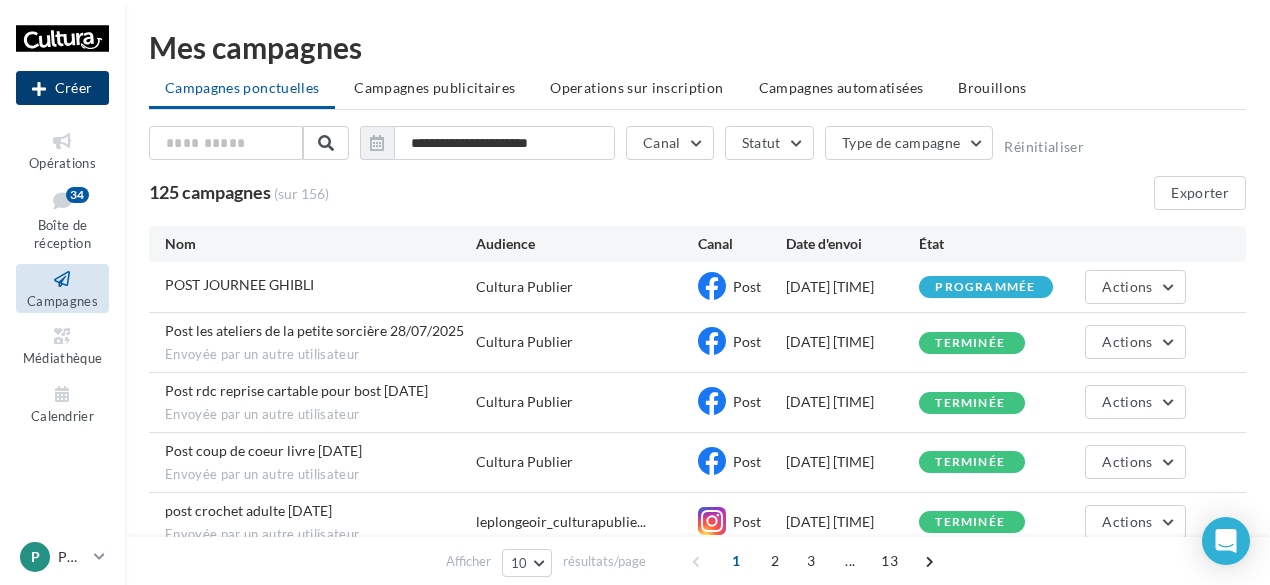click on "Créer" at bounding box center (62, 88) 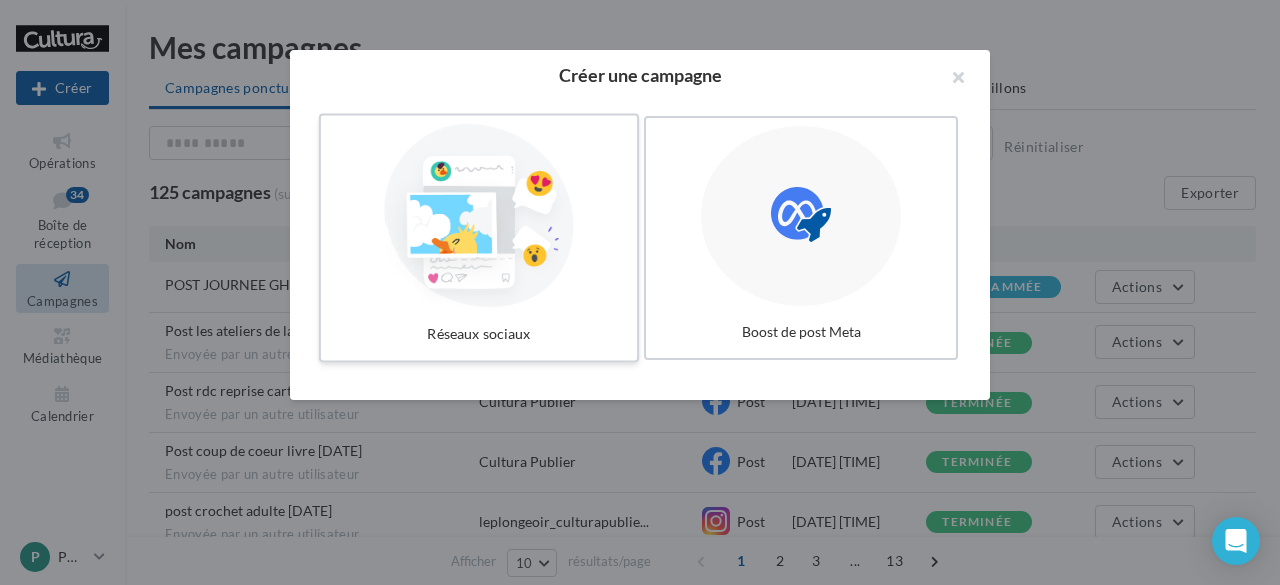 click at bounding box center [479, 216] 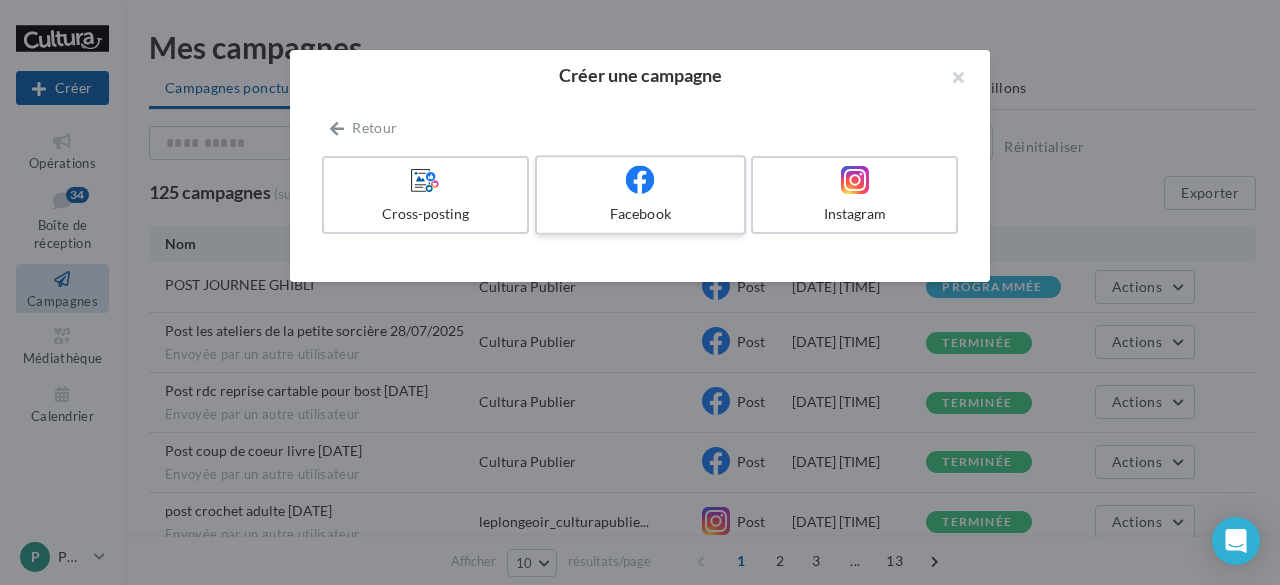 click at bounding box center [640, 180] 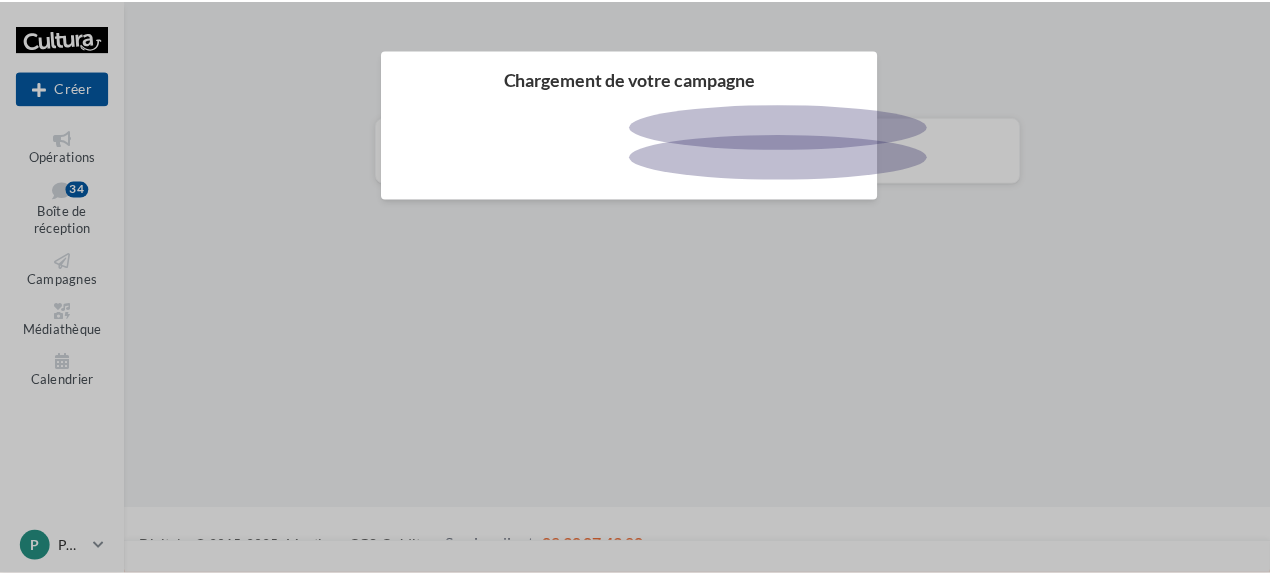 scroll, scrollTop: 0, scrollLeft: 0, axis: both 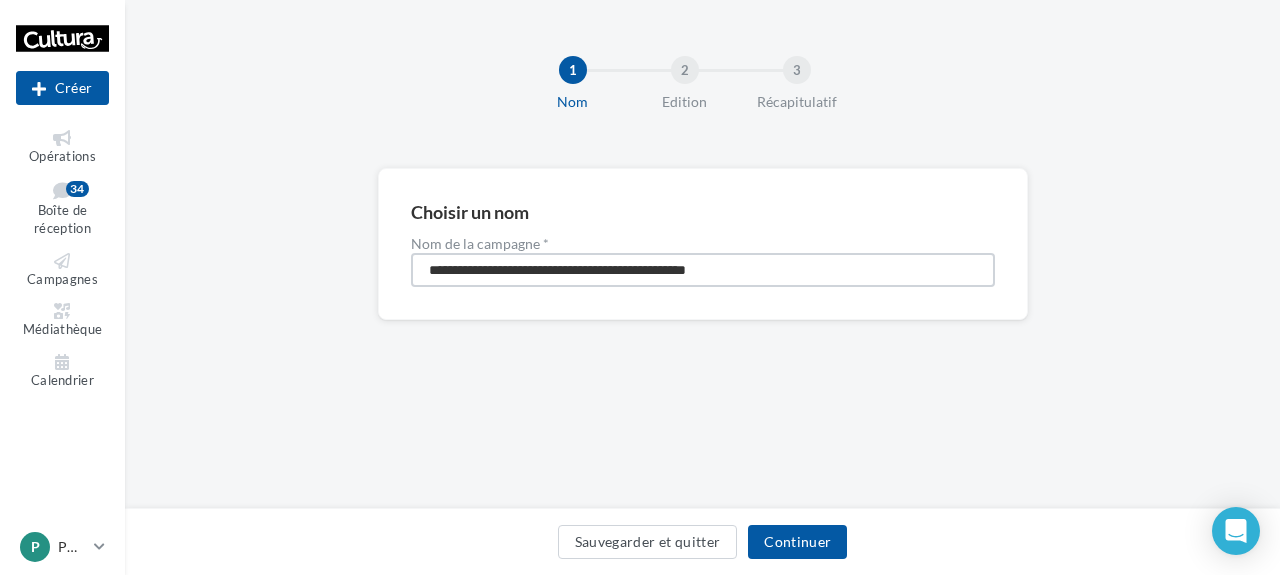 drag, startPoint x: 786, startPoint y: 266, endPoint x: 310, endPoint y: 286, distance: 476.41998 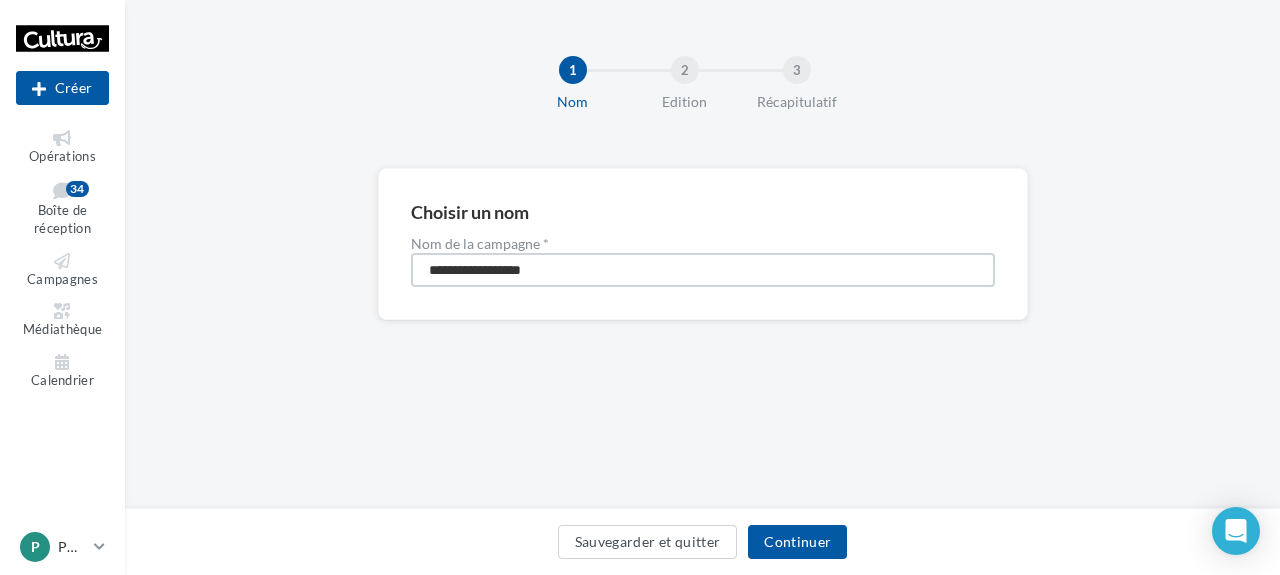 type on "**********" 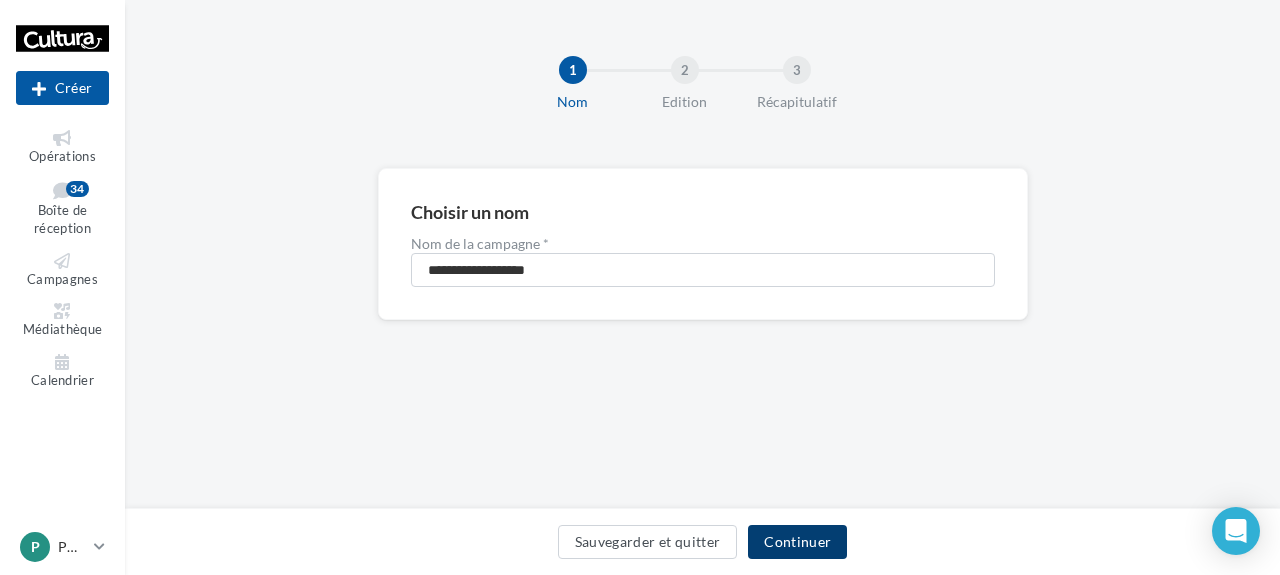 click on "Continuer" at bounding box center [797, 542] 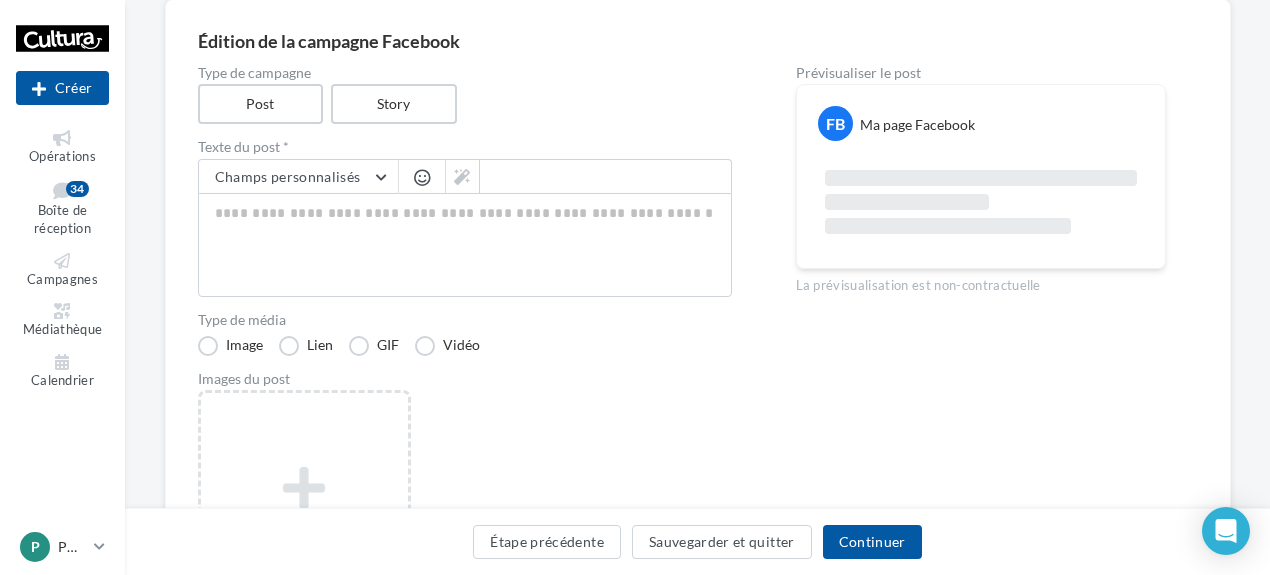 scroll, scrollTop: 200, scrollLeft: 0, axis: vertical 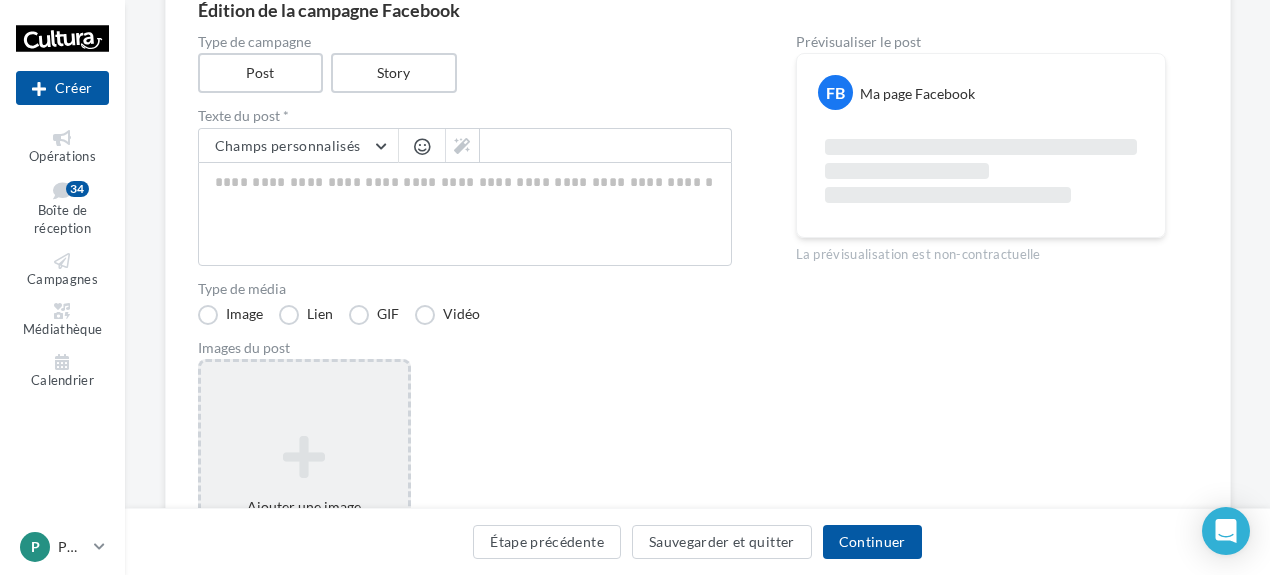 click at bounding box center [304, 457] 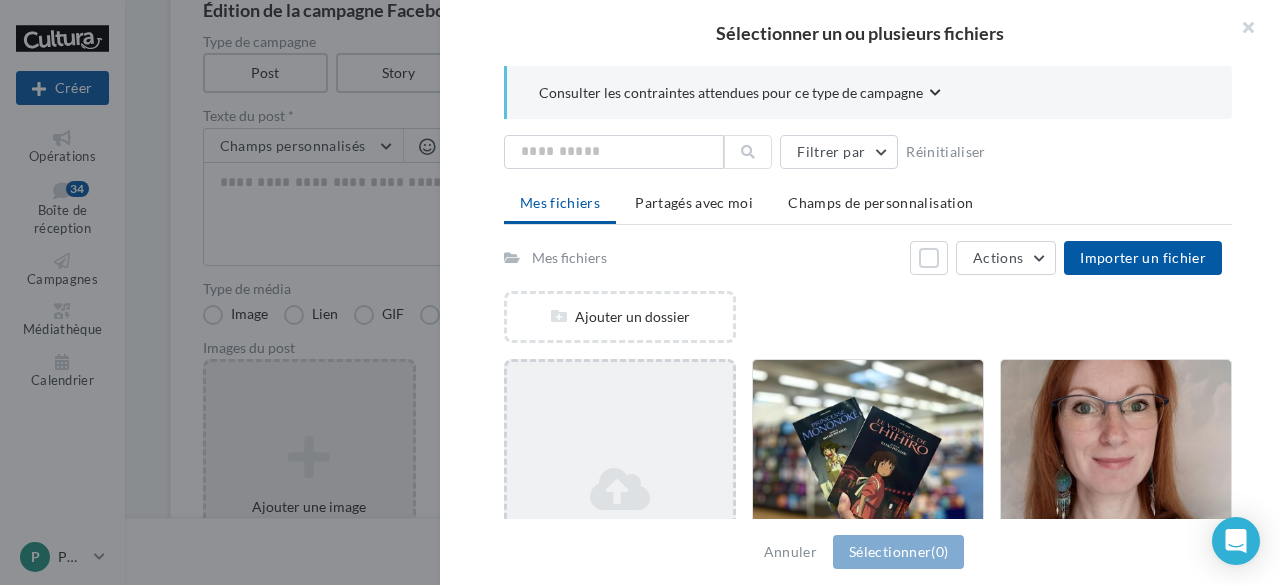 click on "Ajouter un fichier" at bounding box center (620, 507) 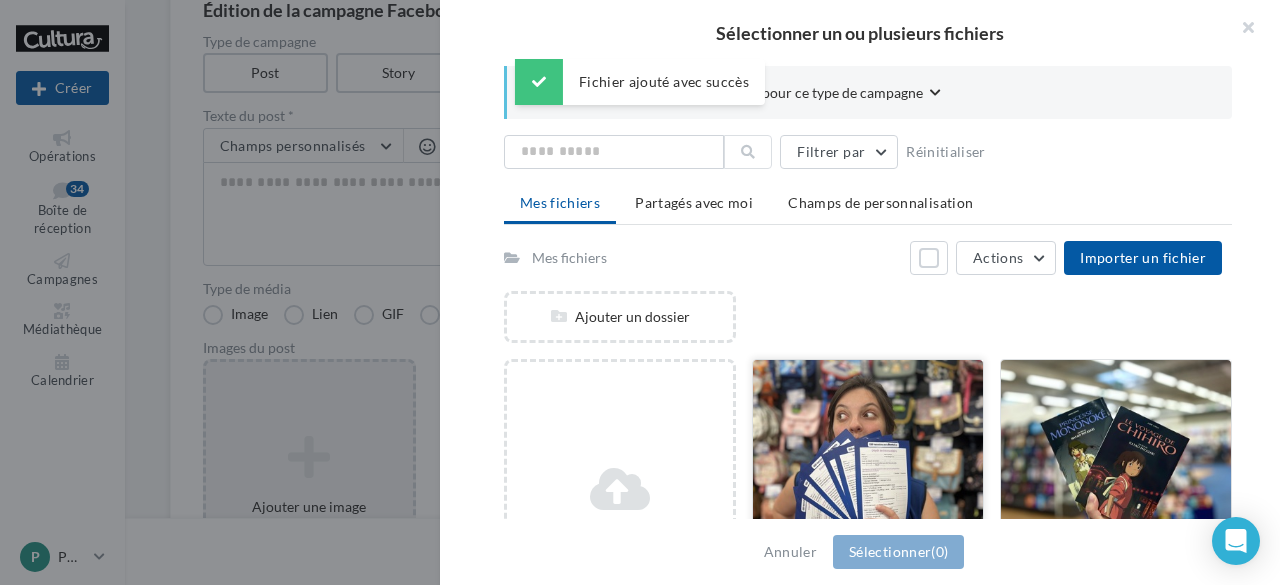 click at bounding box center [868, 460] 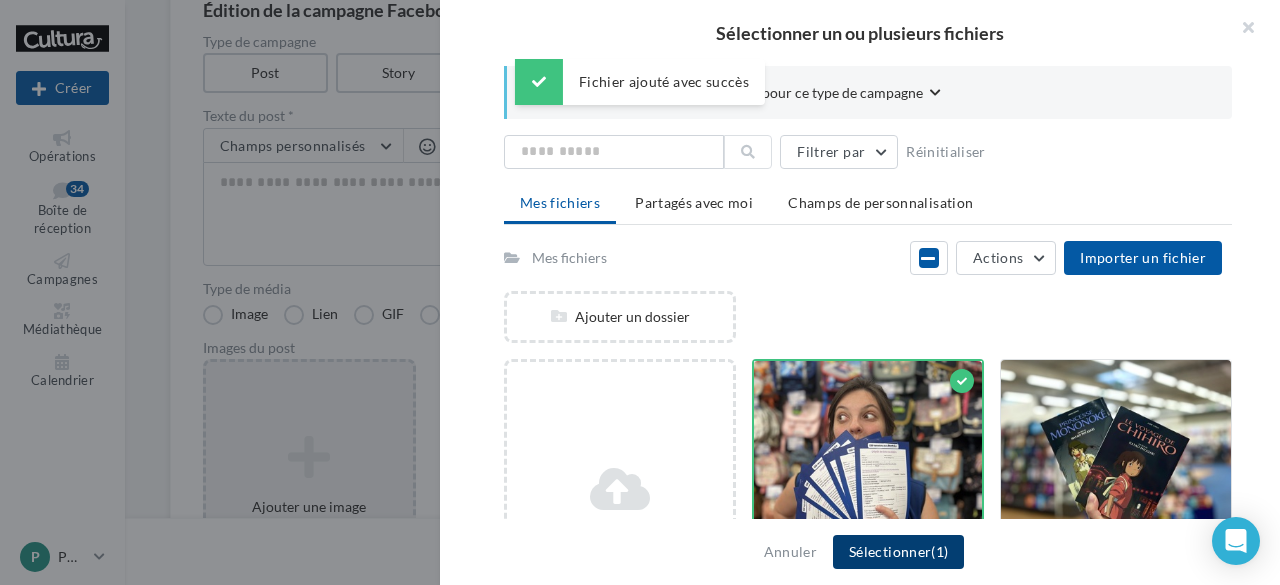 click on "Sélectionner   (1)" at bounding box center [898, 552] 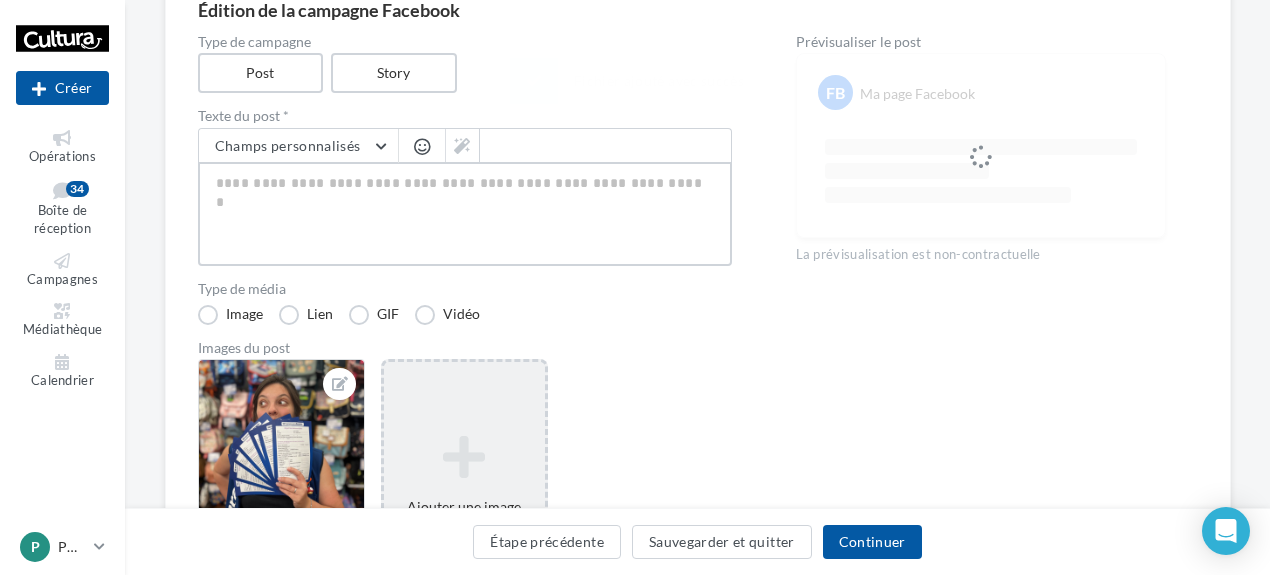click at bounding box center [465, 214] 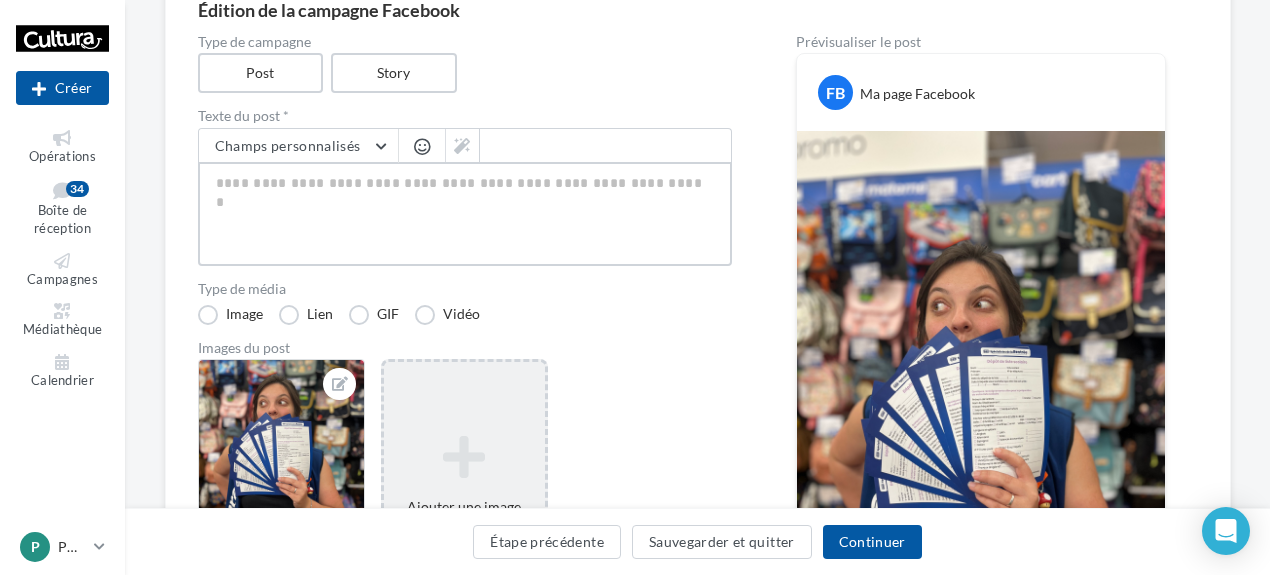 type on "*" 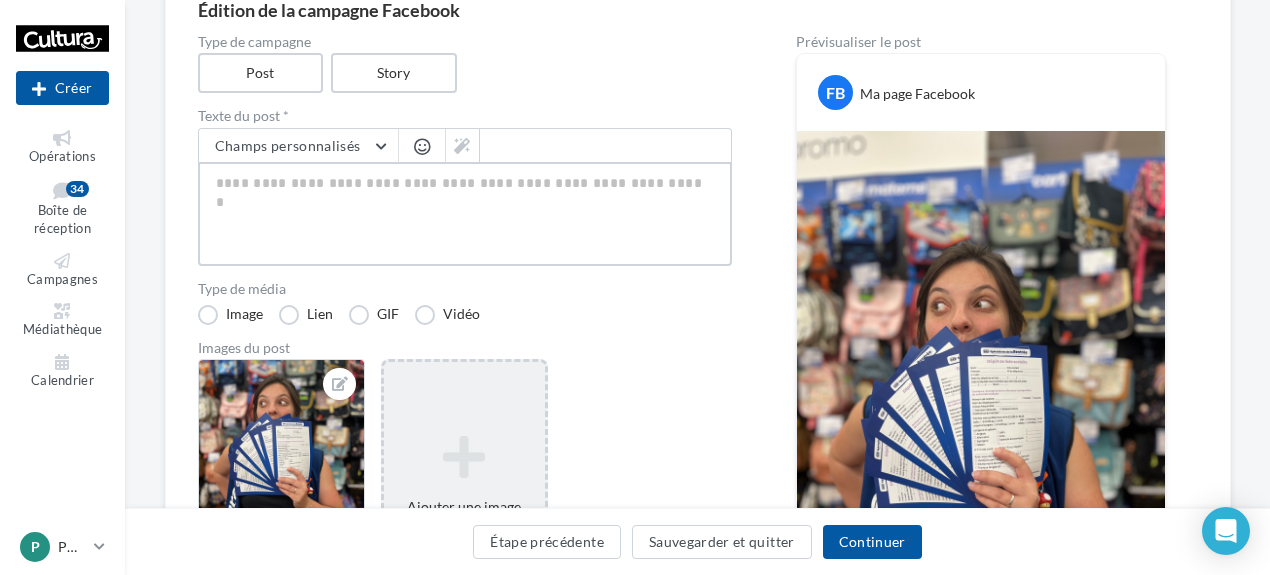 type on "*" 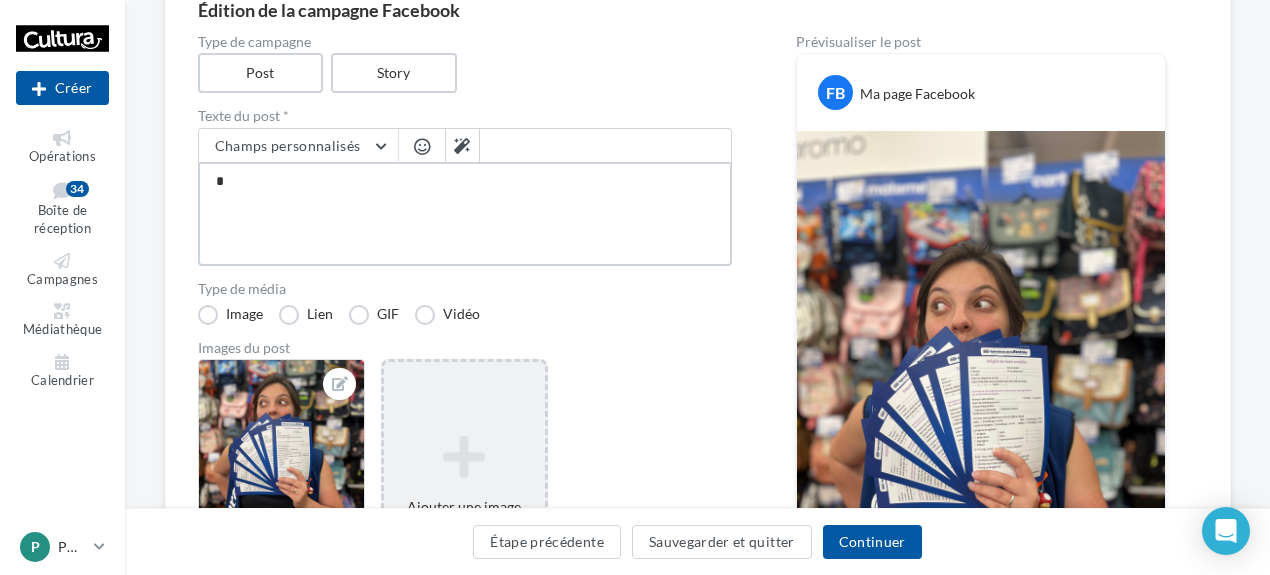 type on "**" 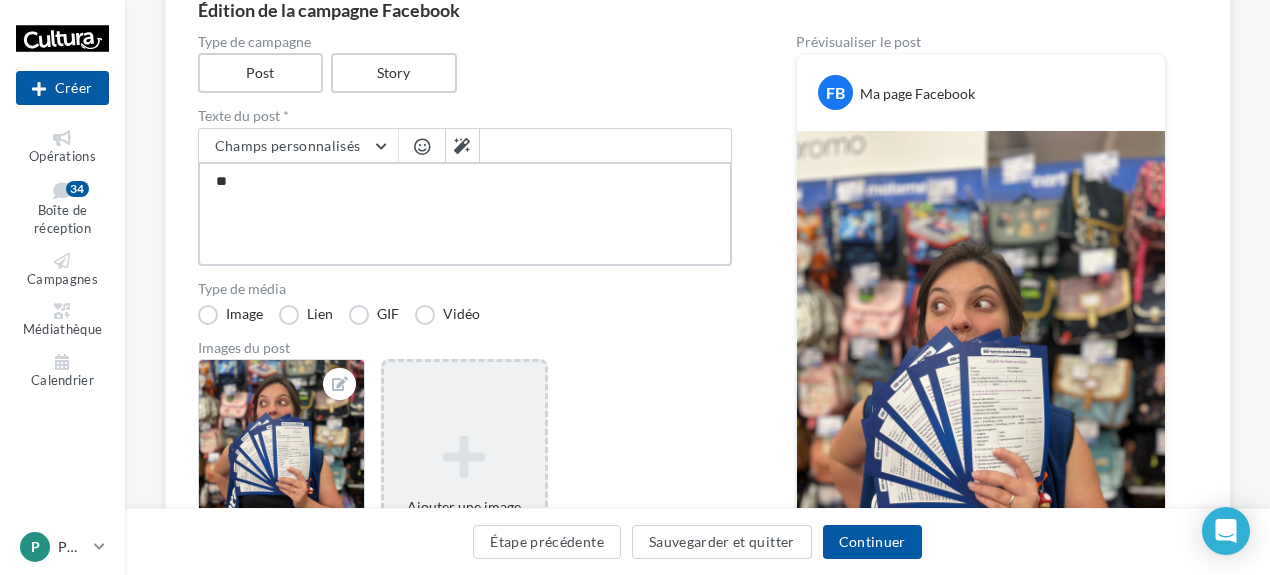 type on "***" 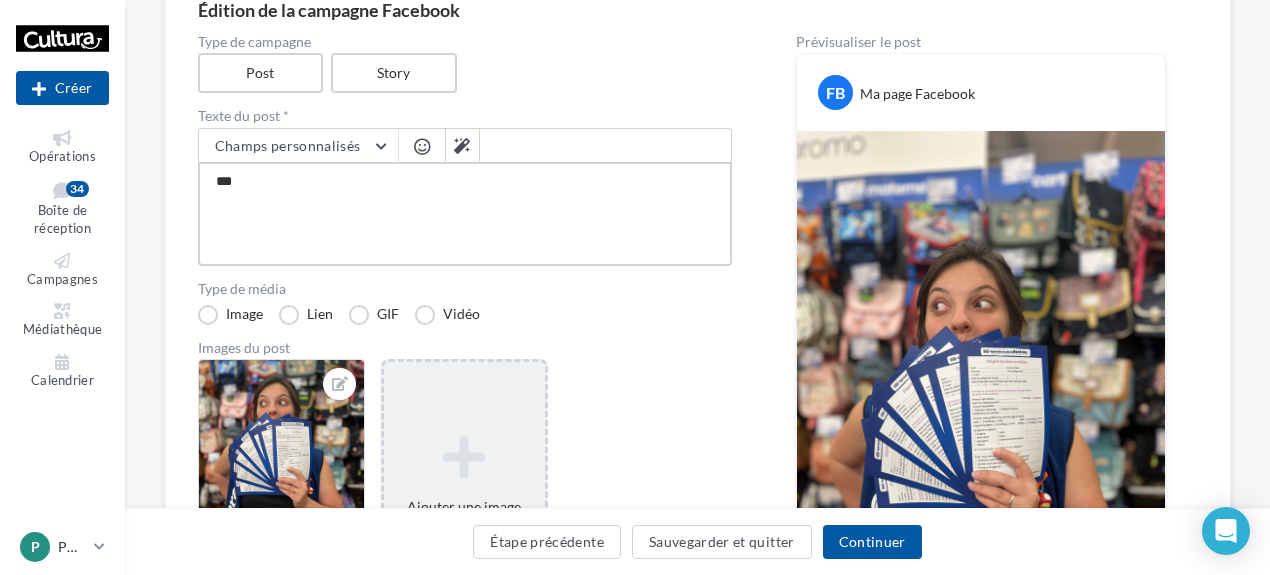 type on "***" 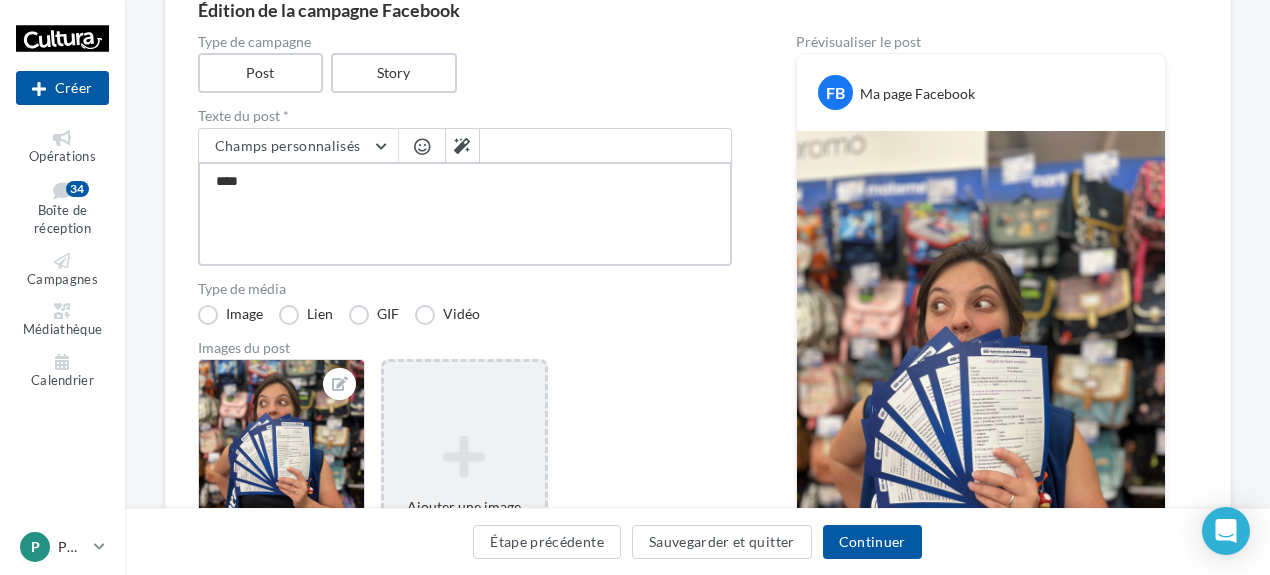 type on "*****" 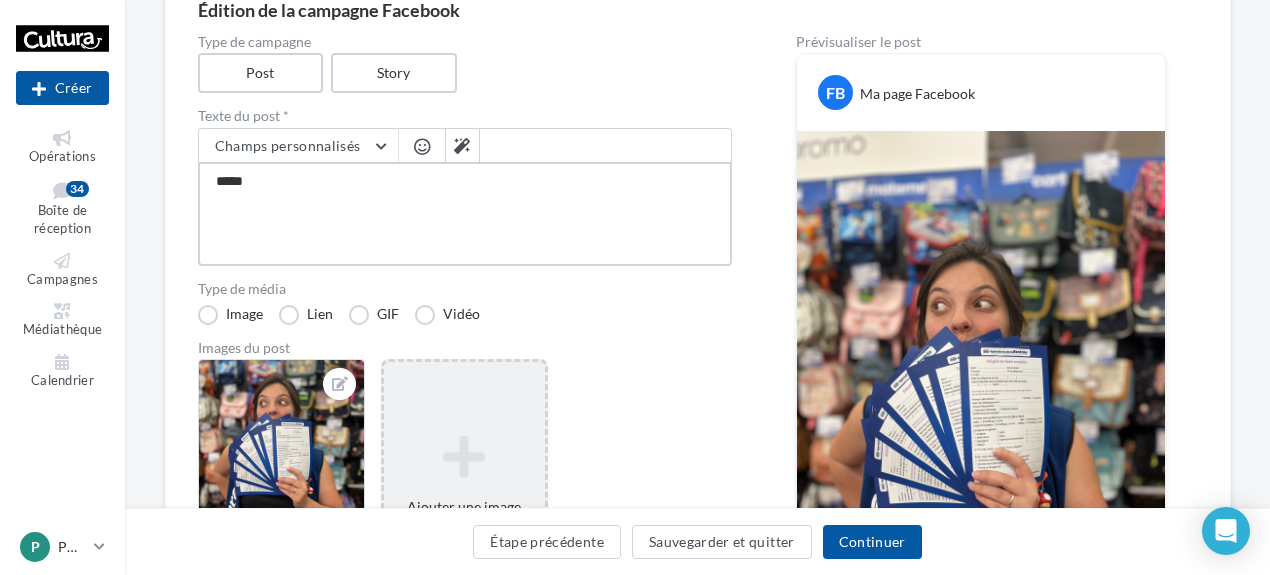 type on "******" 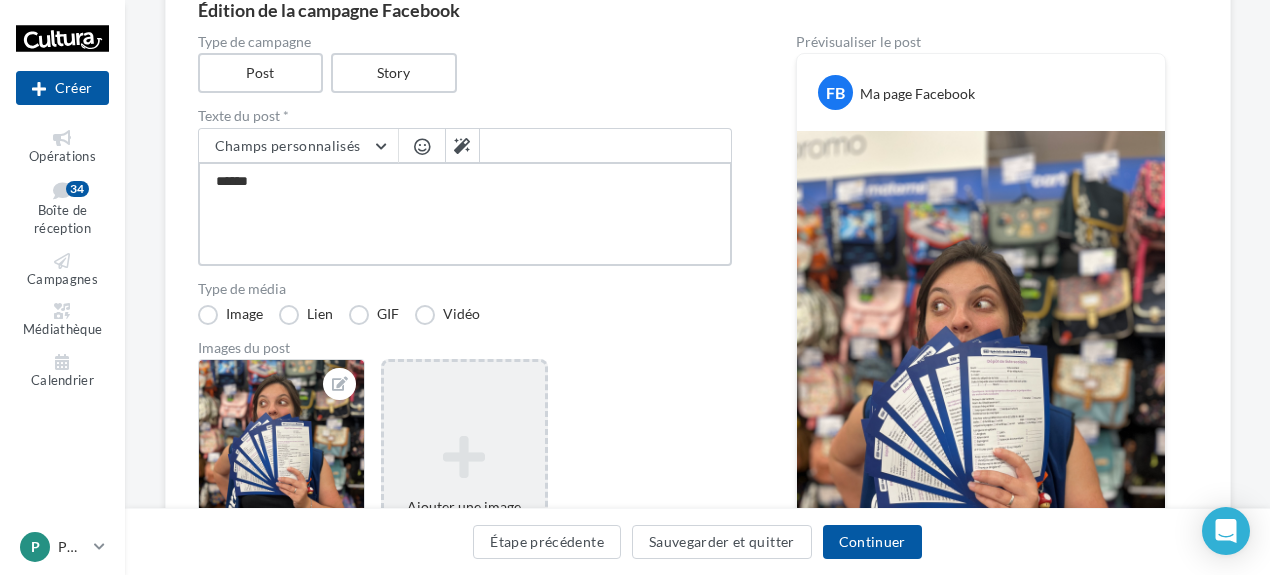 type on "*******" 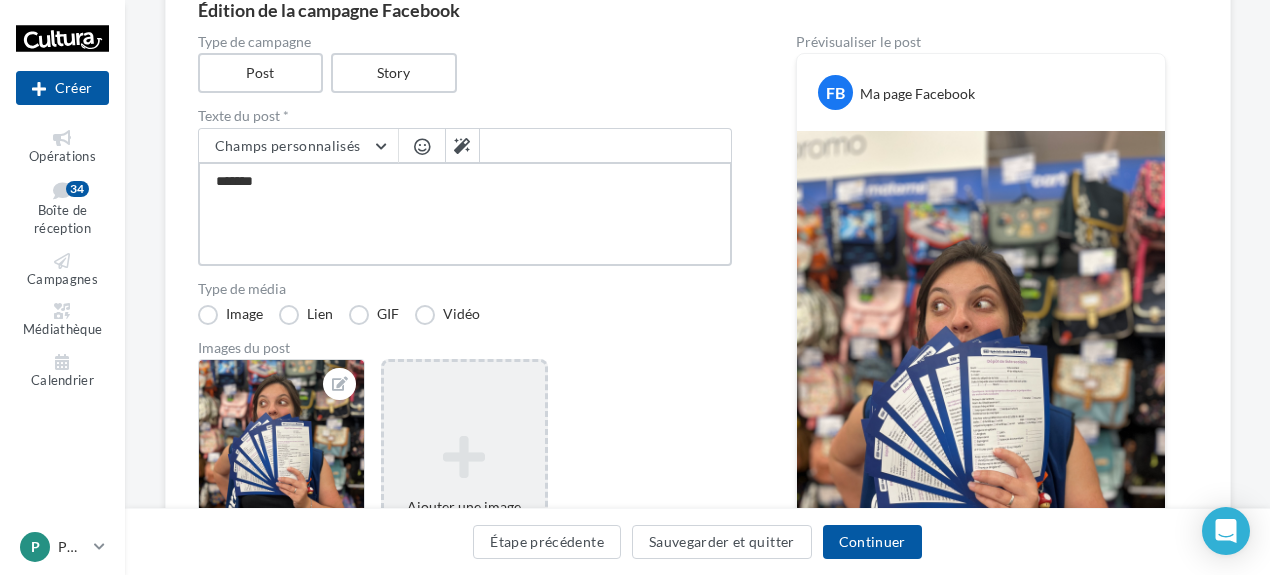 type on "*******" 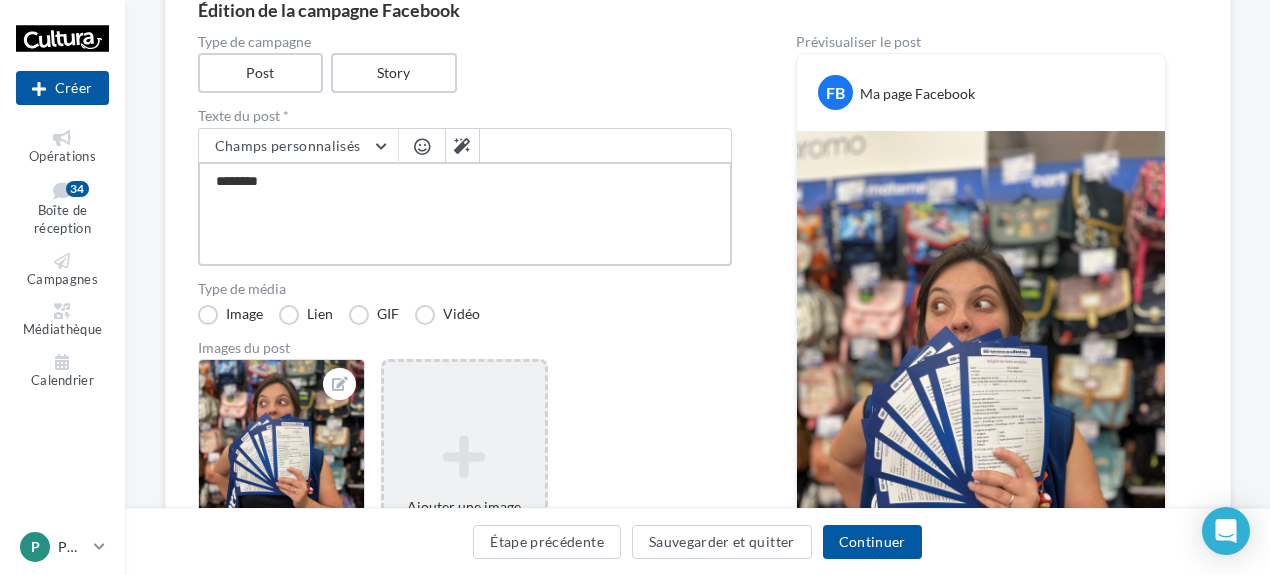 type on "*********" 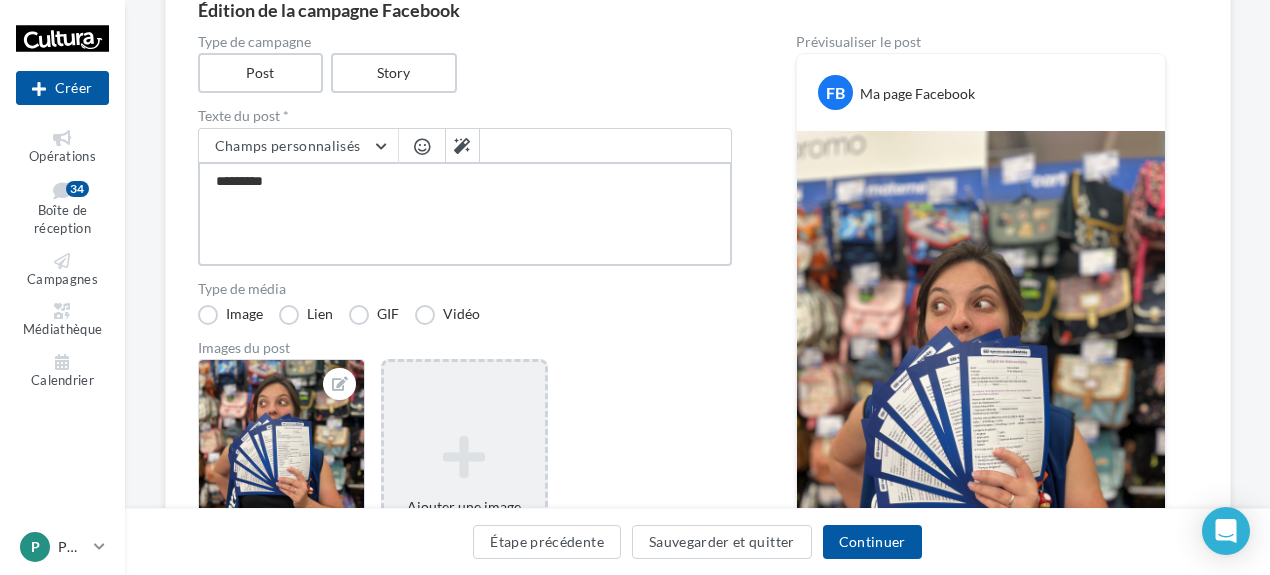 type on "**********" 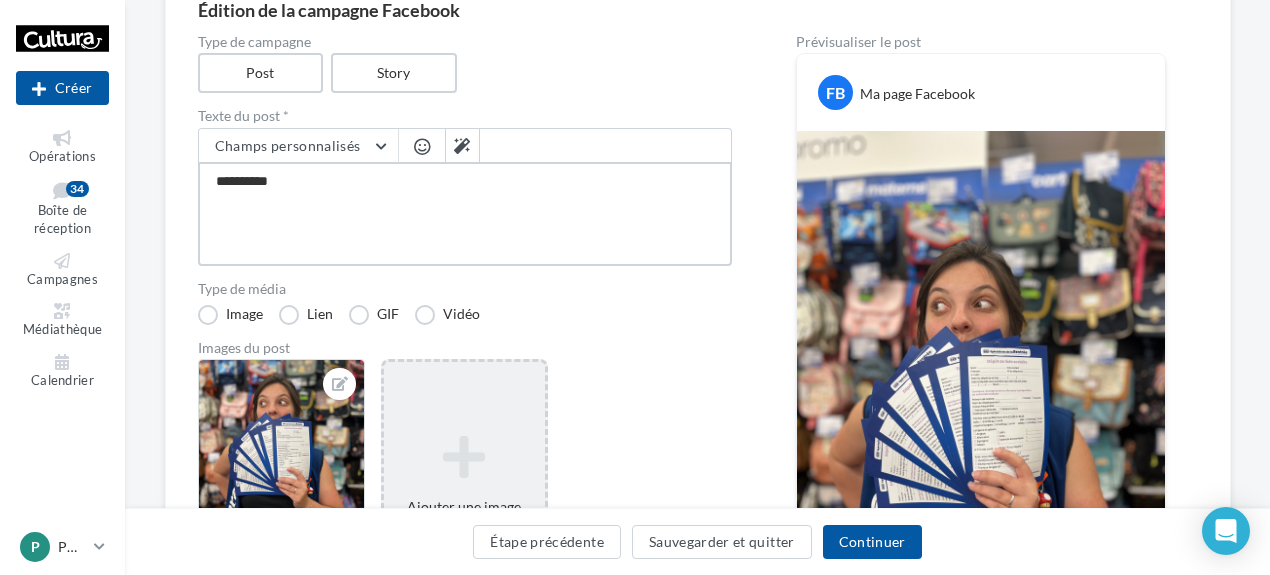 type on "**********" 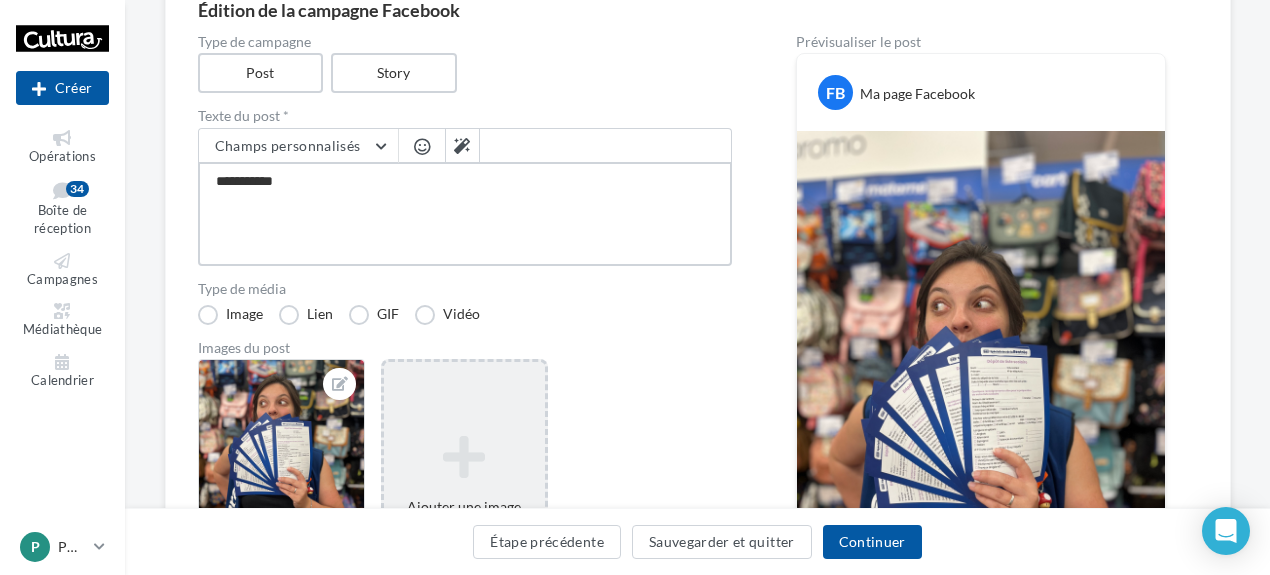 type on "**********" 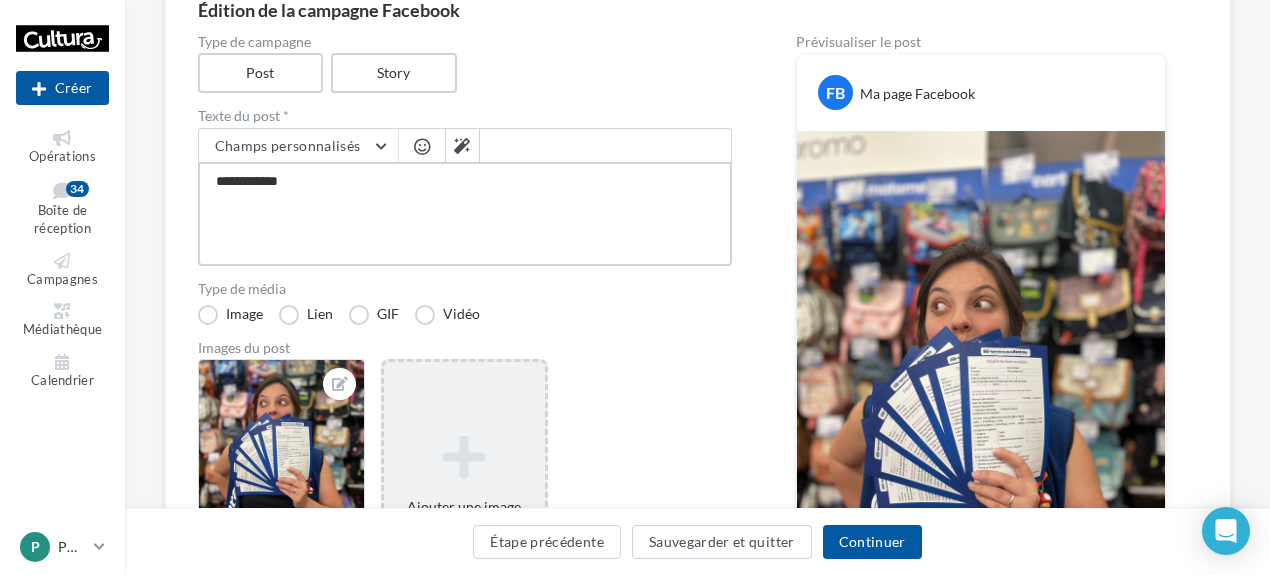 type on "**********" 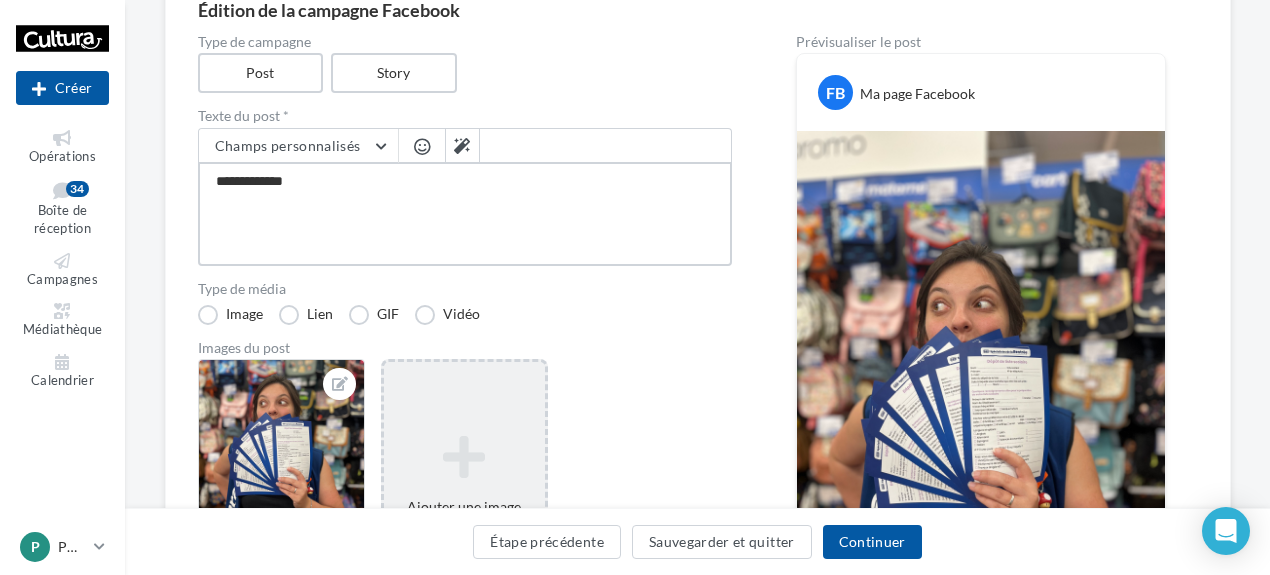 type on "**********" 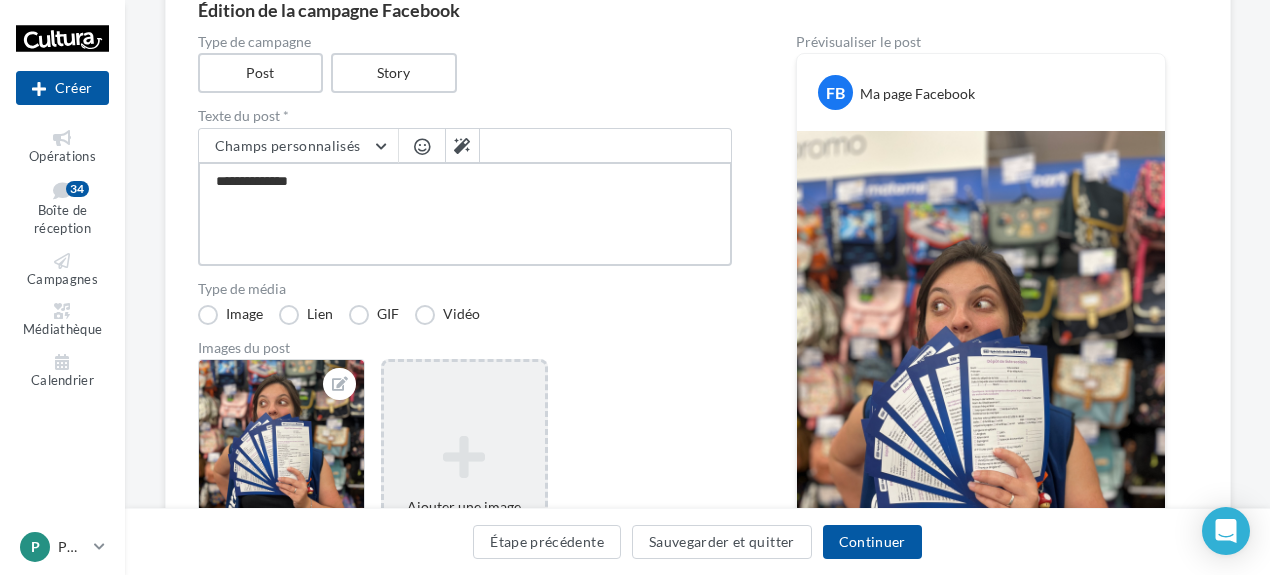 type on "**********" 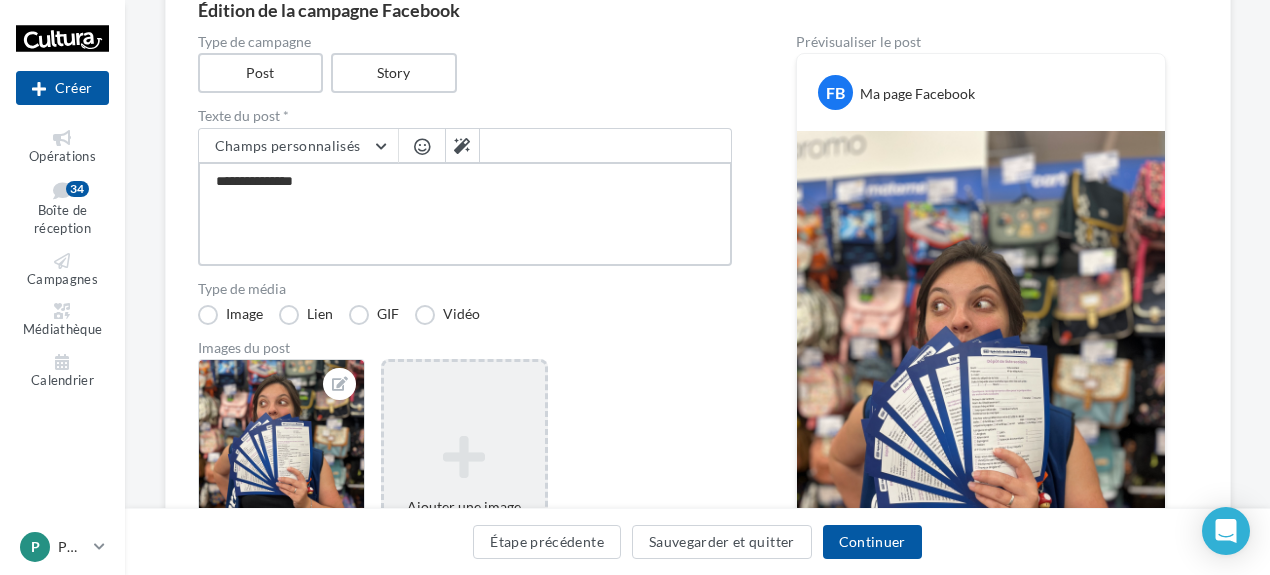 type on "**********" 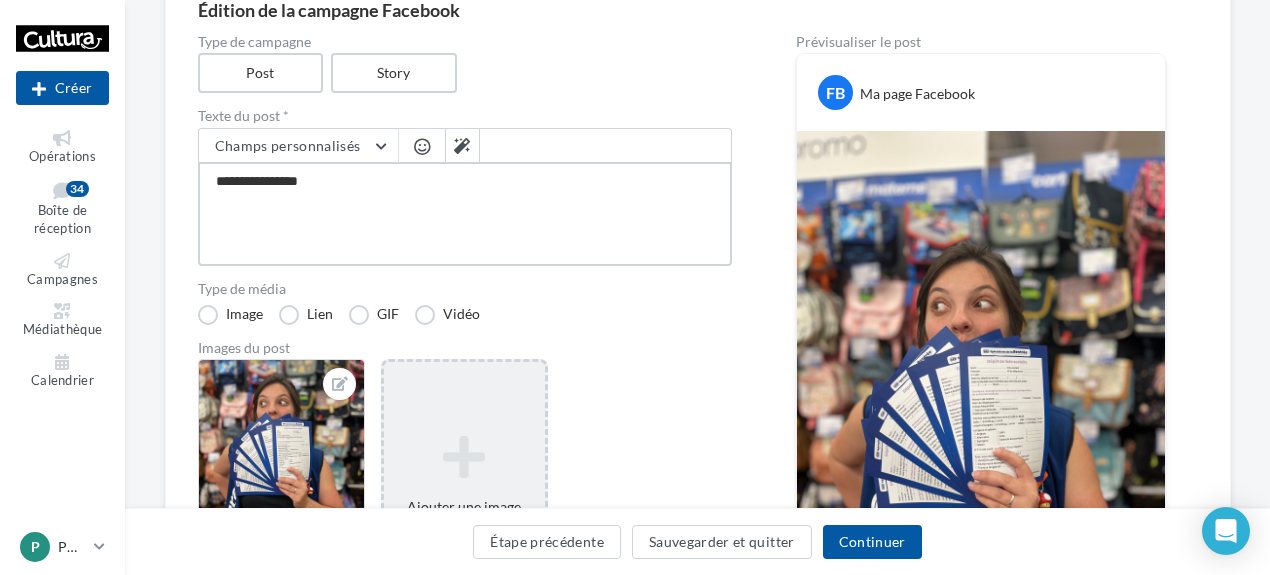 type on "**********" 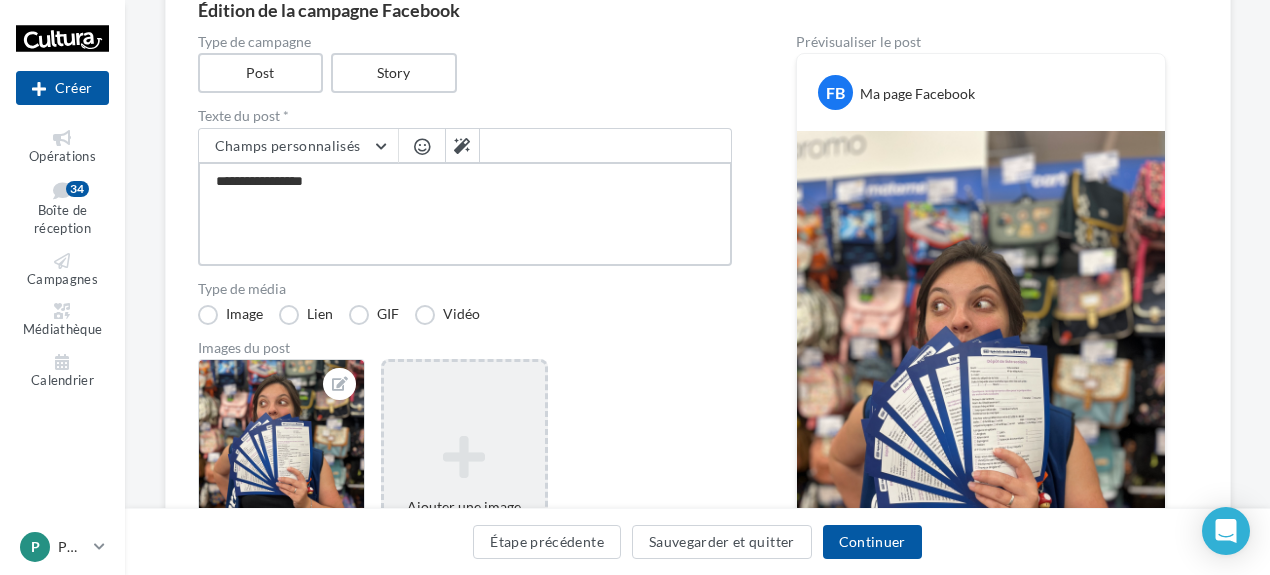 type on "**********" 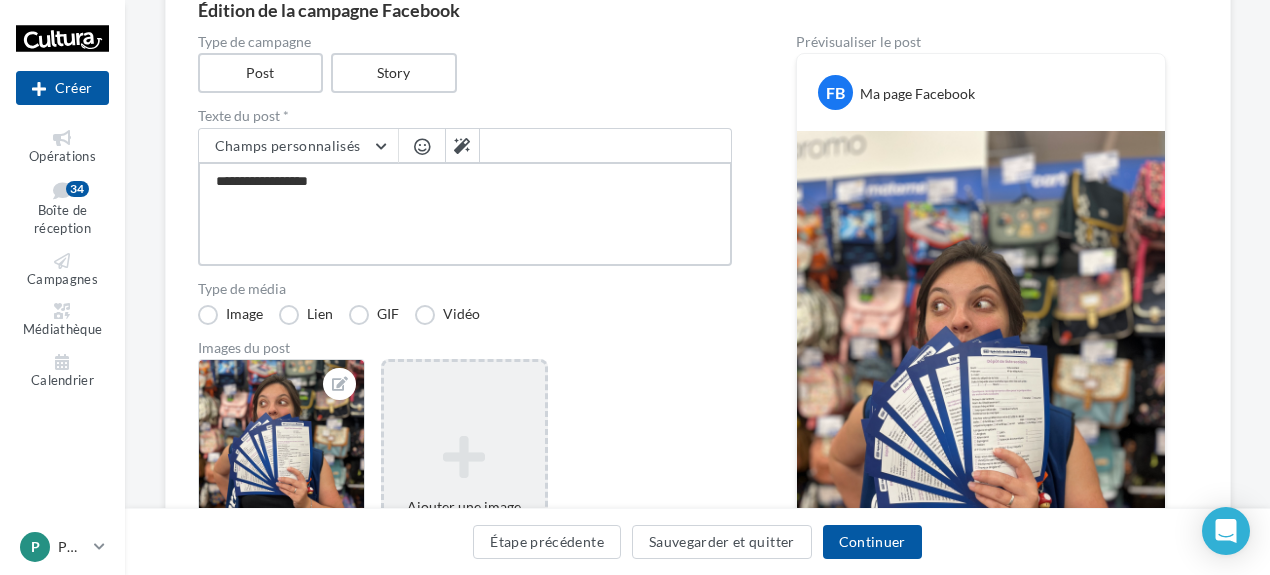 type on "**********" 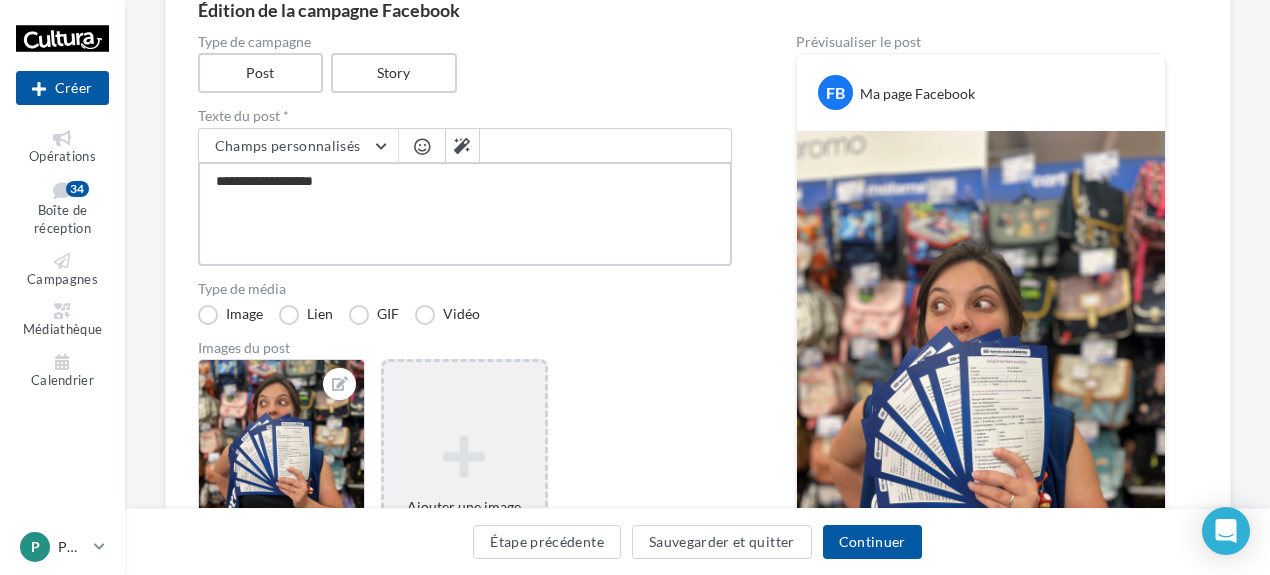type on "**********" 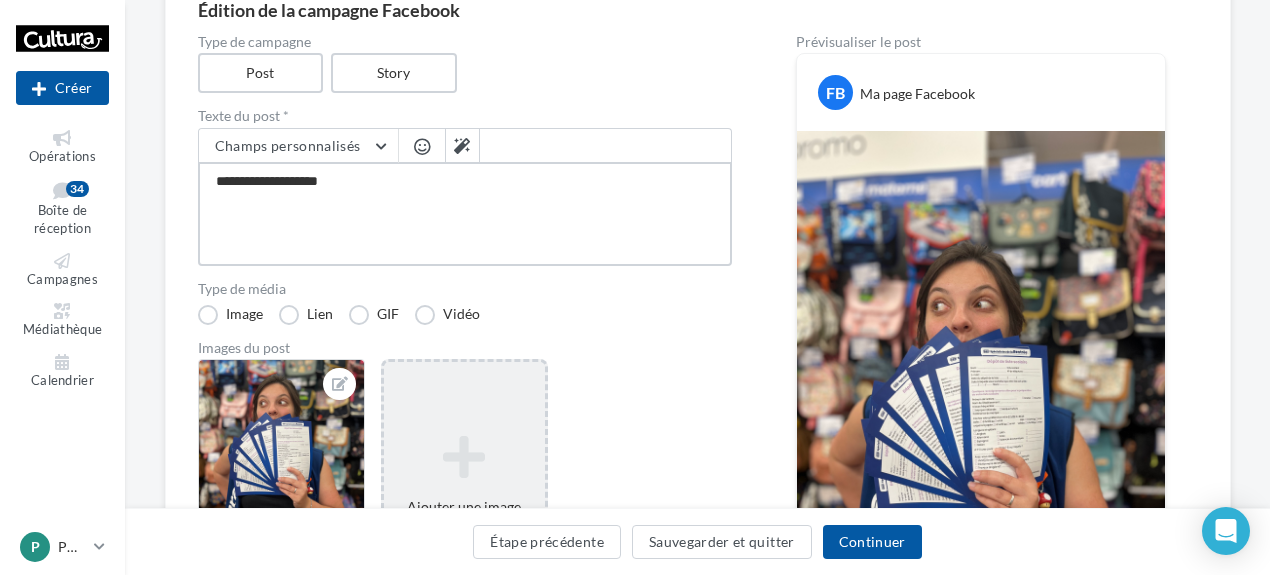 type on "**********" 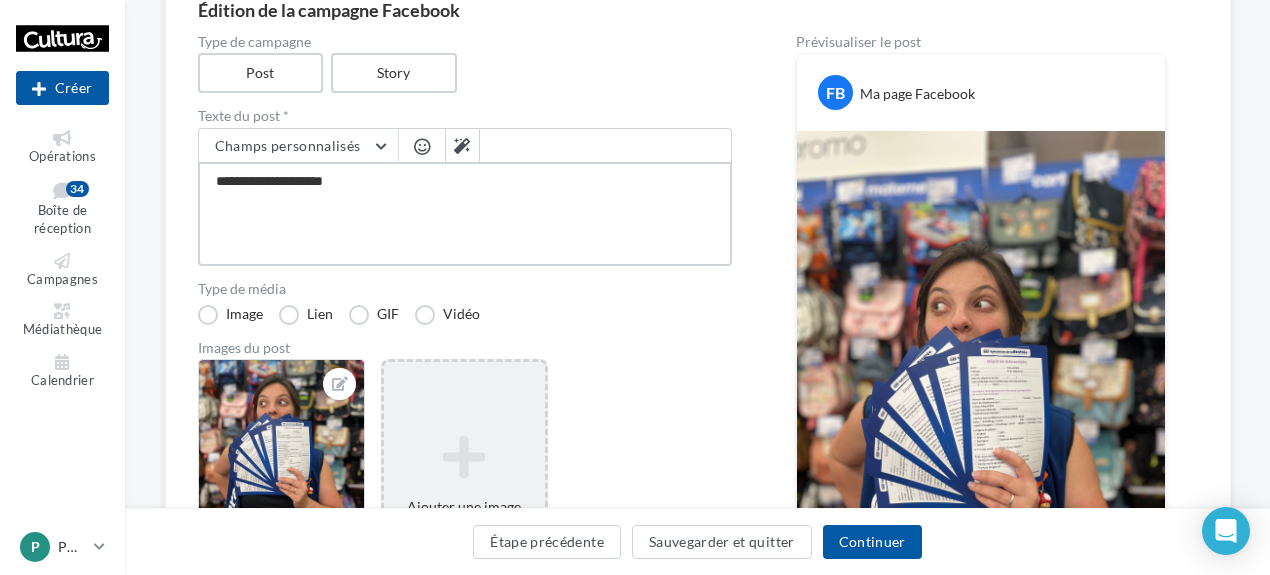 type on "**********" 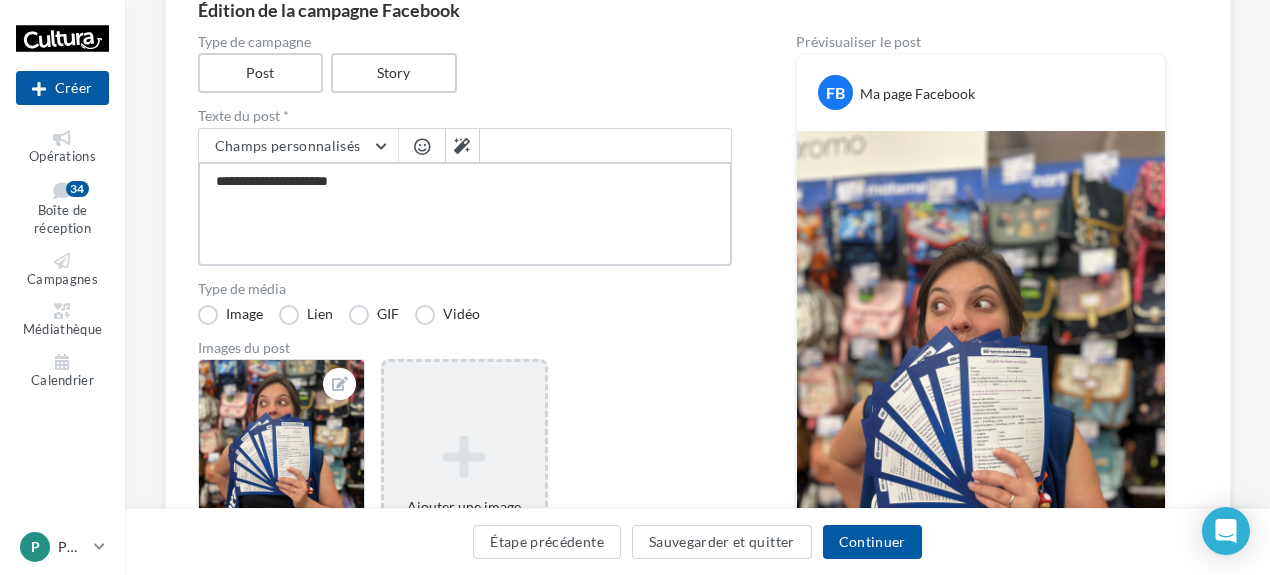 type on "**********" 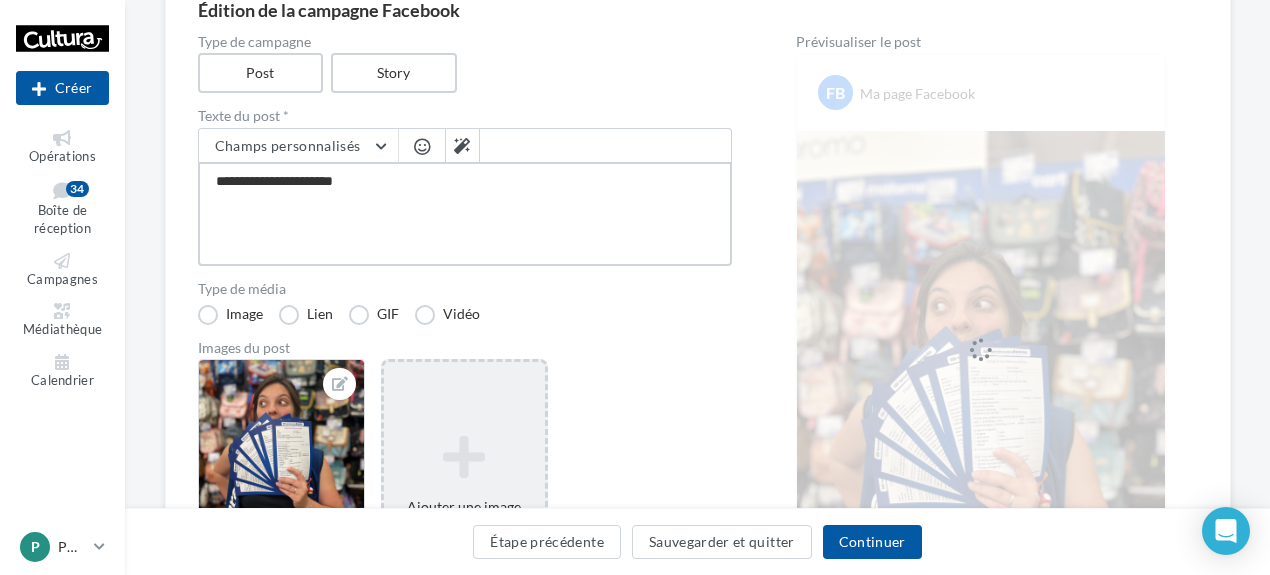 type on "**********" 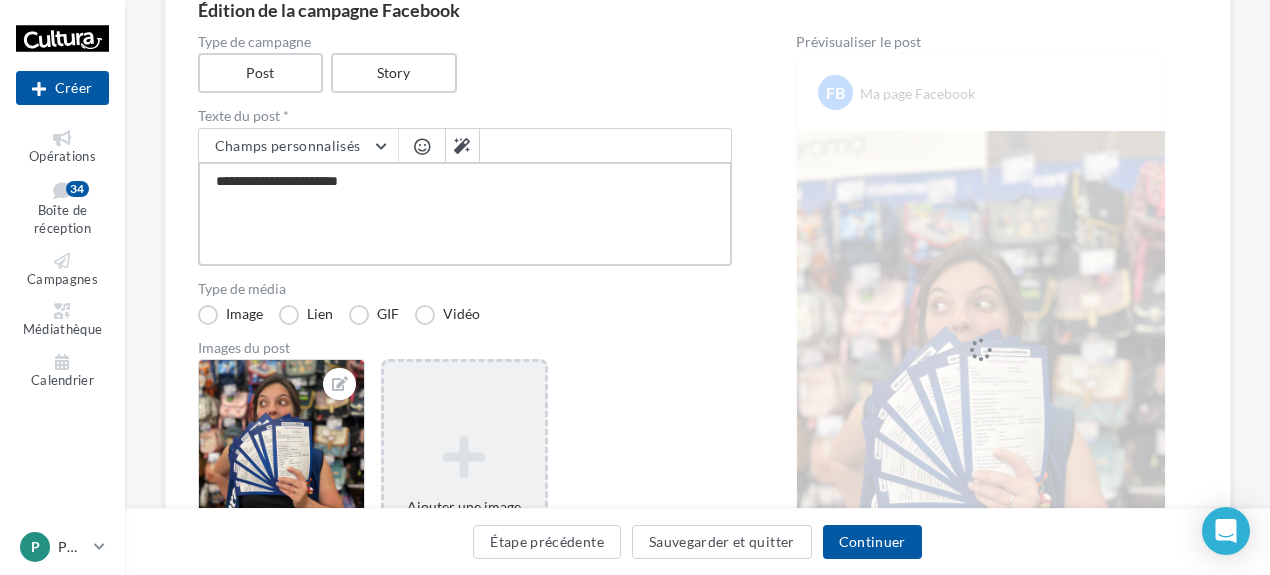type on "**********" 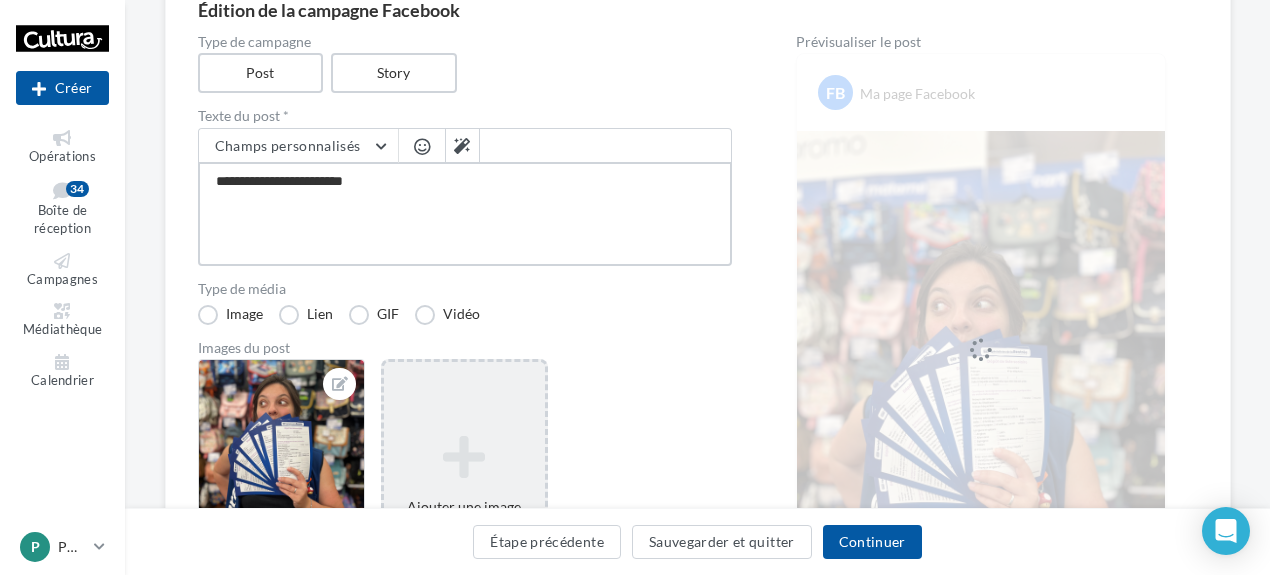type on "**********" 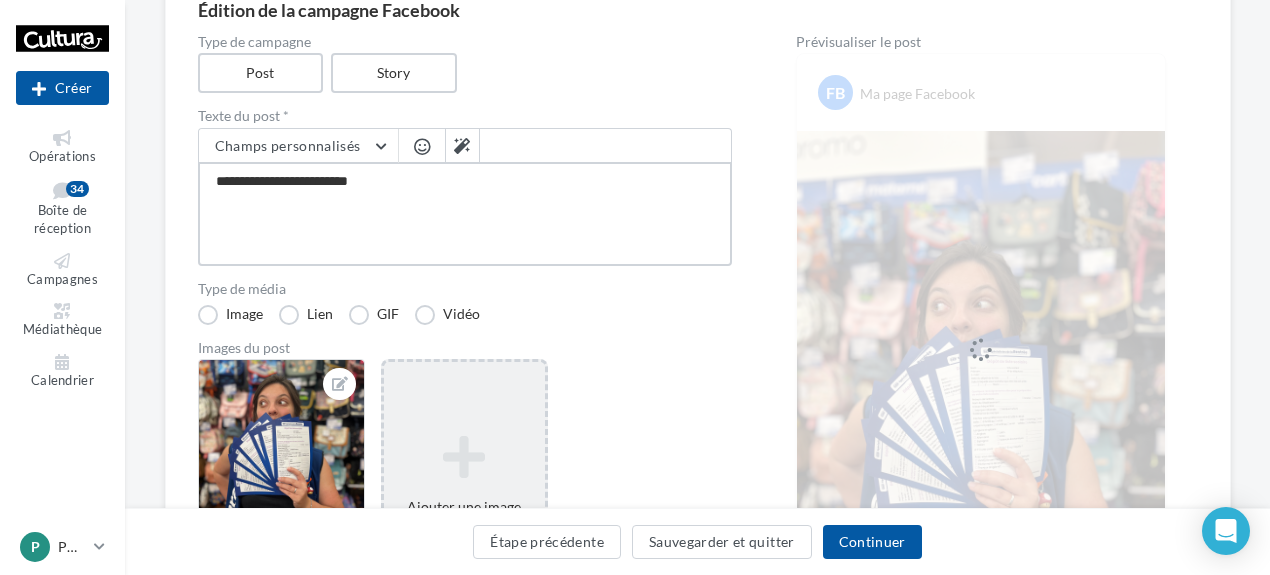 type on "**********" 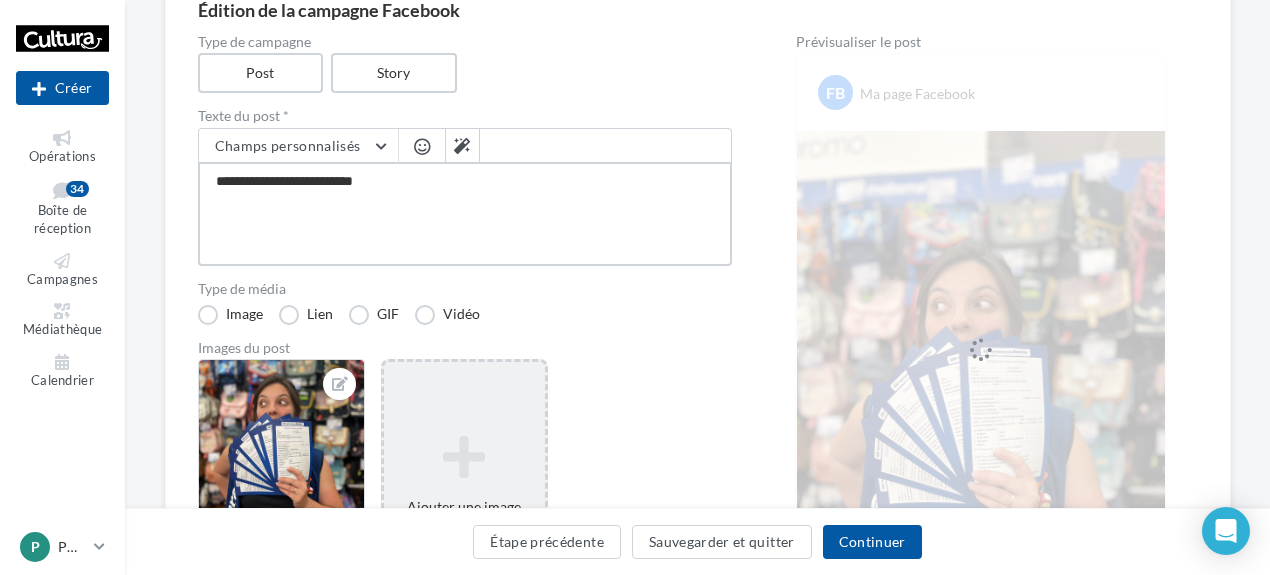 type on "**********" 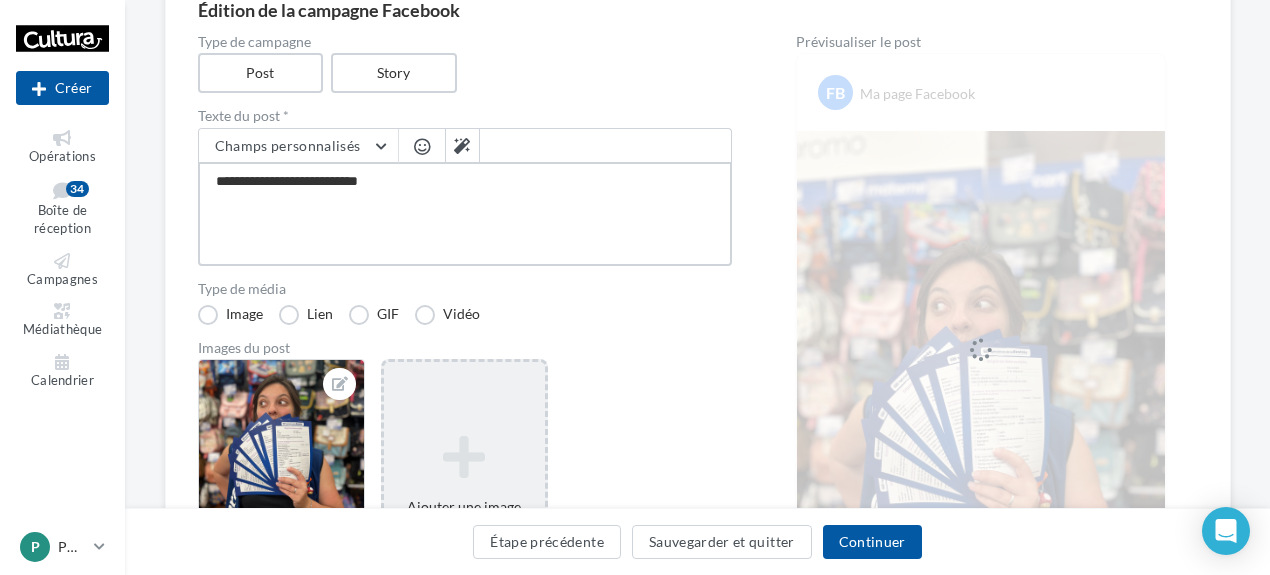 type on "**********" 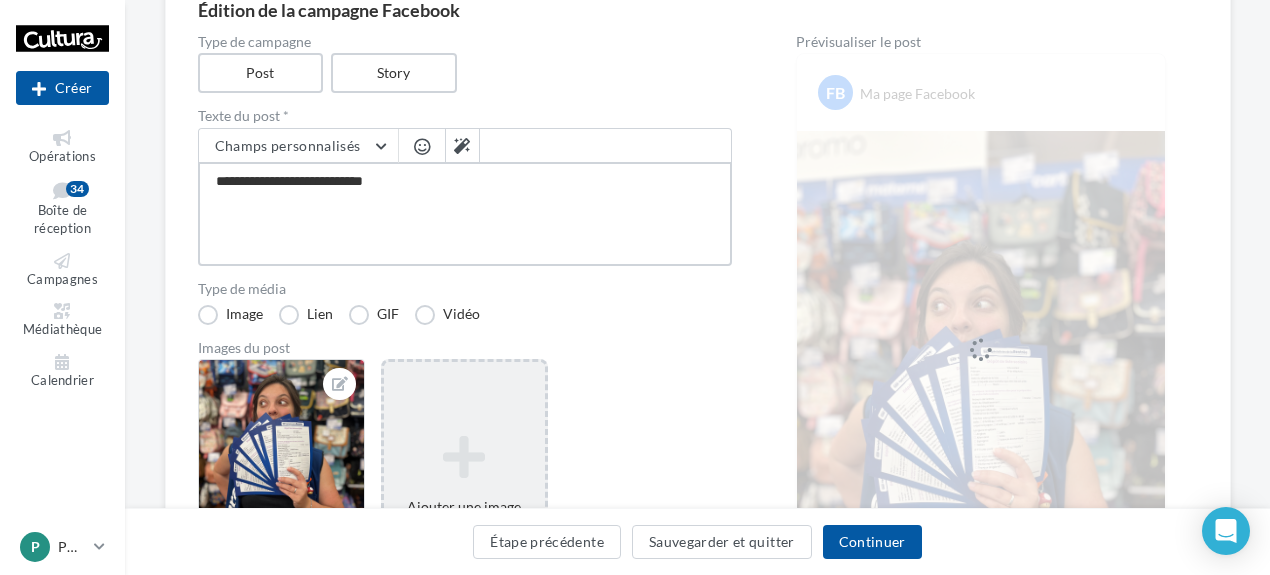 type on "**********" 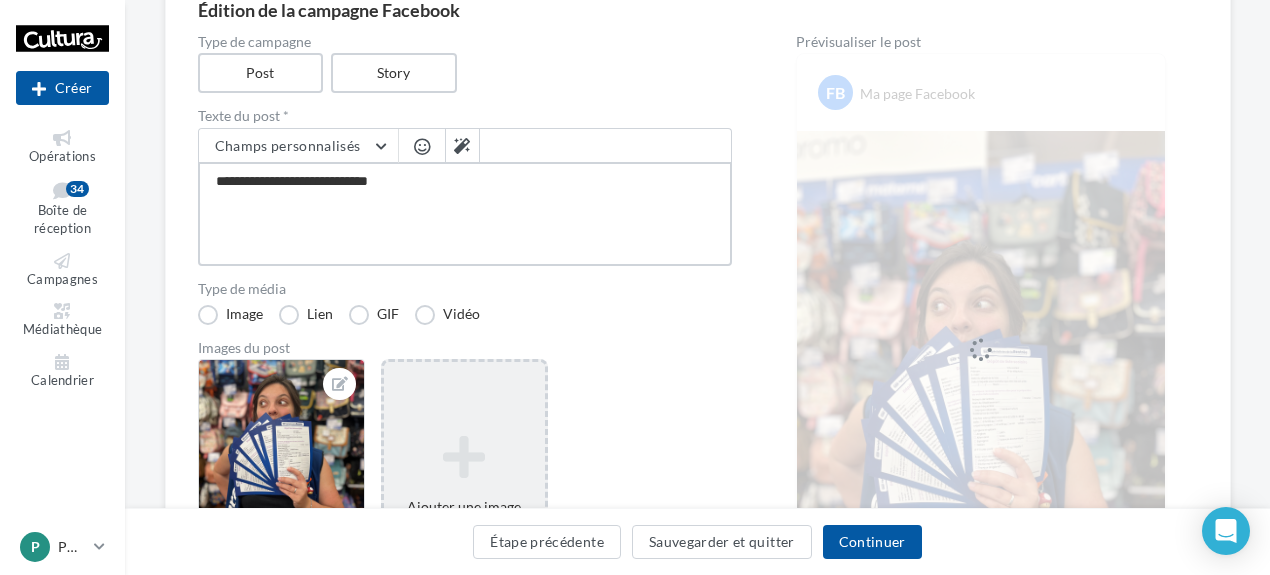 type on "**********" 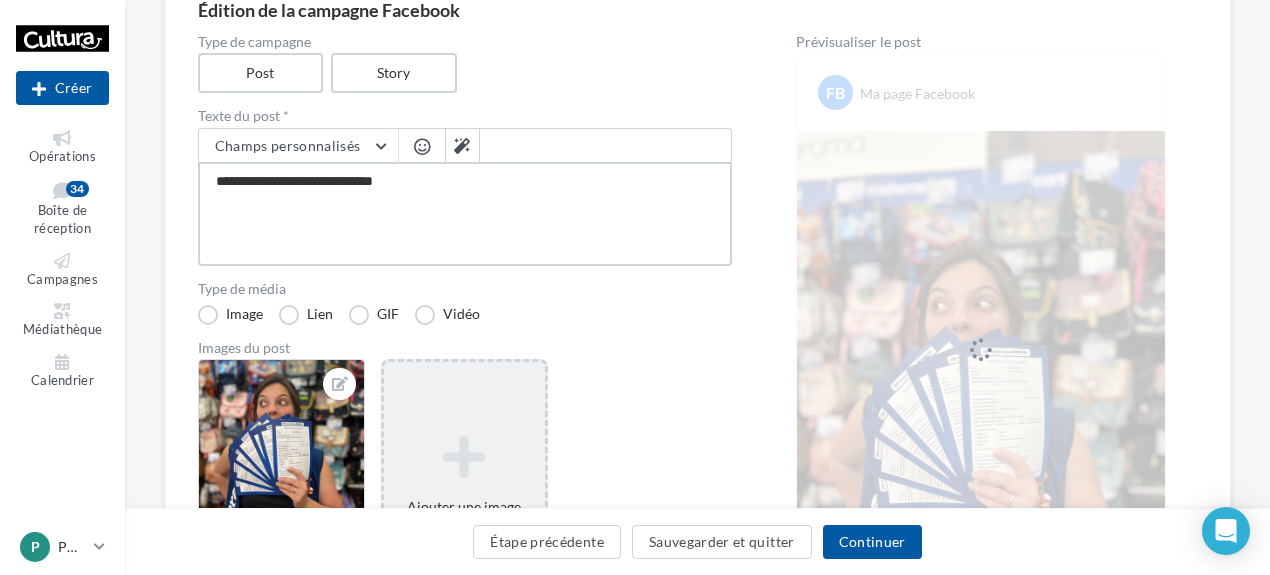type on "**********" 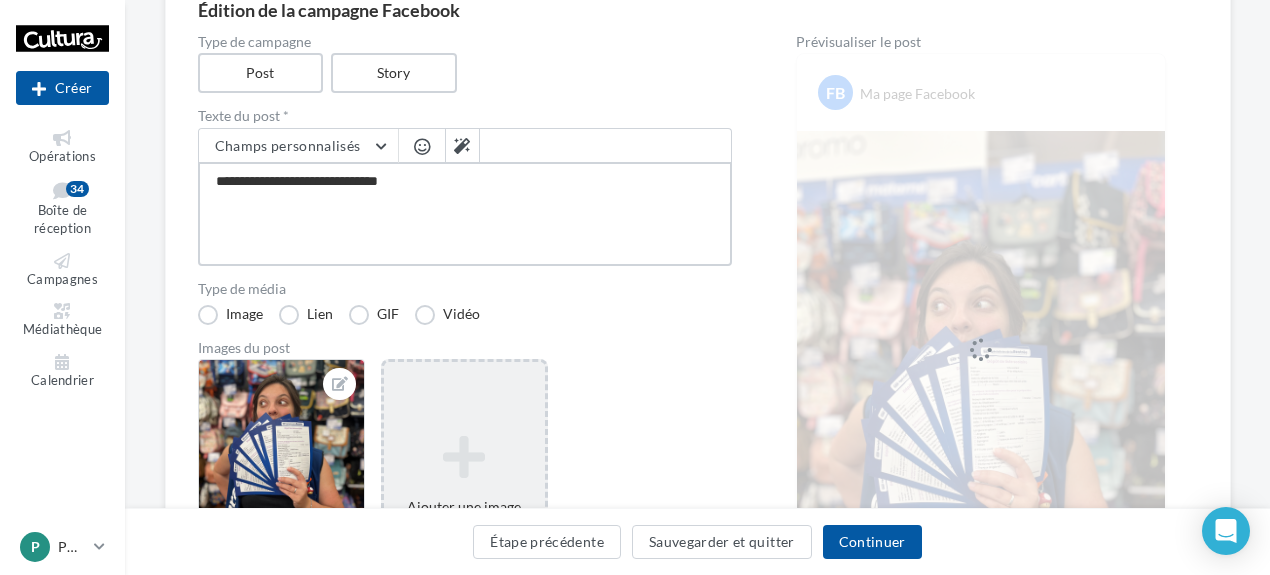 type on "**********" 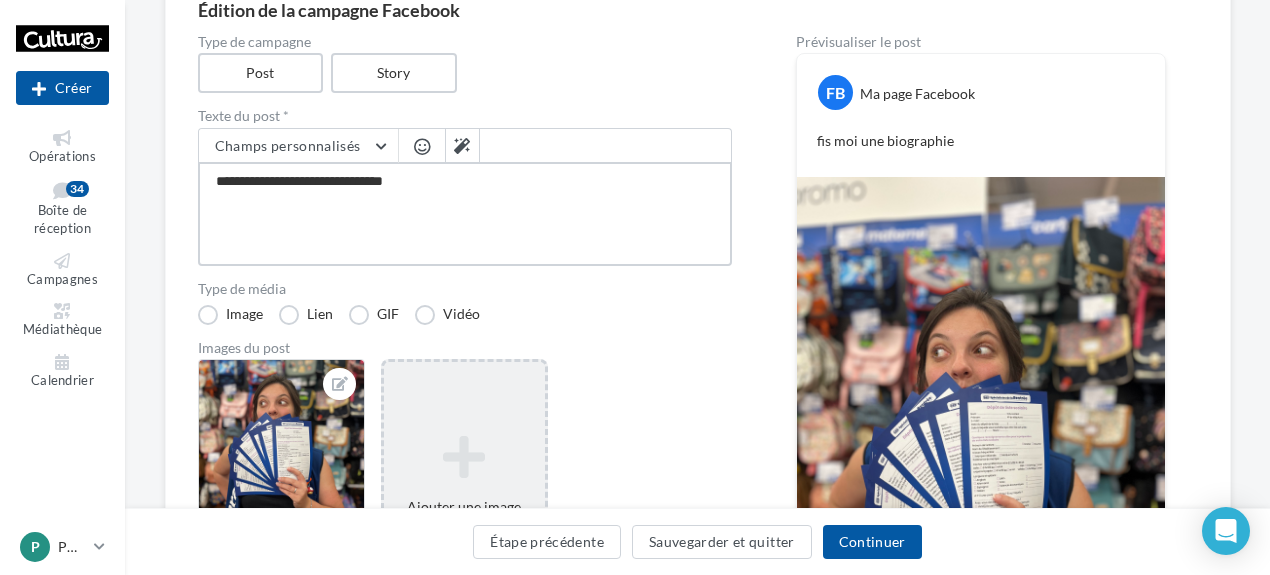 type on "**********" 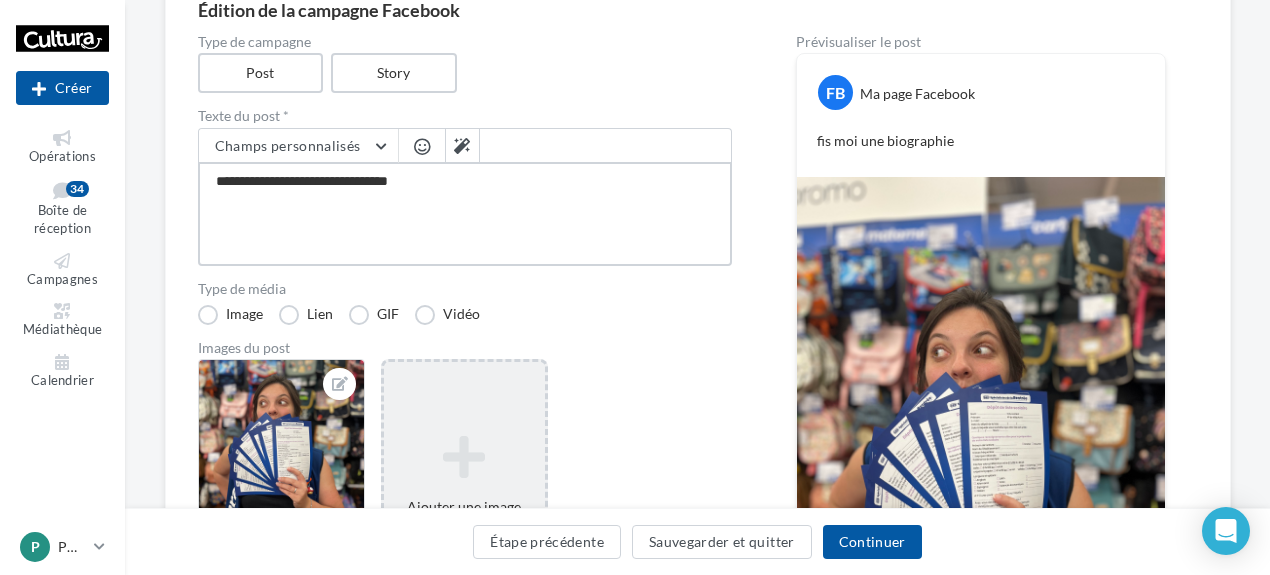 type on "**********" 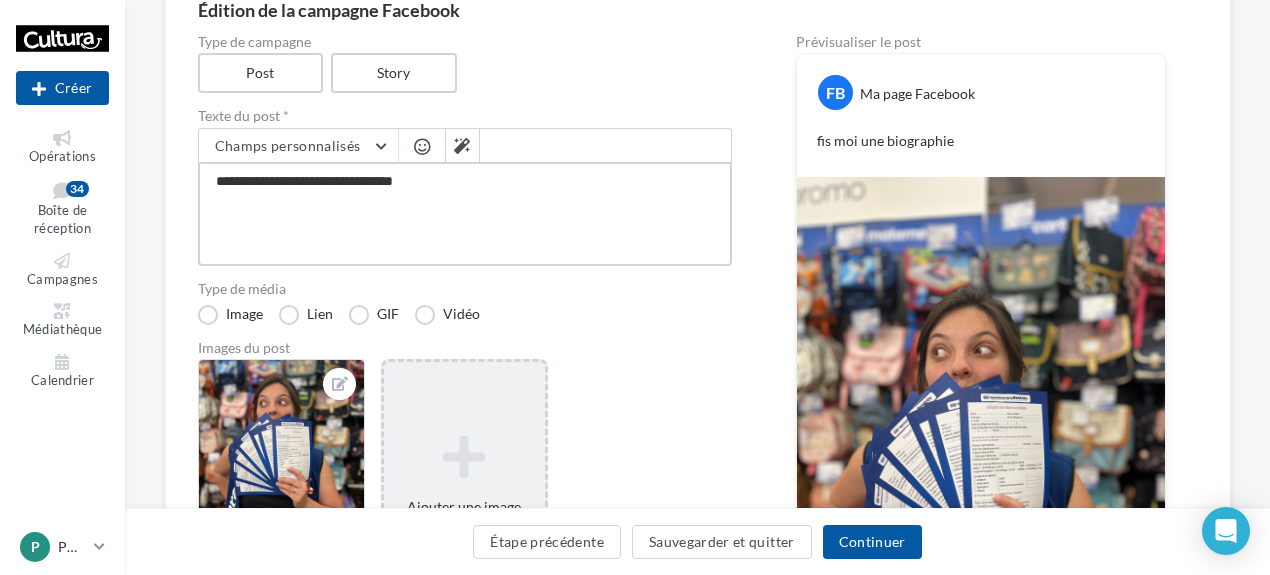 type on "**********" 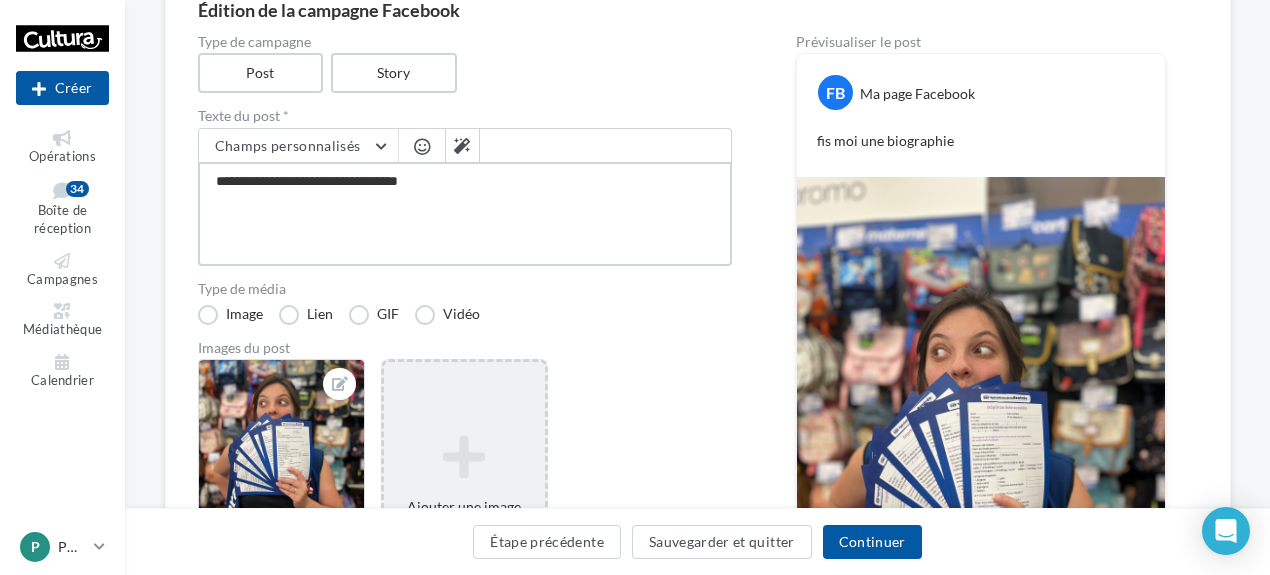 type on "**********" 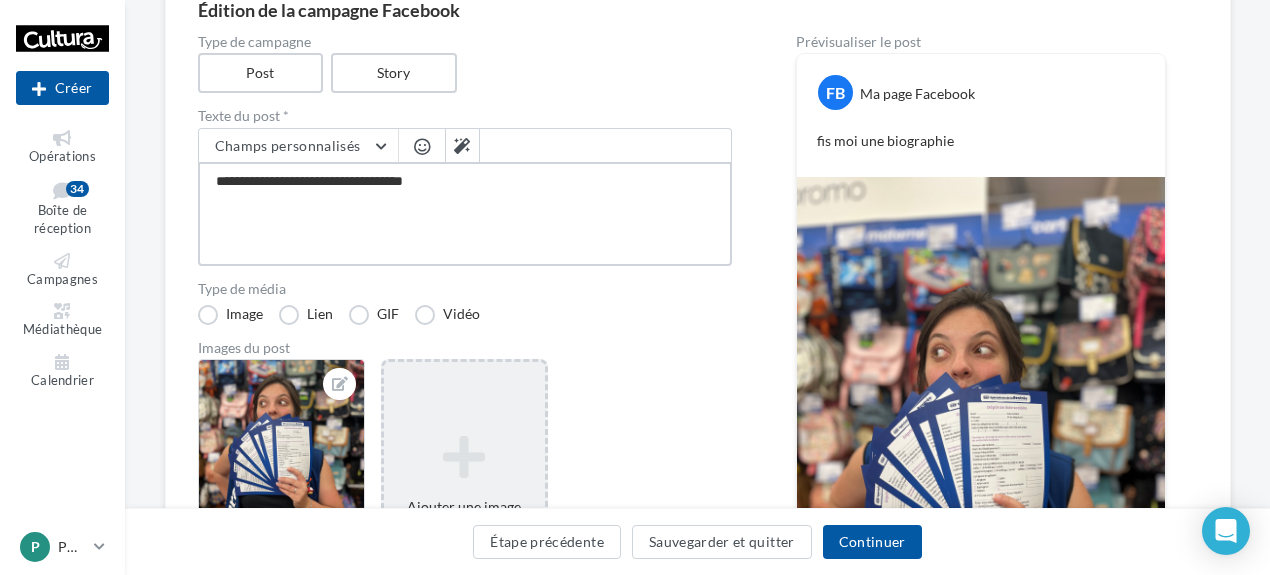 type on "**********" 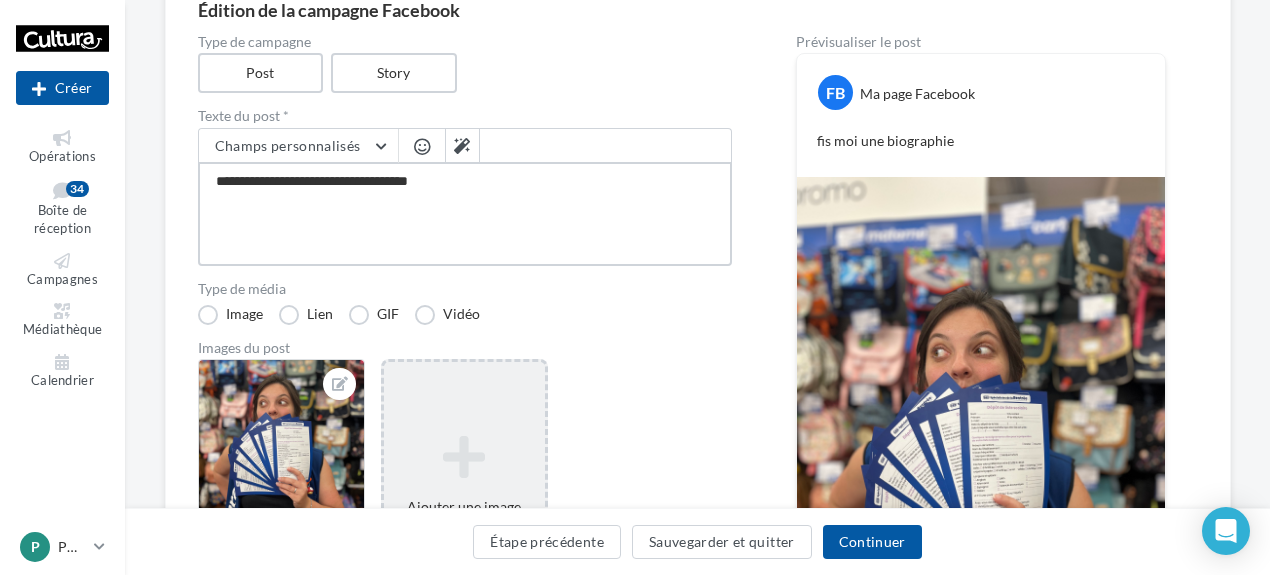 type on "**********" 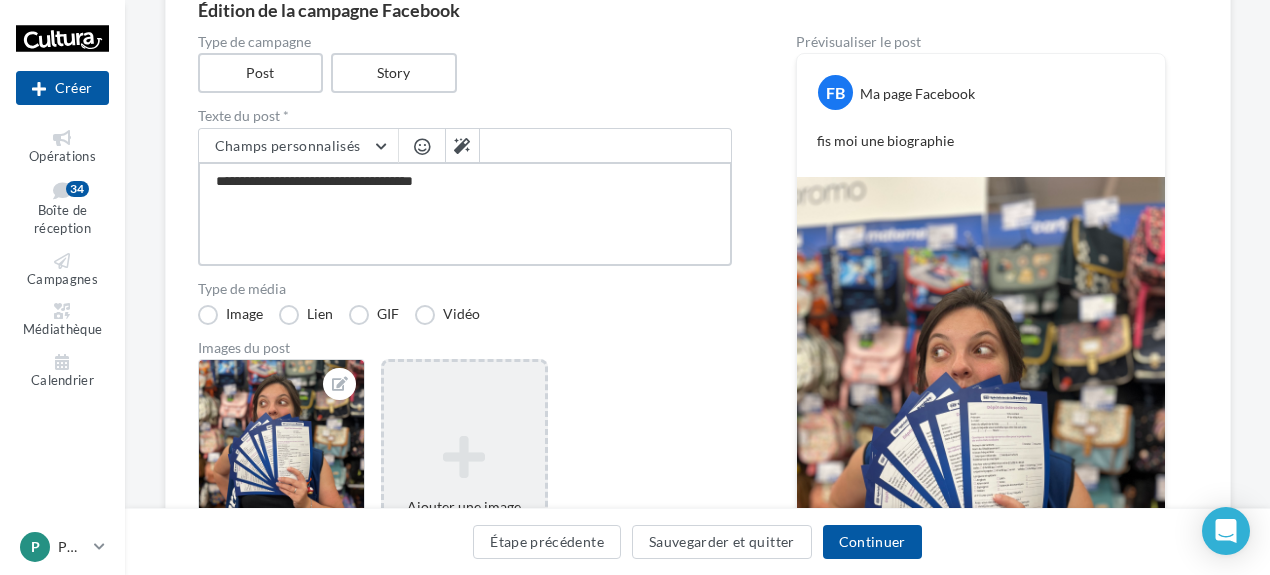 type on "**********" 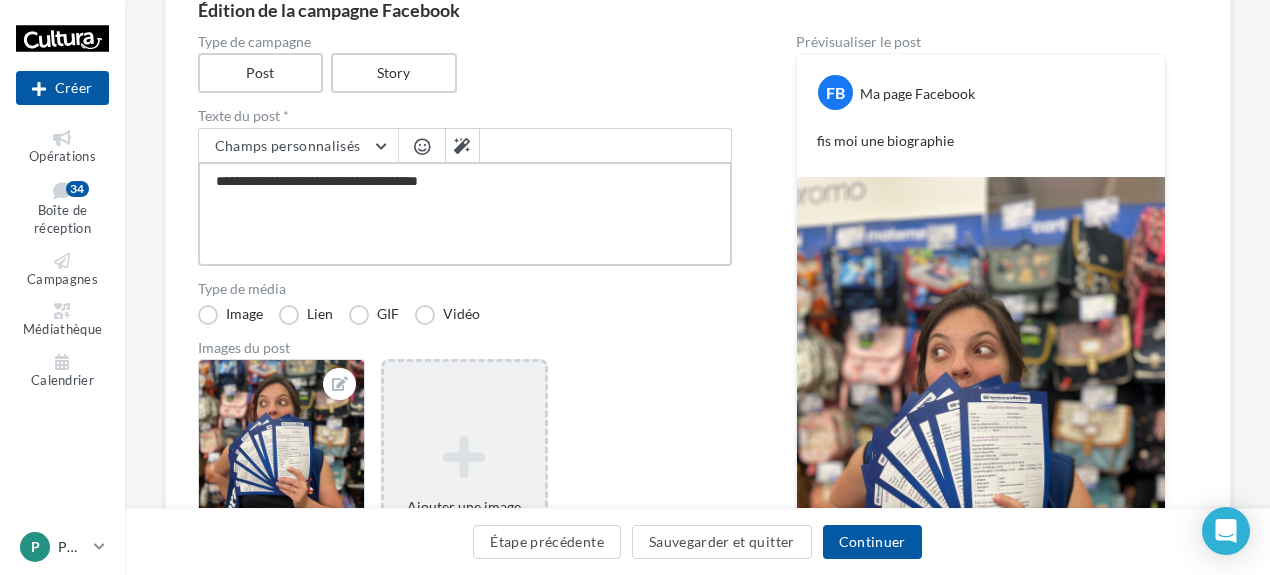 type on "**********" 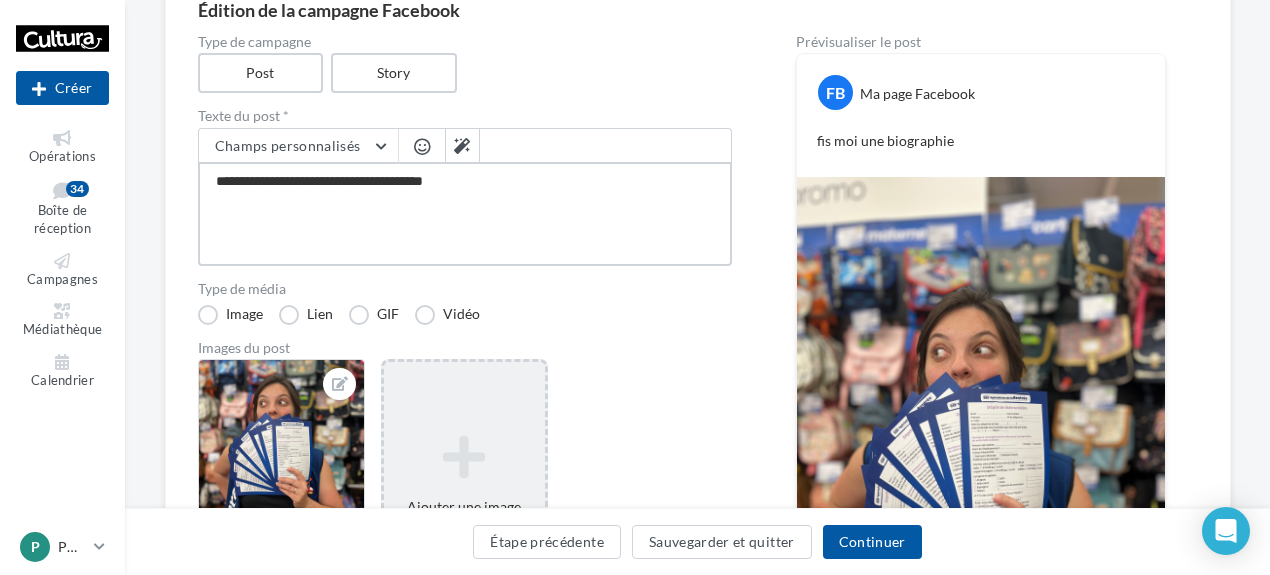 type on "**********" 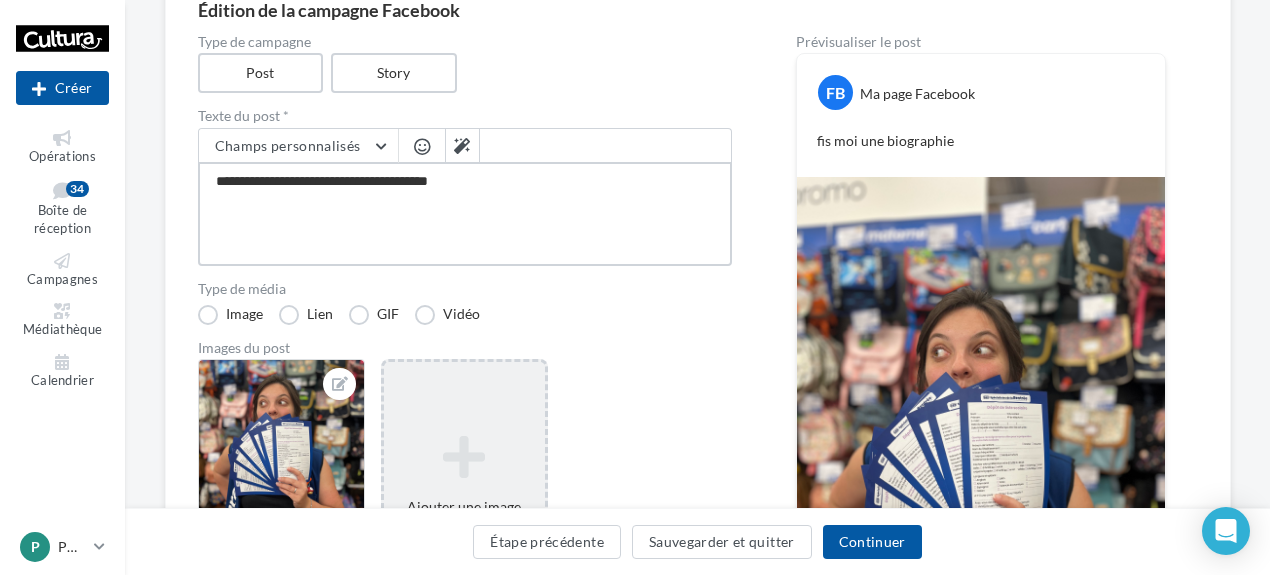 type on "**********" 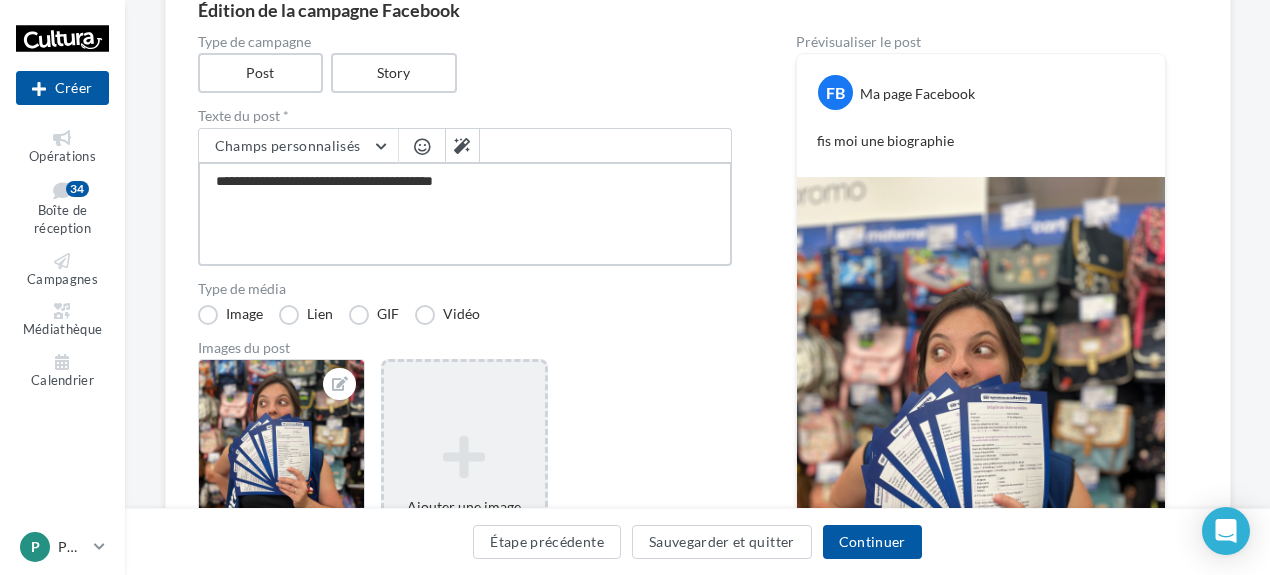 type on "**********" 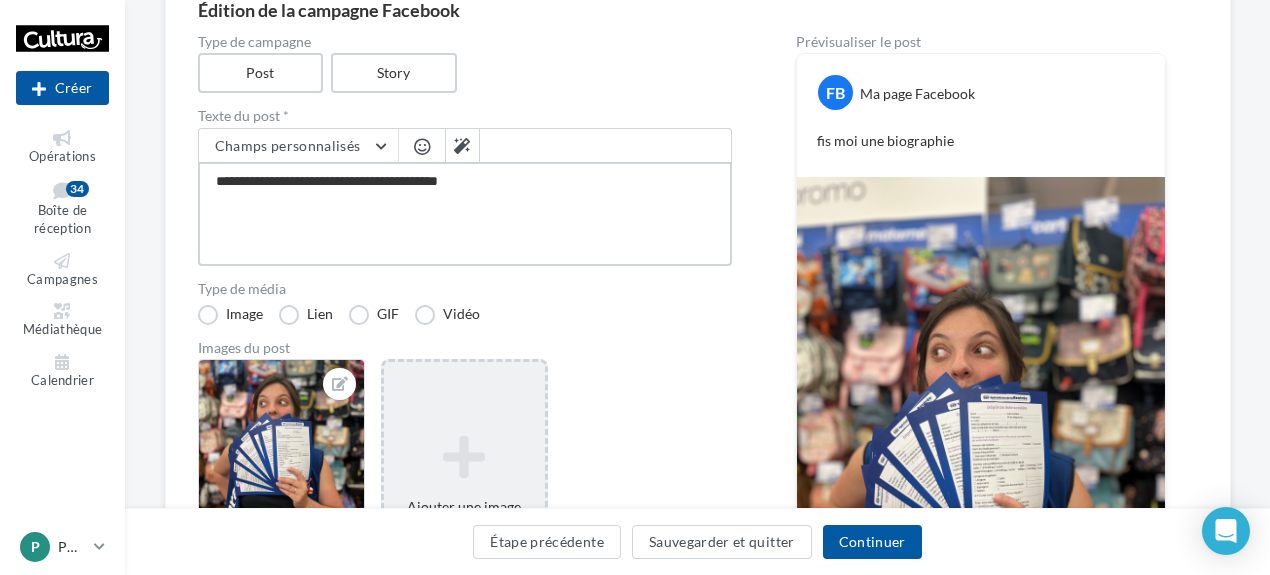 type on "**********" 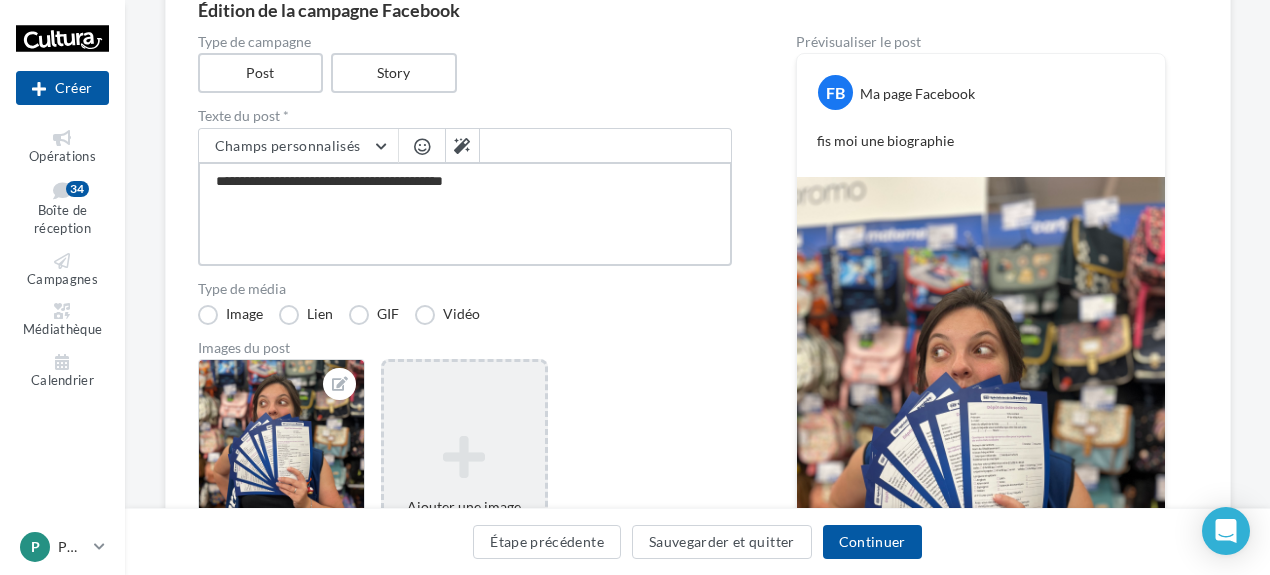 type on "**********" 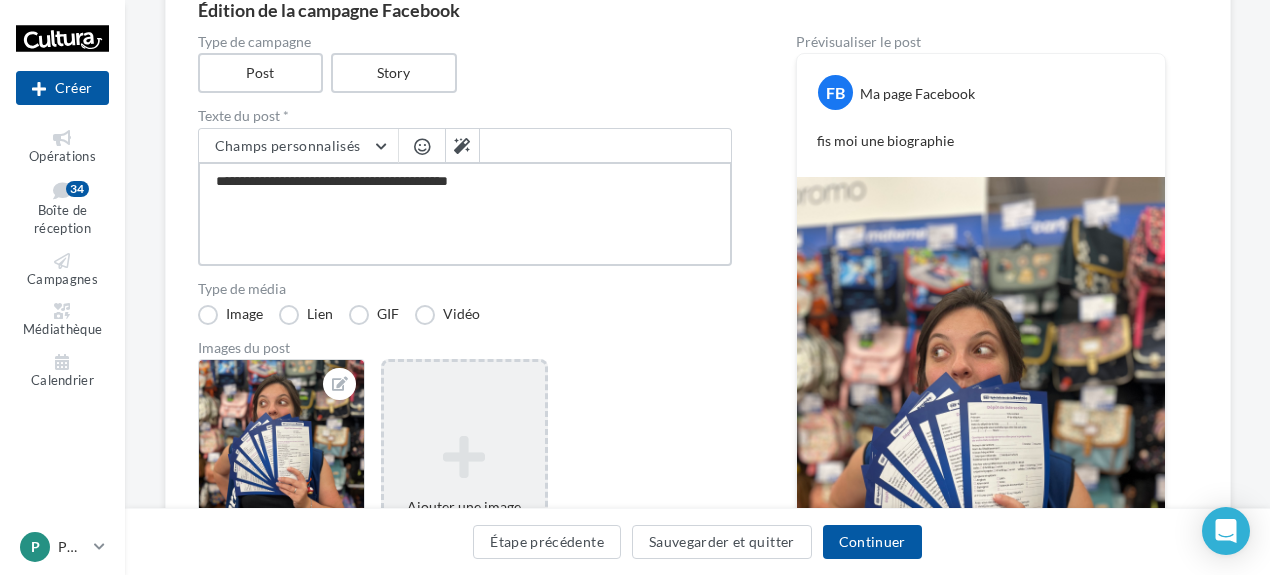 type on "**********" 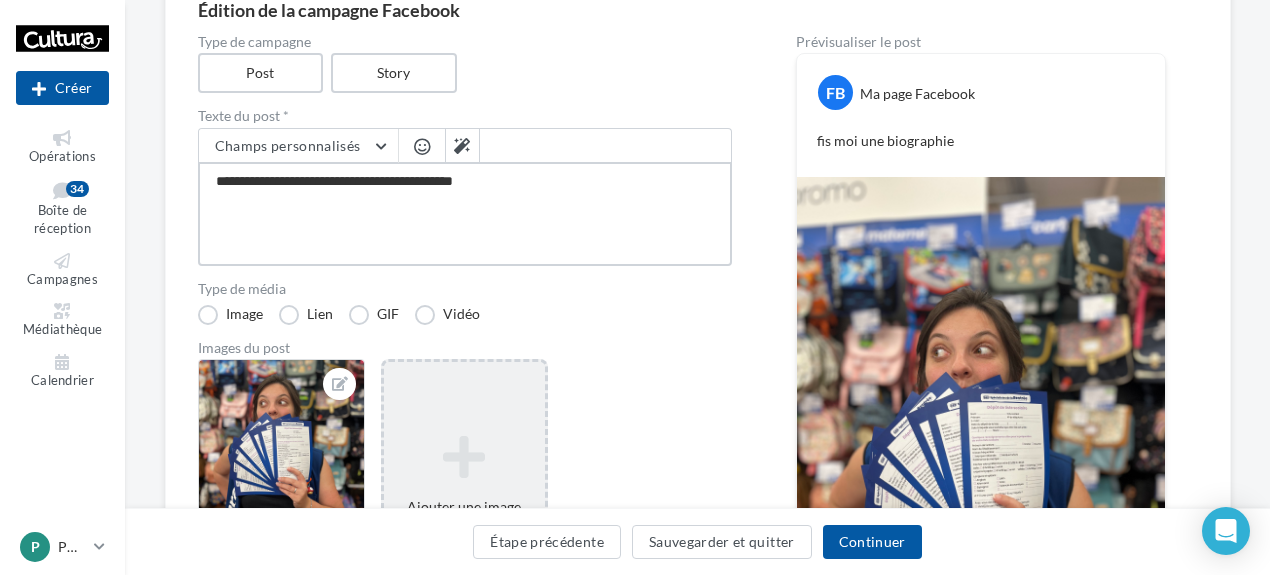 type on "**********" 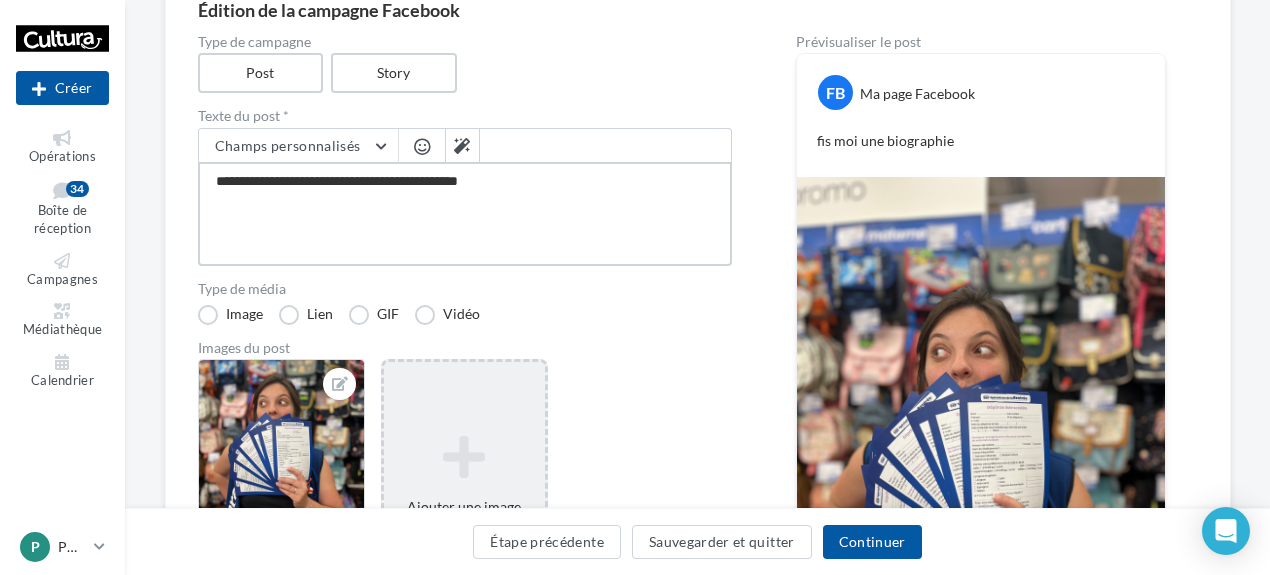 type on "**********" 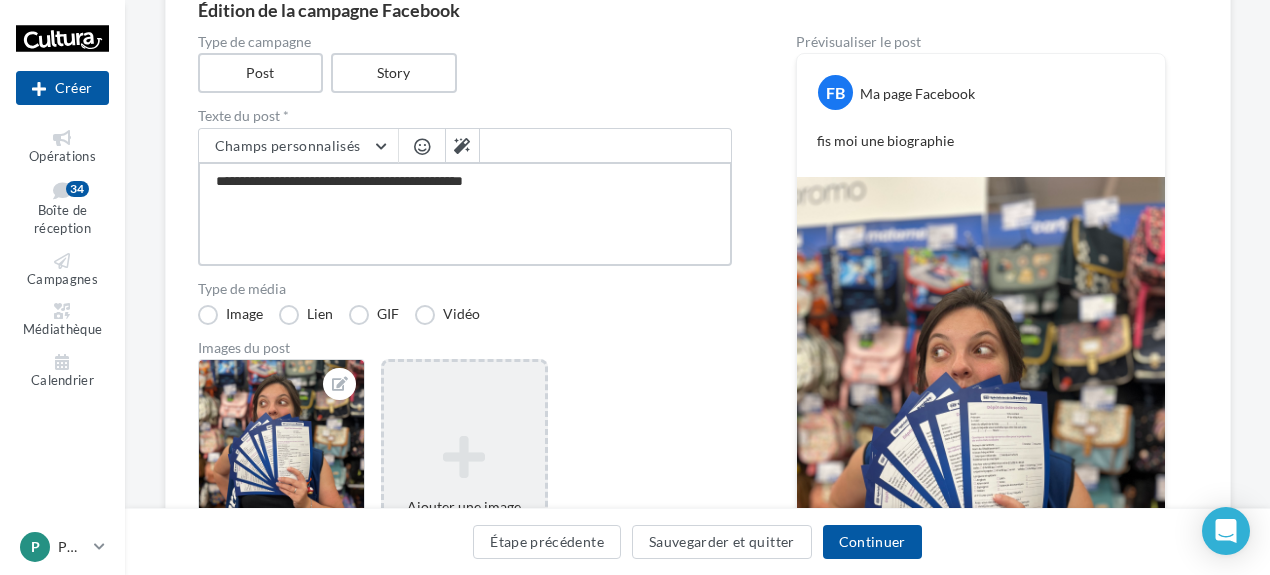 type on "**********" 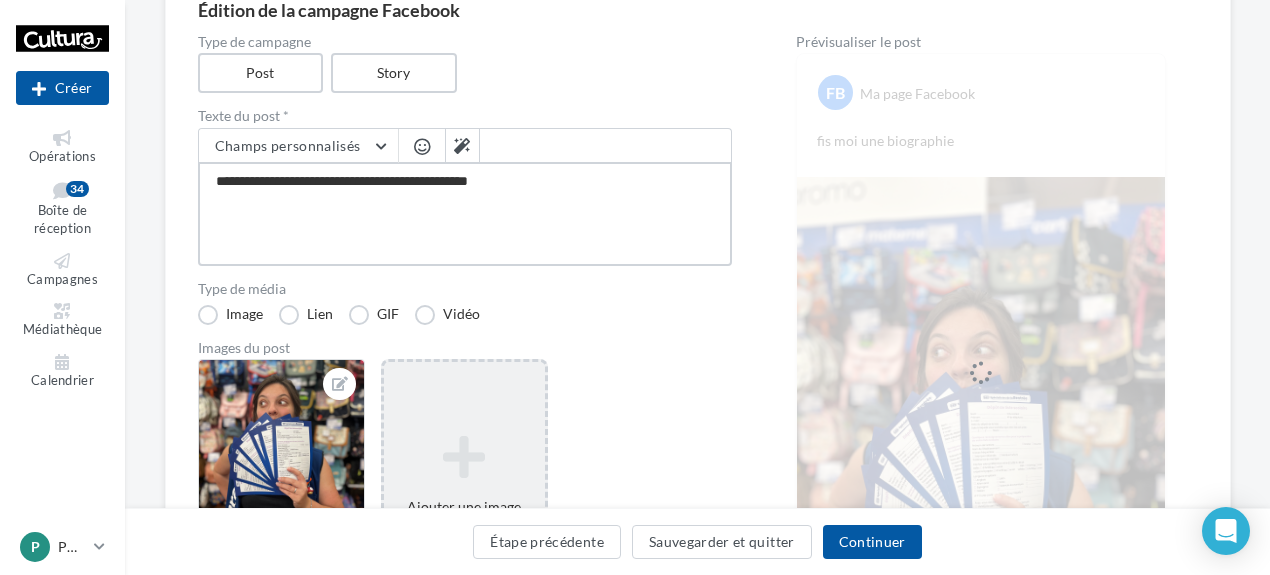 type on "**********" 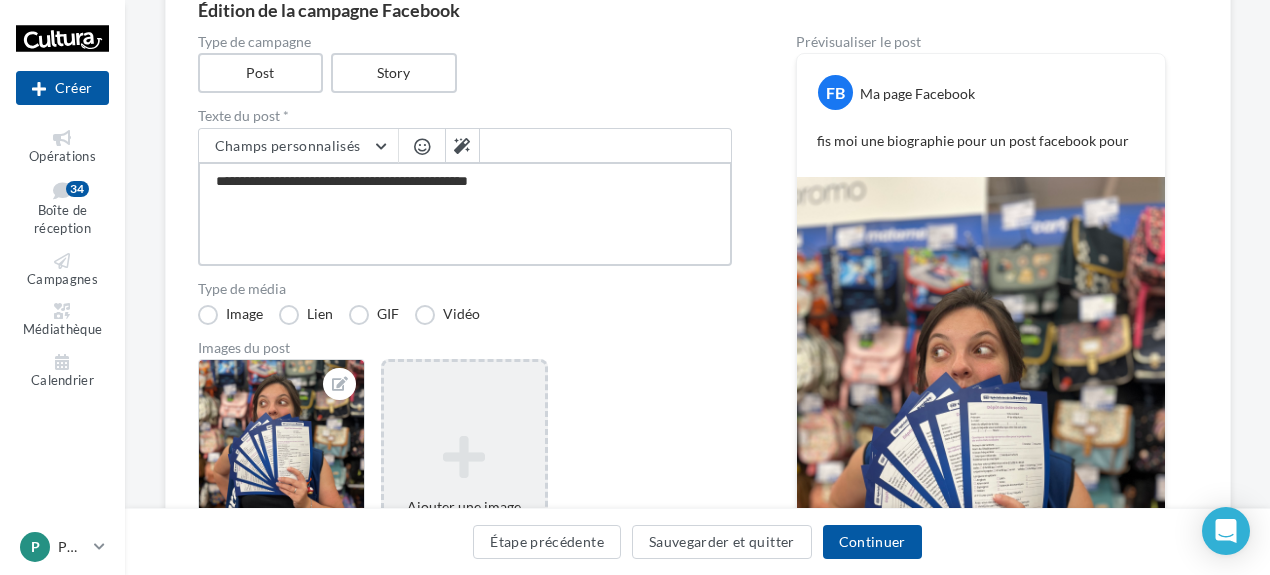 type on "**********" 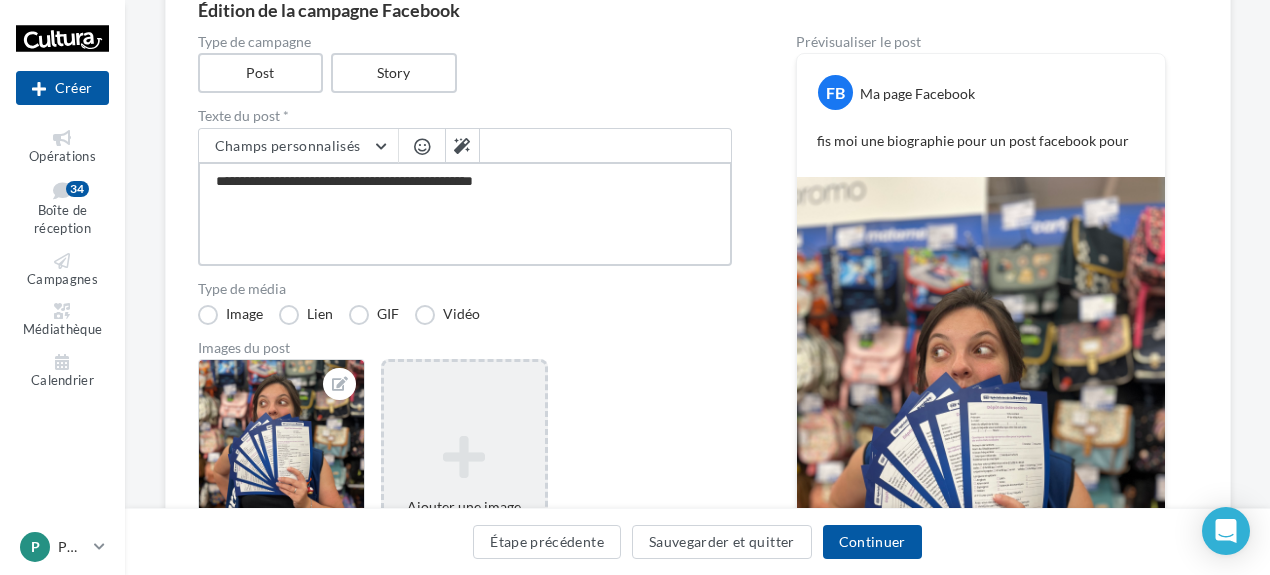 type on "**********" 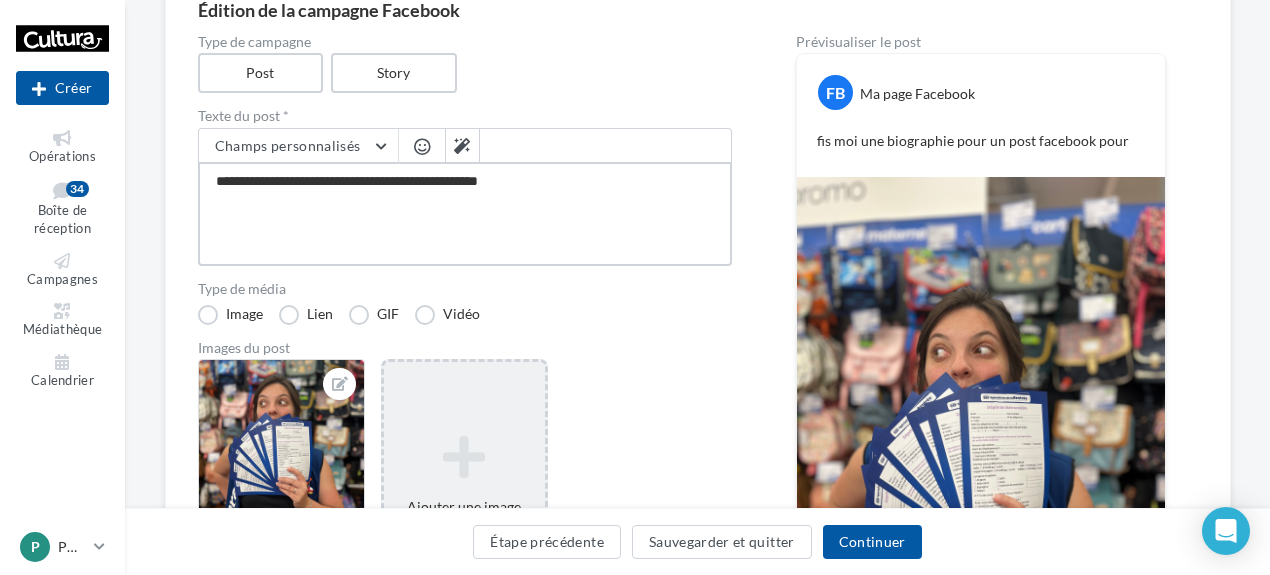 type on "**********" 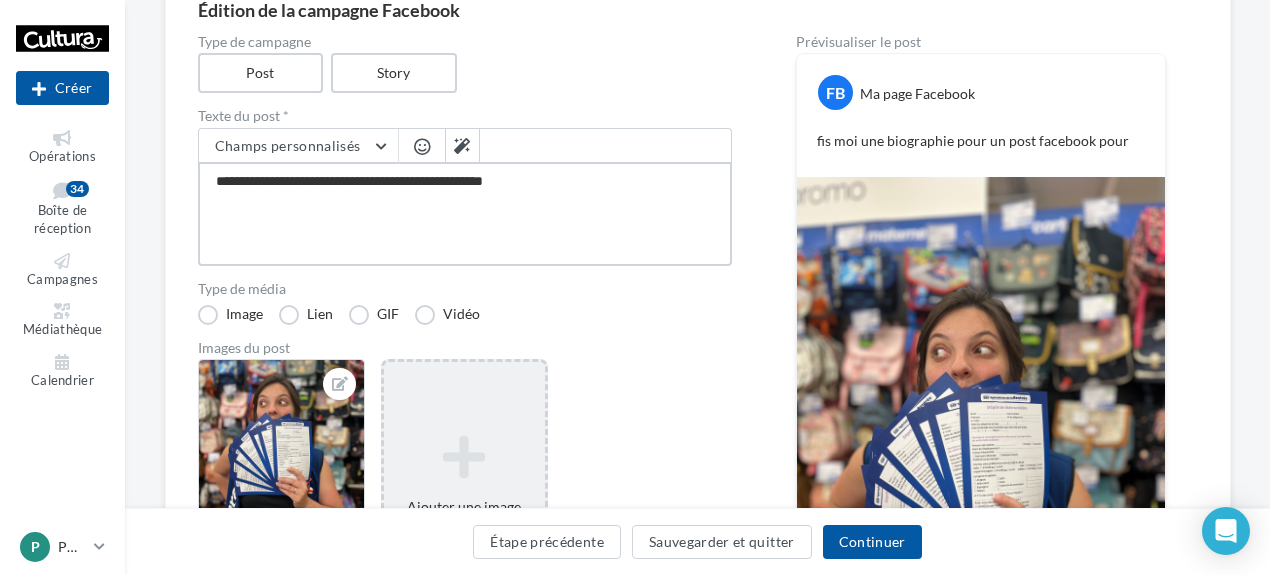 type on "**********" 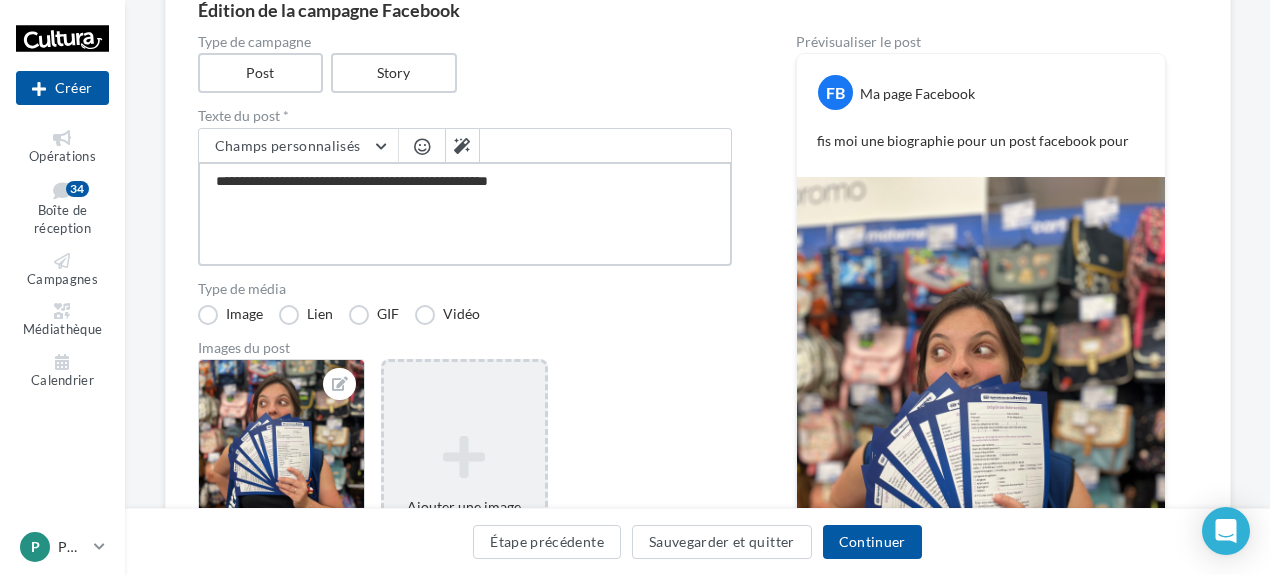 type on "**********" 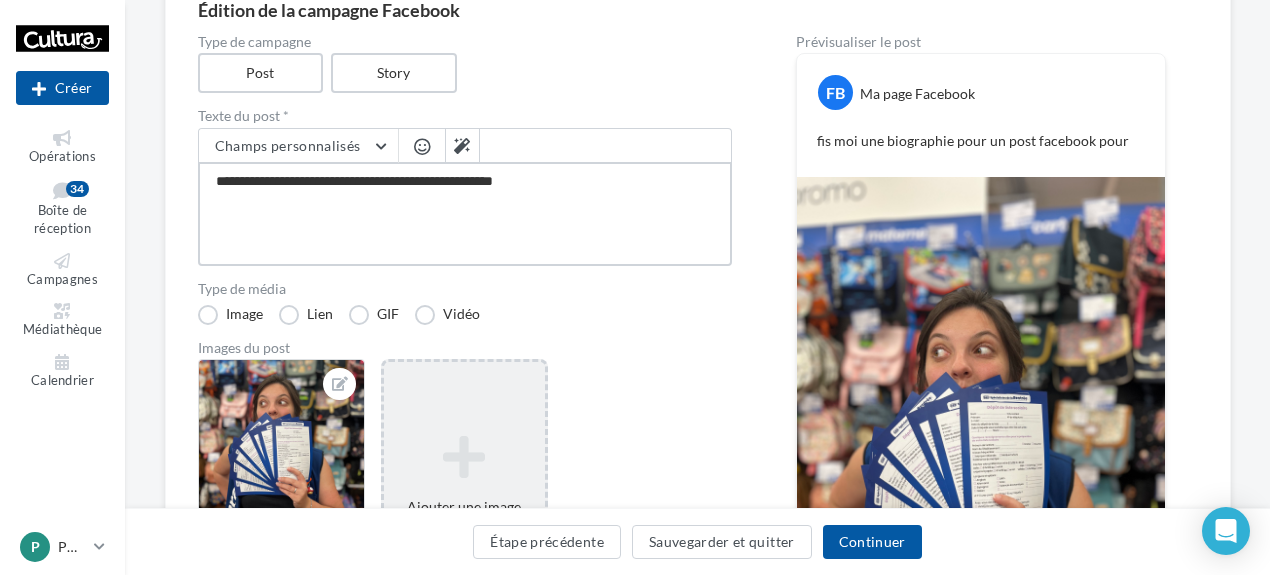type on "**********" 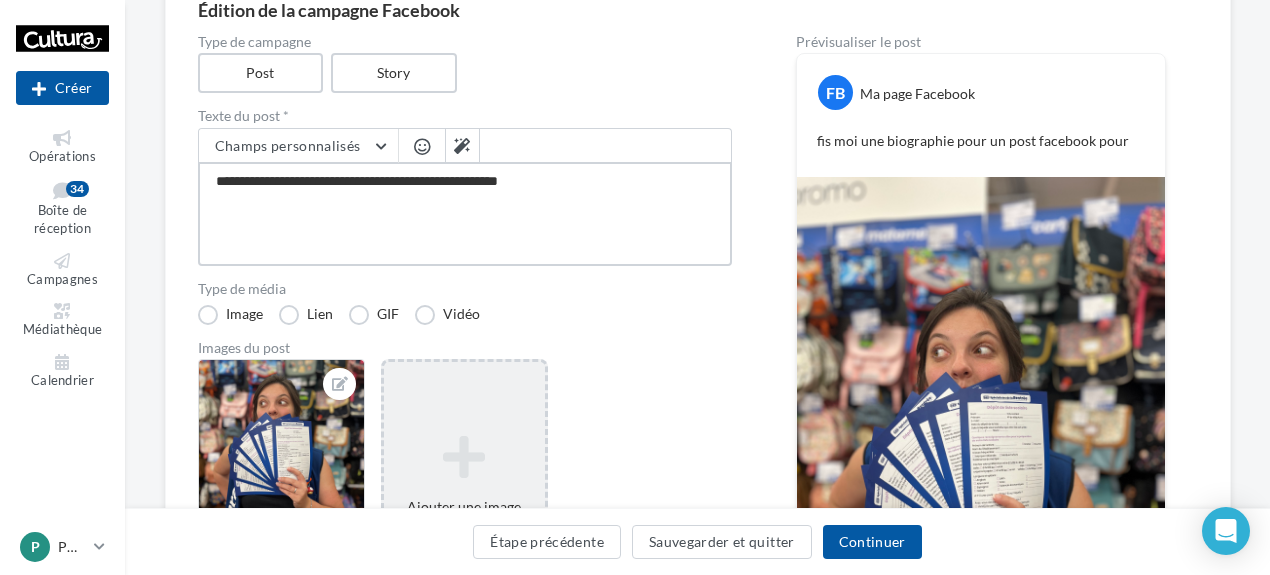 type on "**********" 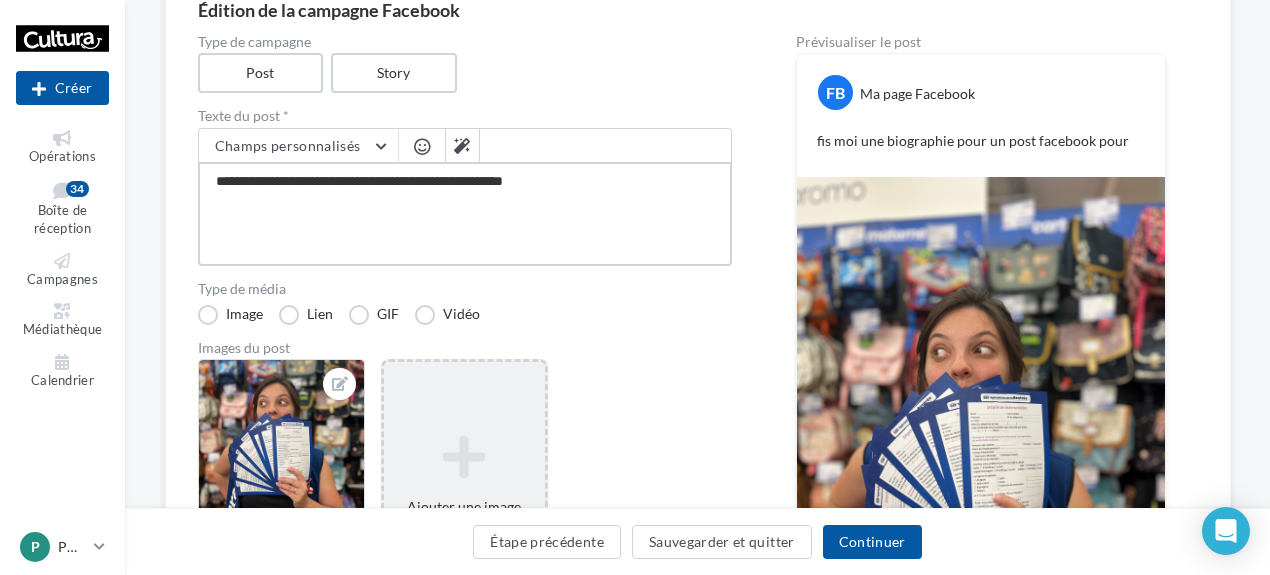 type on "**********" 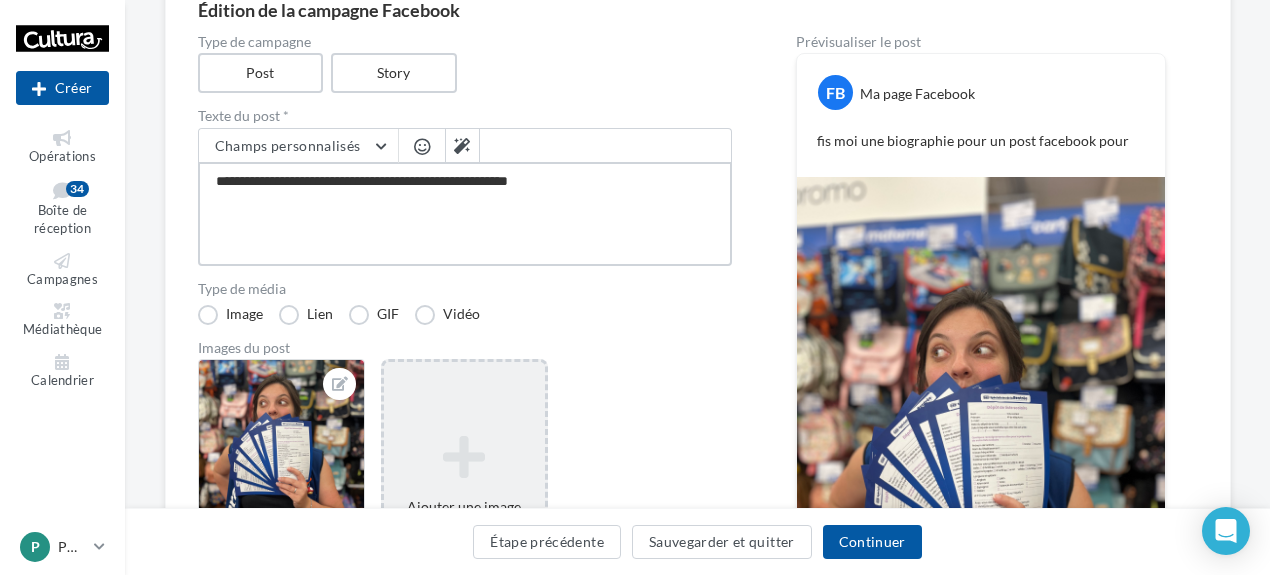 type on "**********" 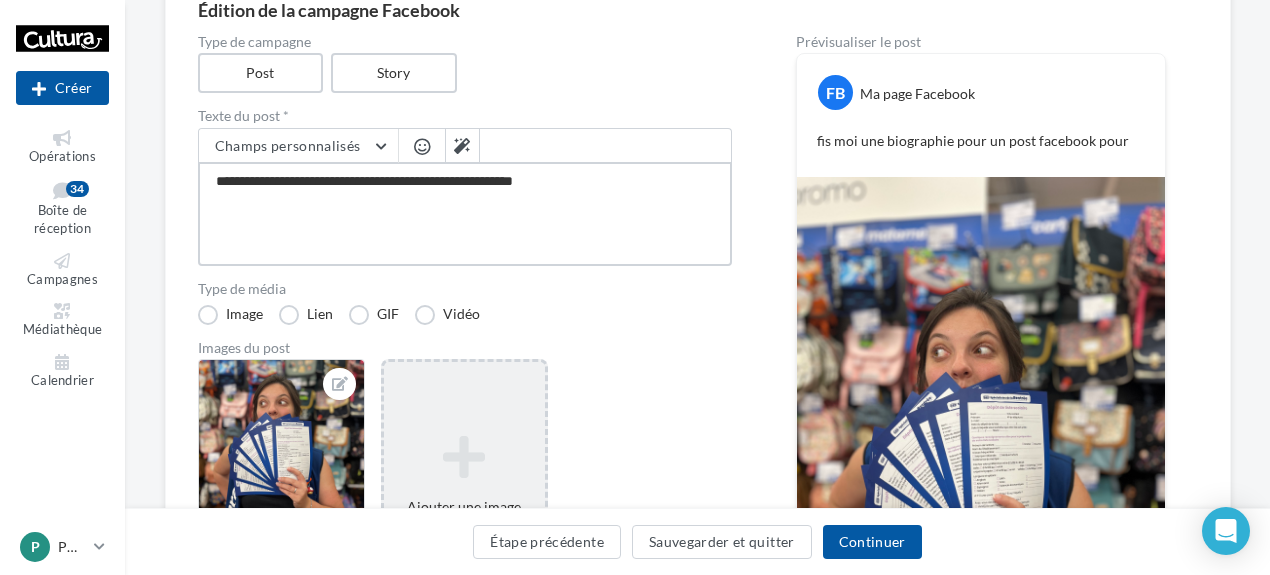 type on "**********" 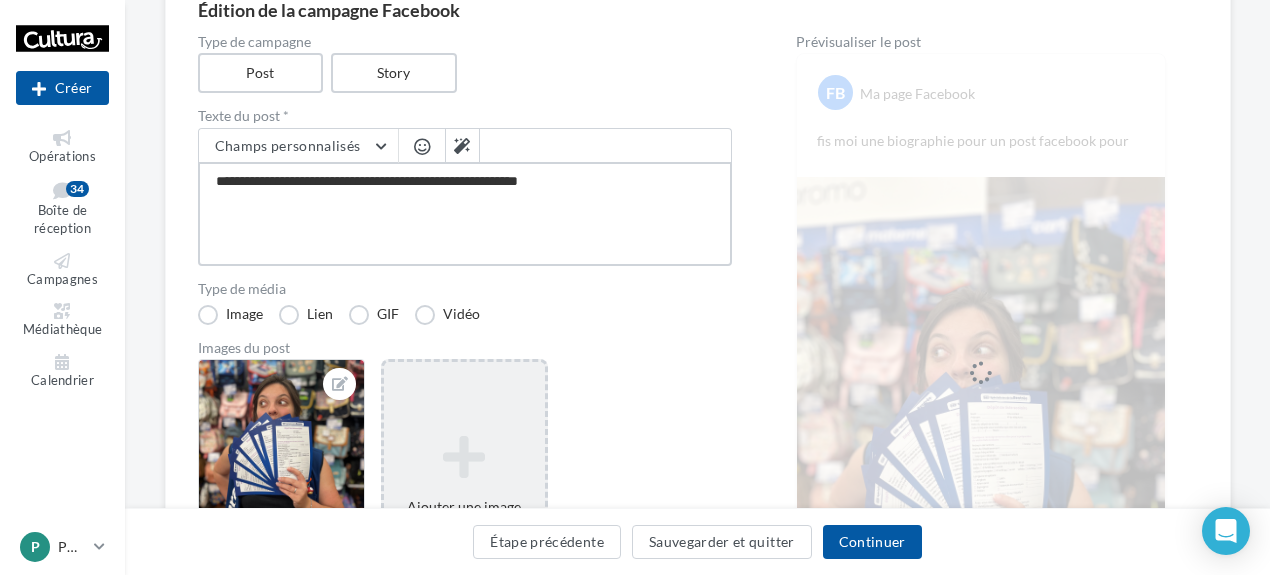 type on "**********" 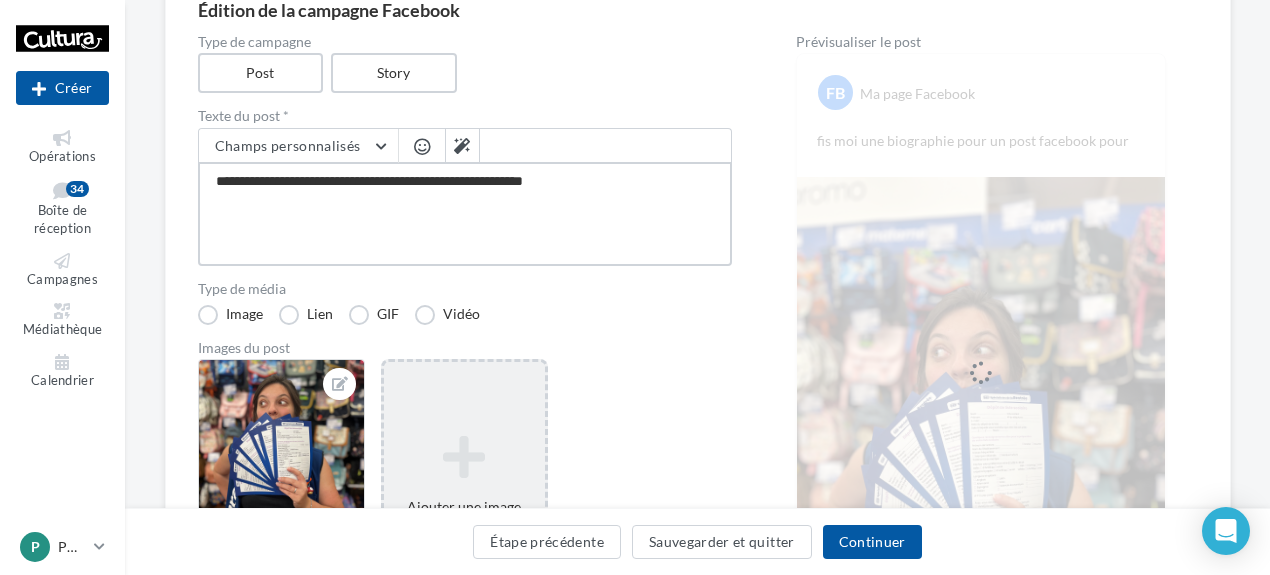 type on "**********" 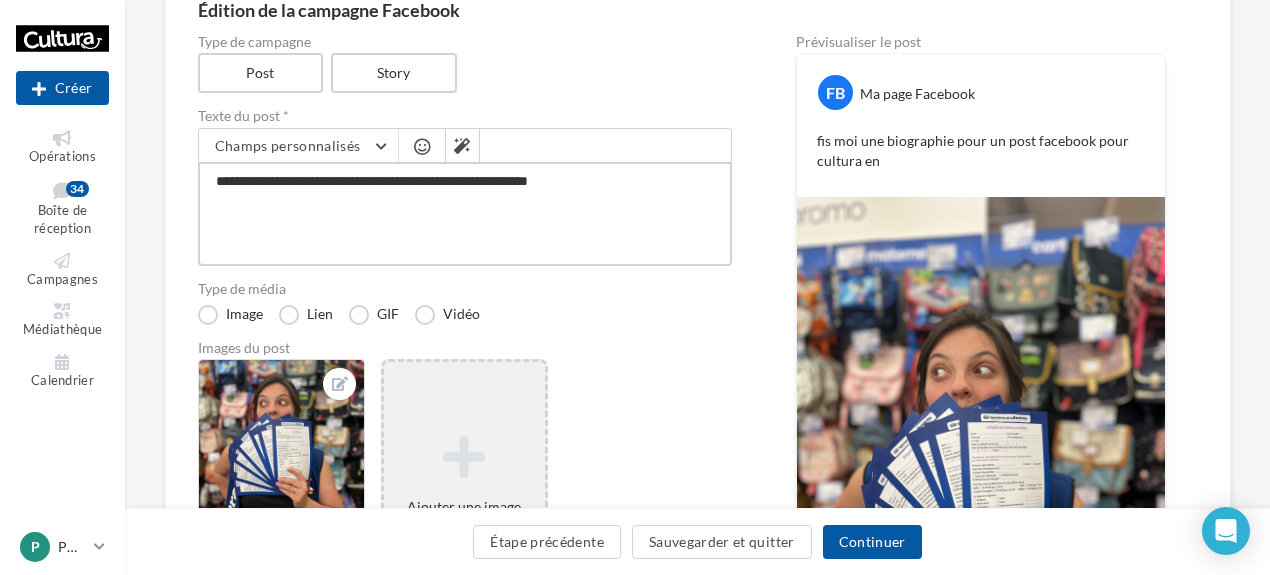 type on "**********" 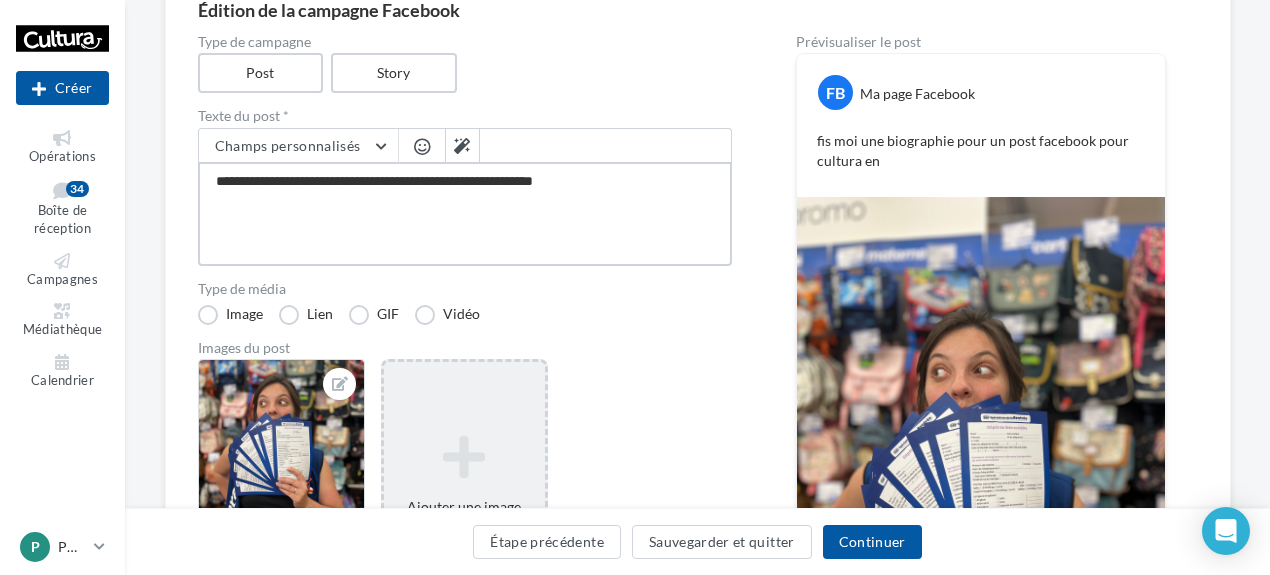 type on "**********" 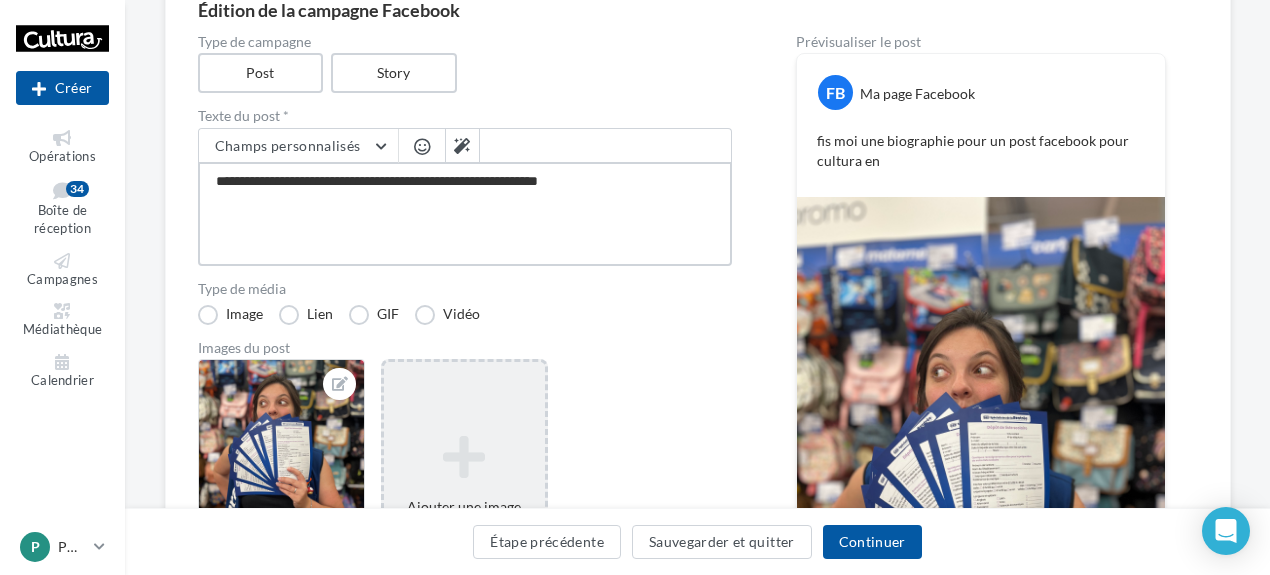 type on "**********" 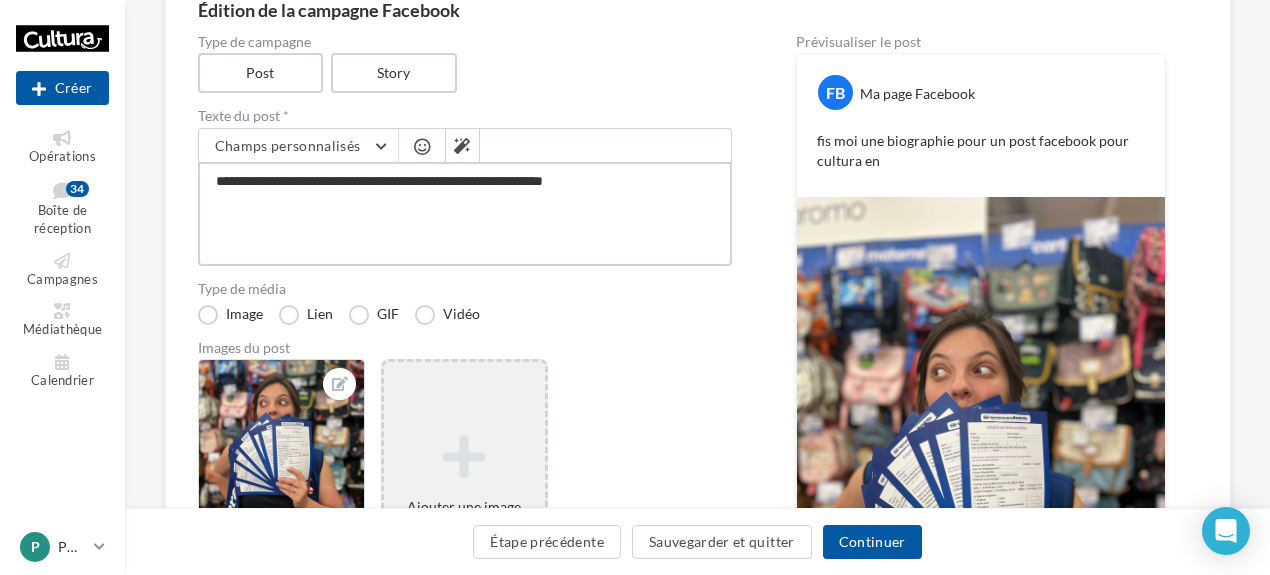 type on "**********" 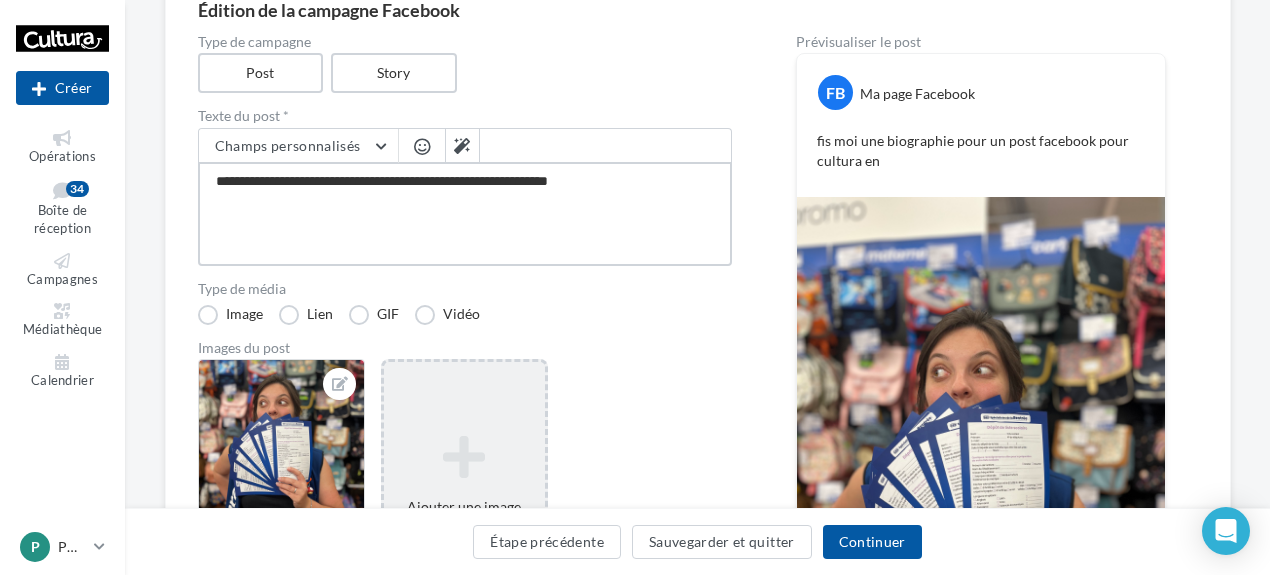 type on "**********" 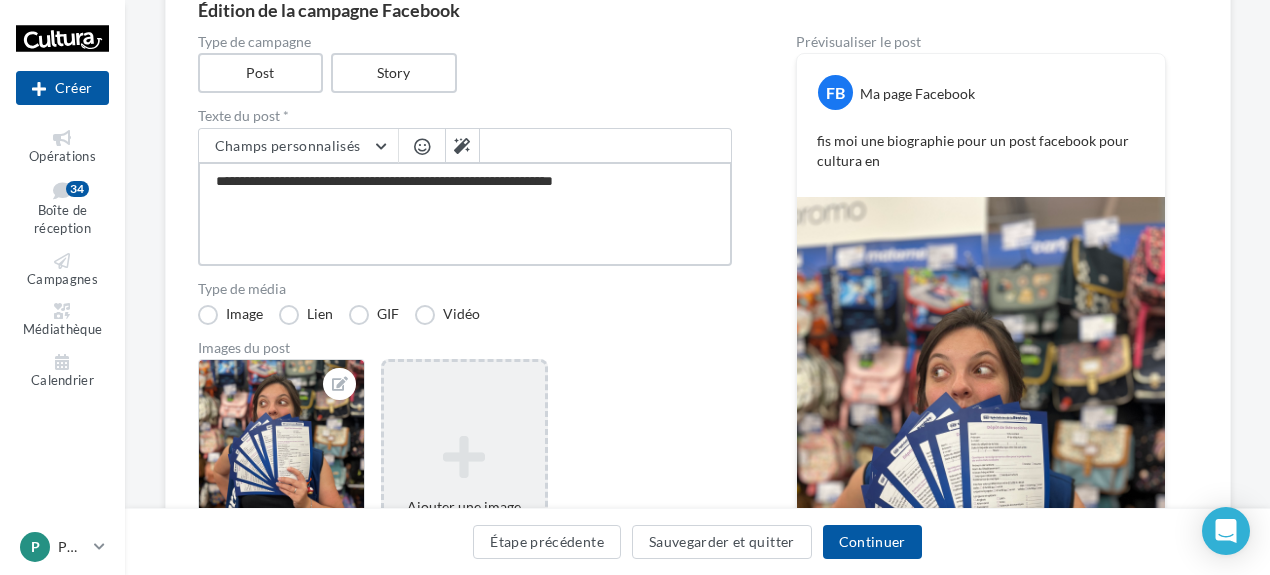 type on "**********" 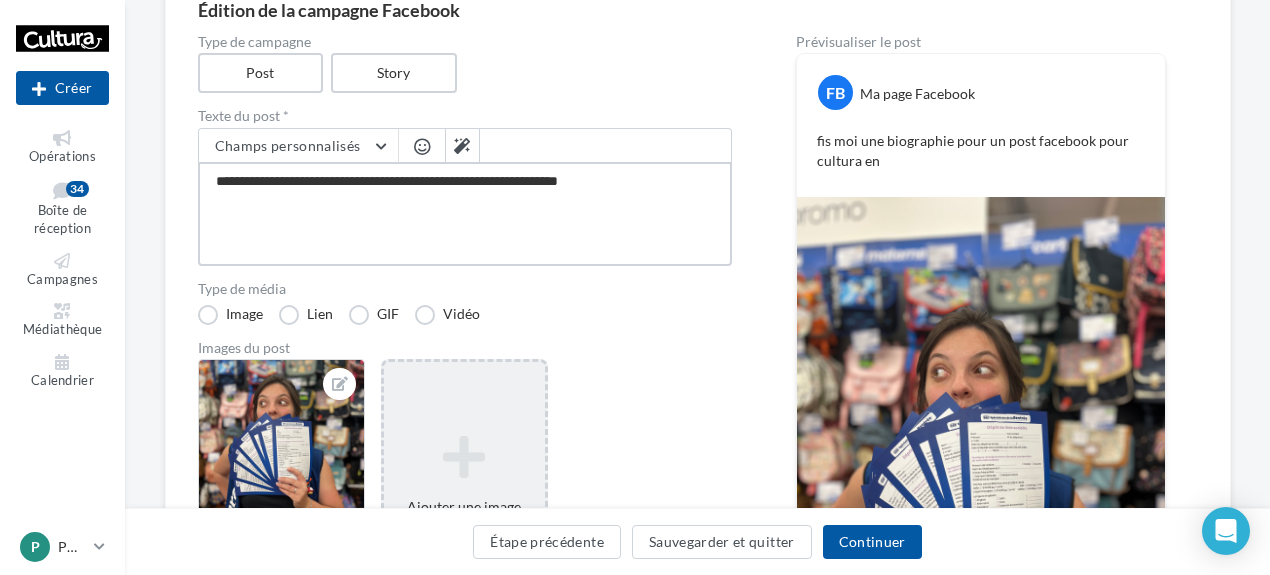 type on "**********" 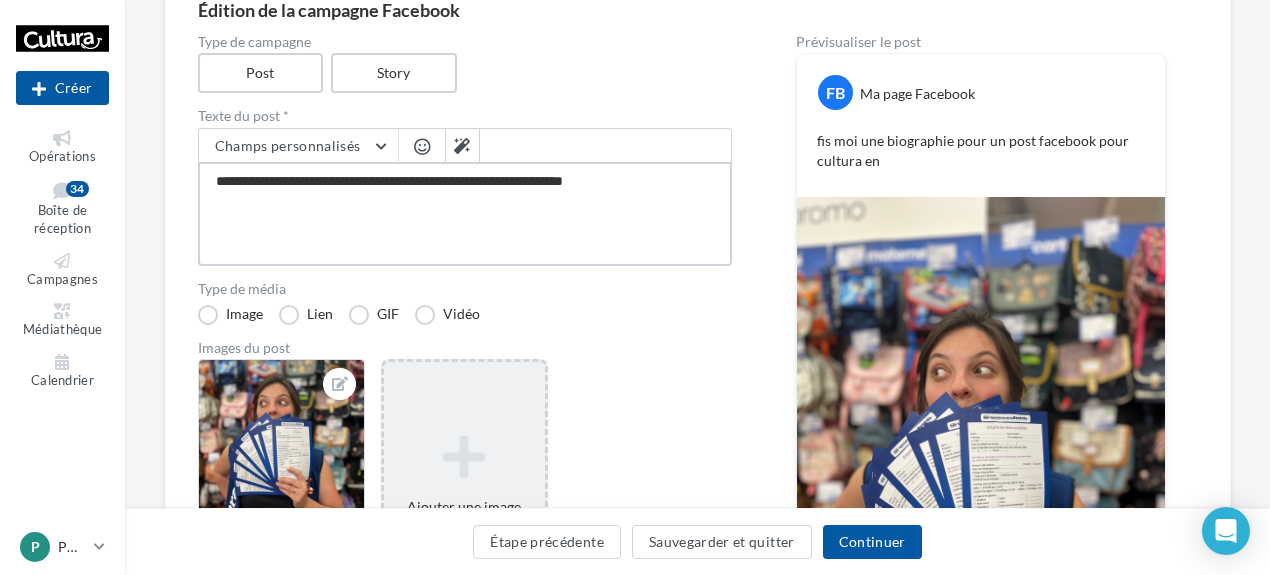 type on "**********" 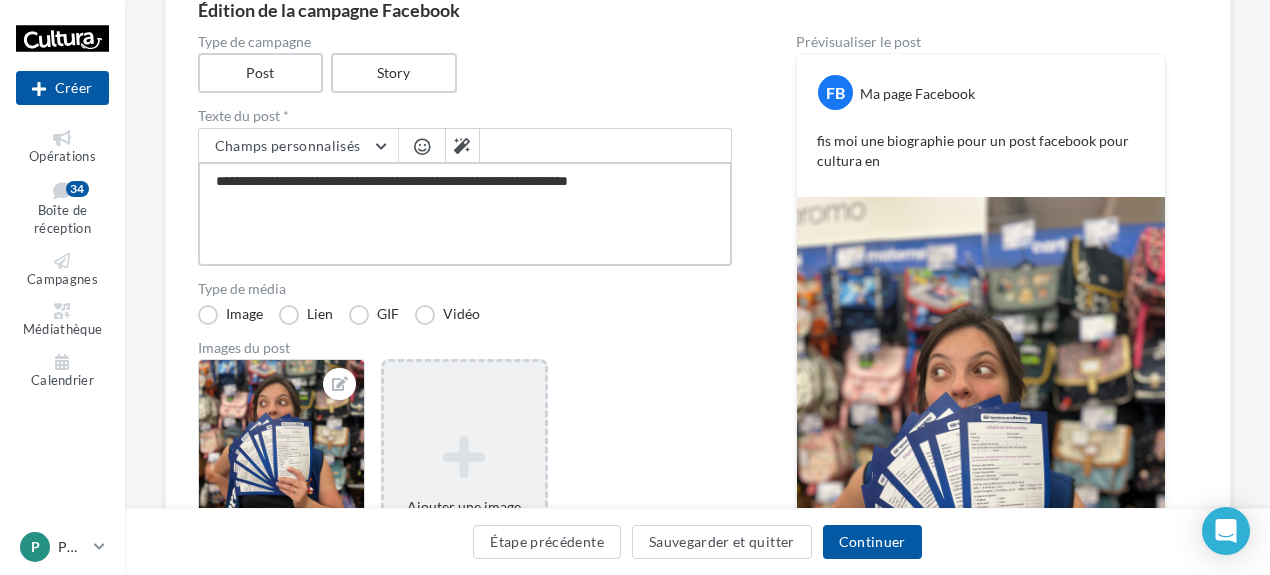 type on "**********" 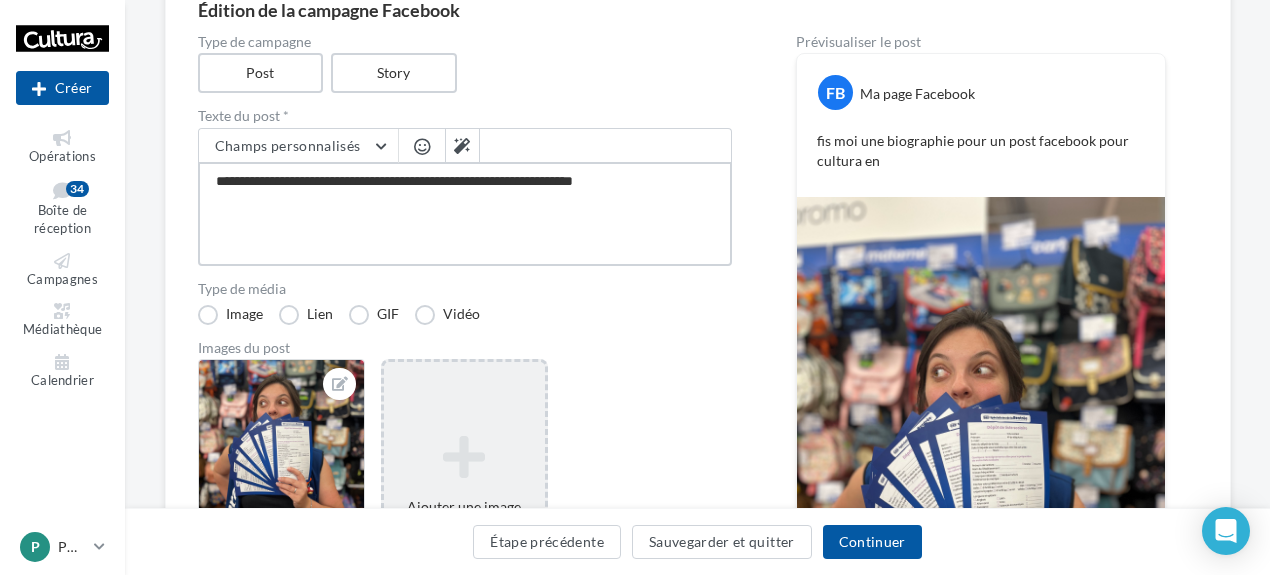 type on "**********" 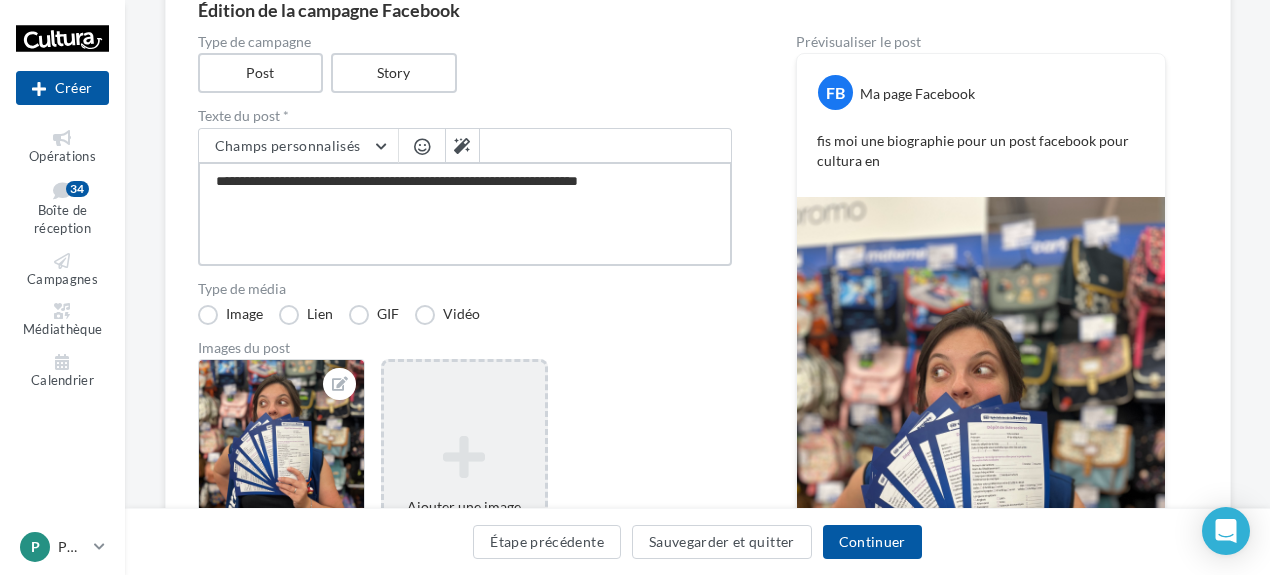 type on "**********" 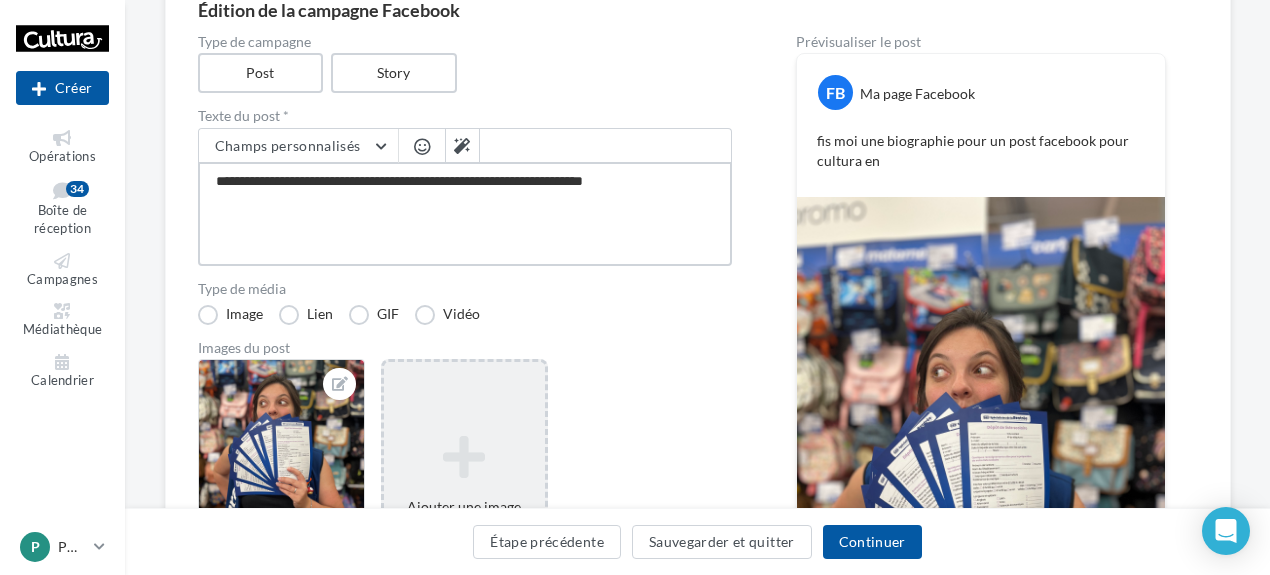 type on "**********" 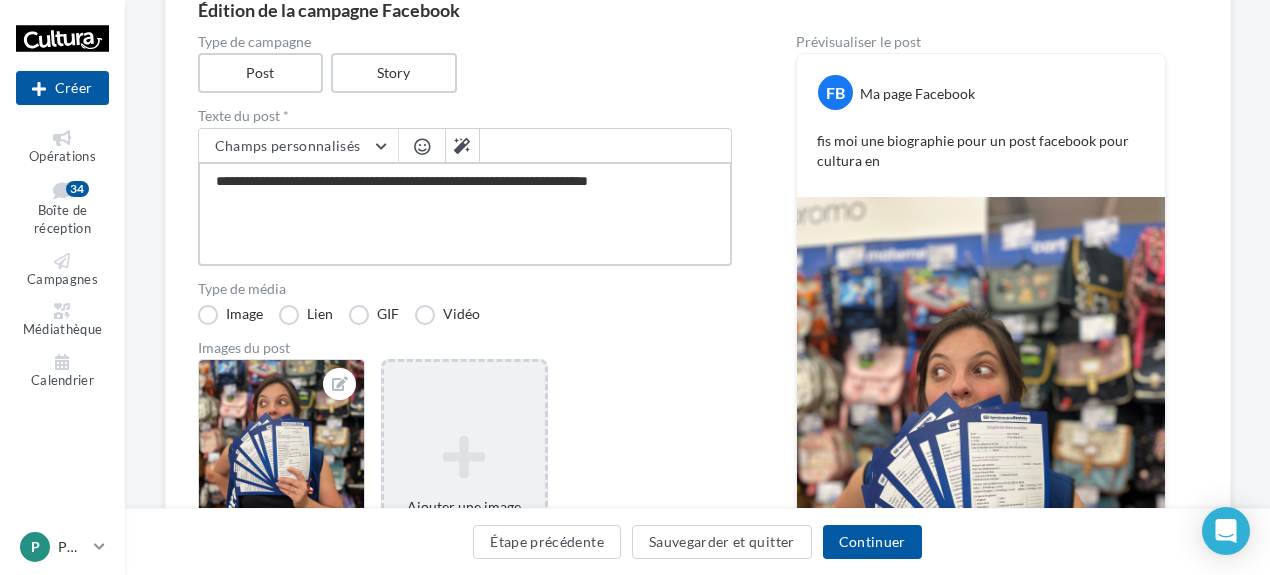 type on "**********" 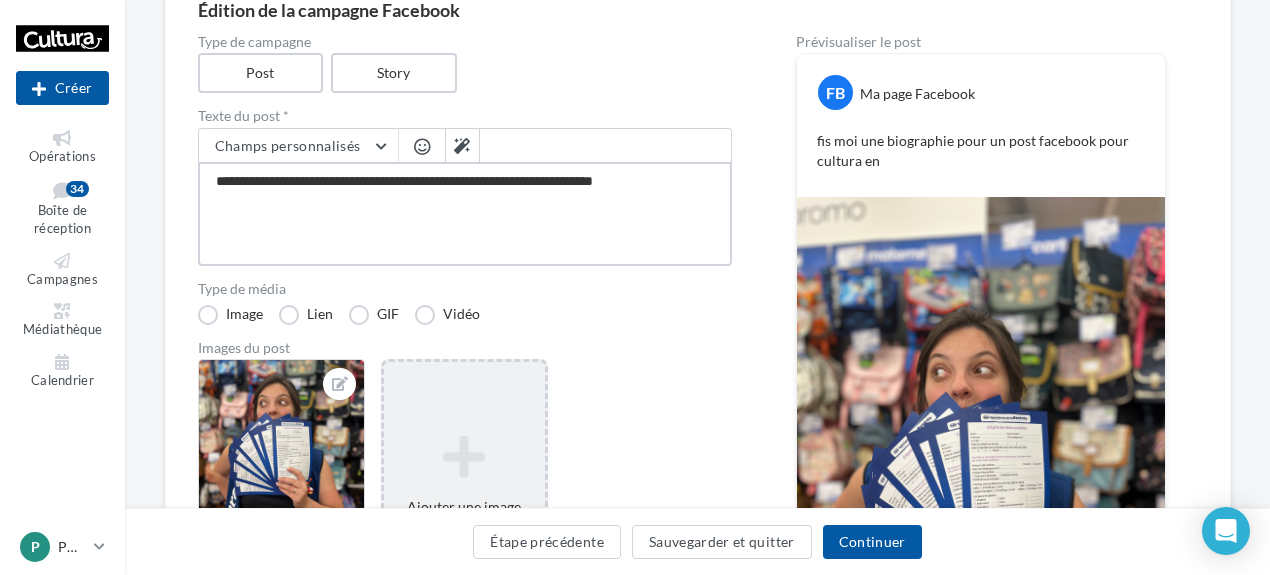 type on "**********" 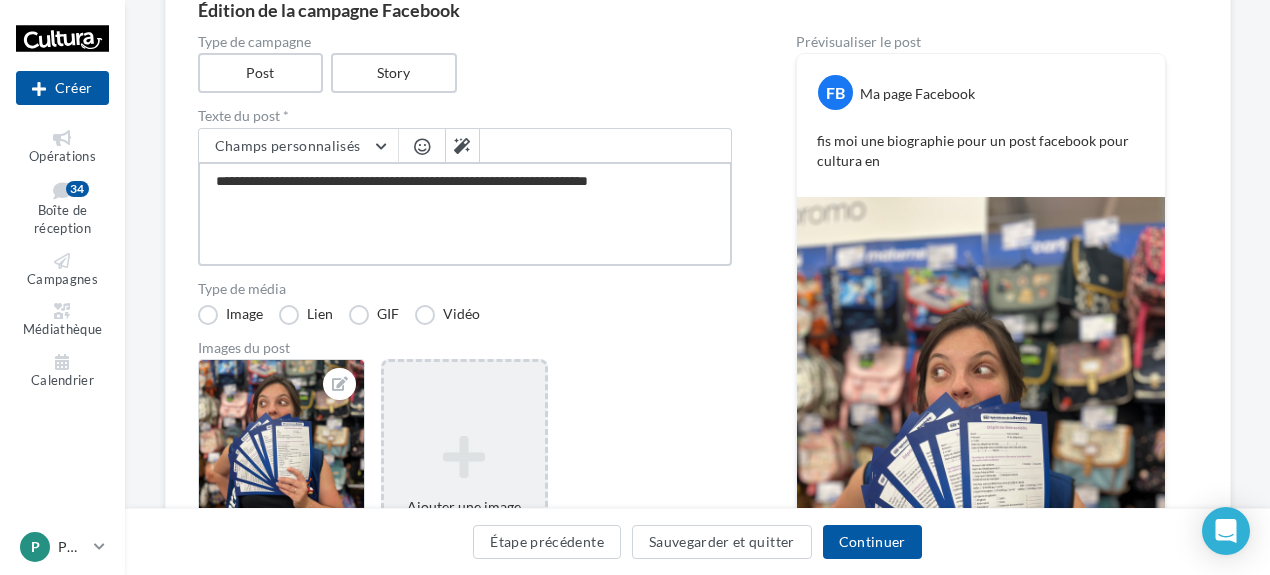 type on "**********" 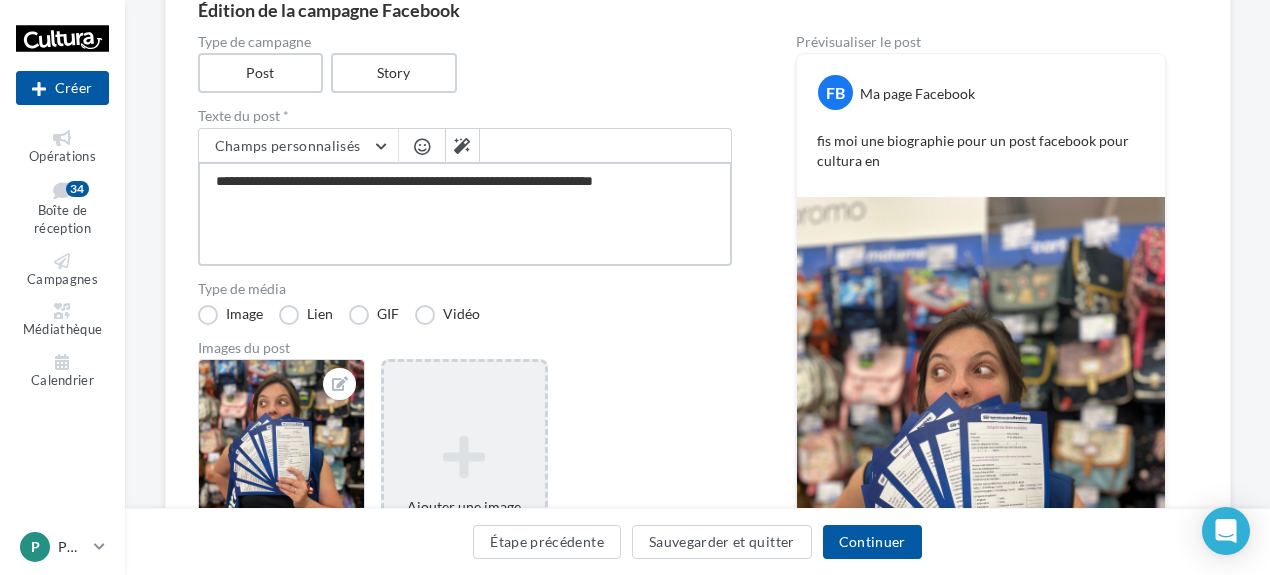type on "**********" 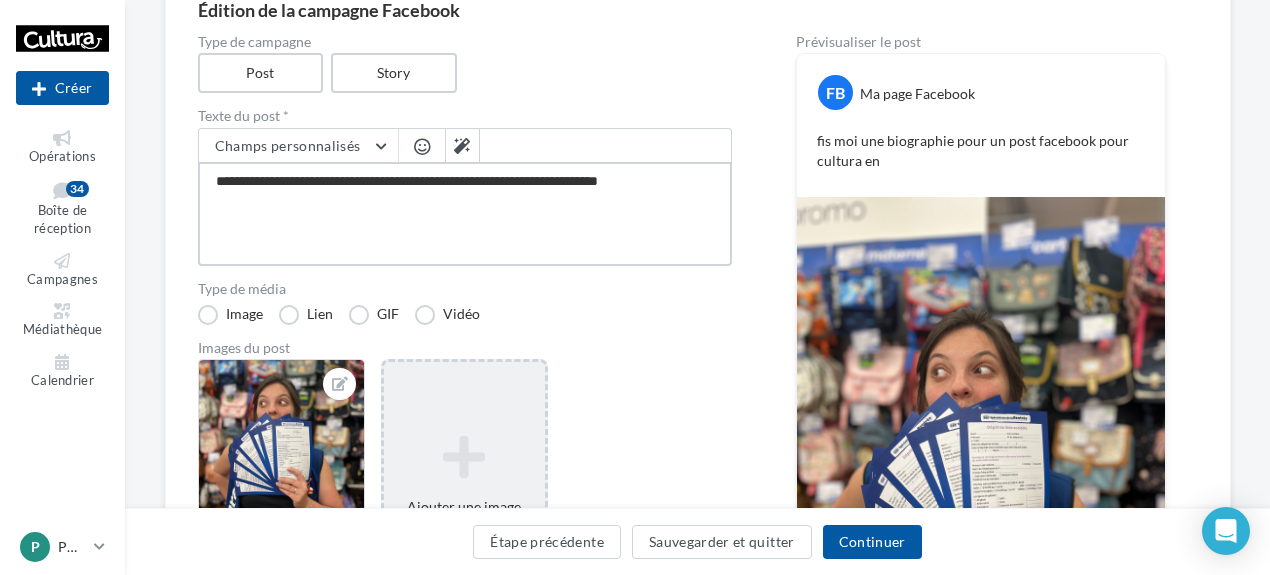 type on "**********" 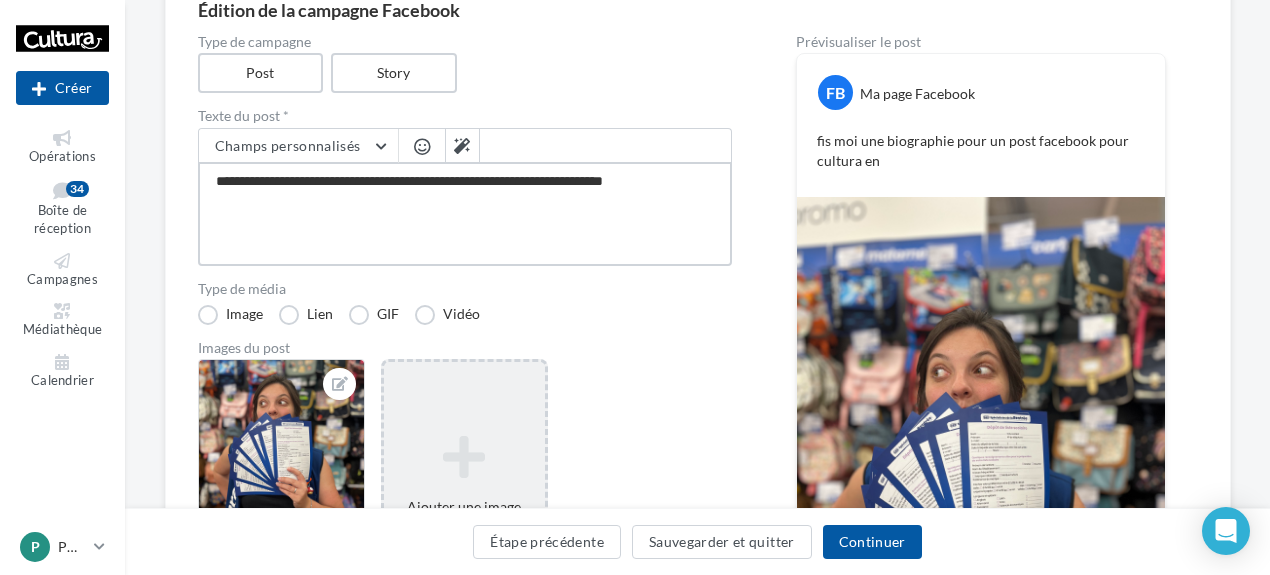 type on "**********" 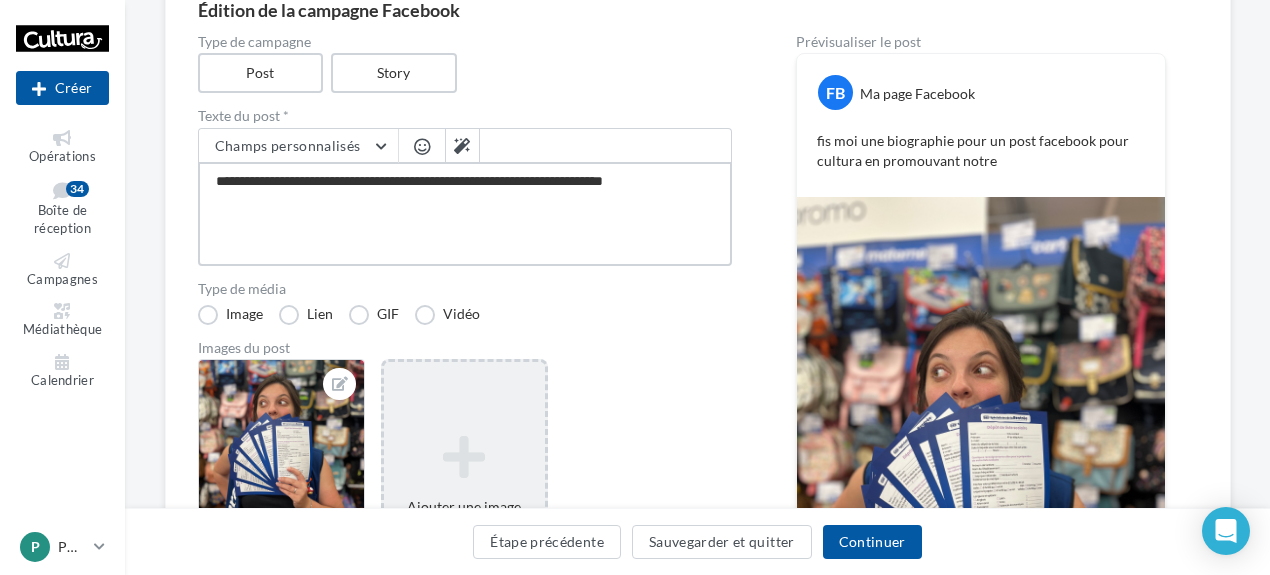 type on "**********" 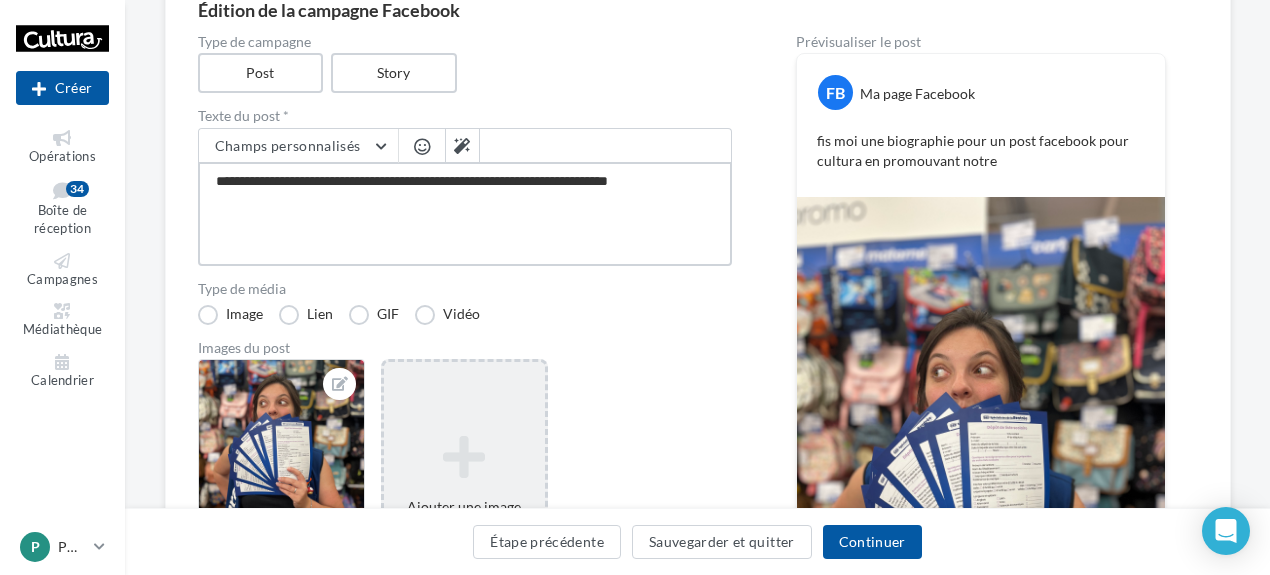 paste on "**********" 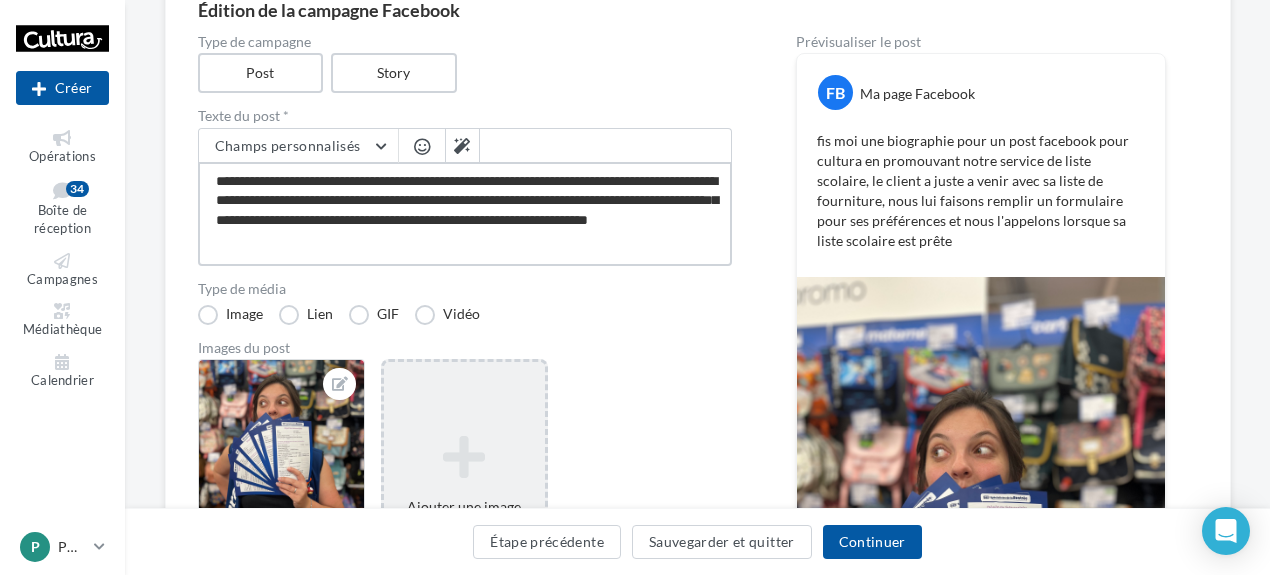 drag, startPoint x: 355, startPoint y: 239, endPoint x: 188, endPoint y: 188, distance: 174.61386 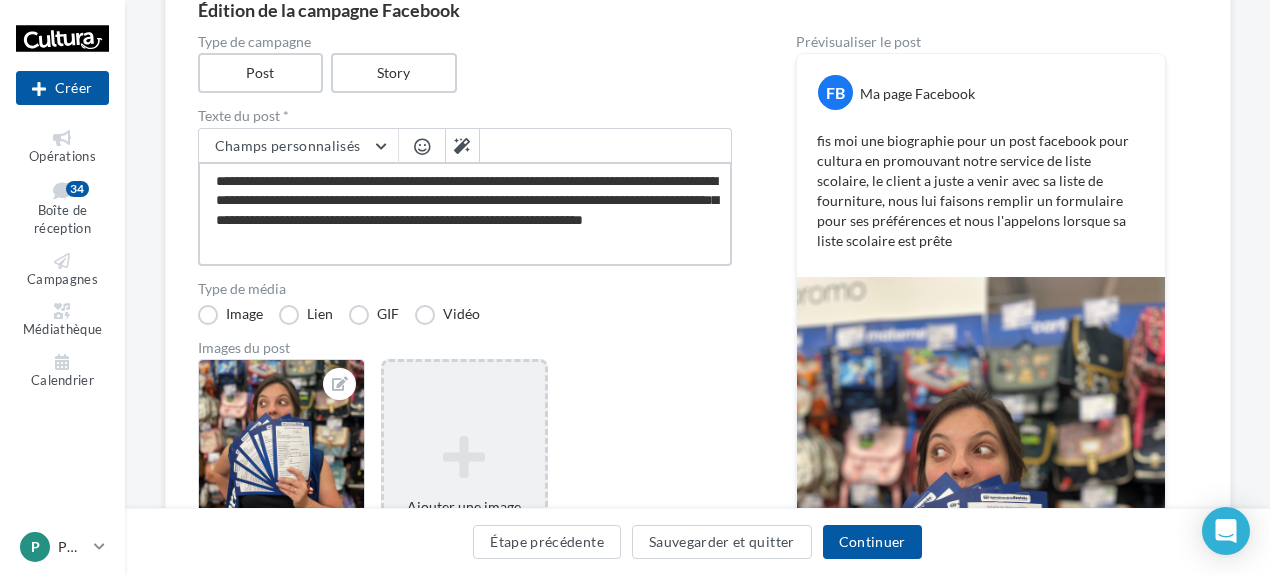 type on "**********" 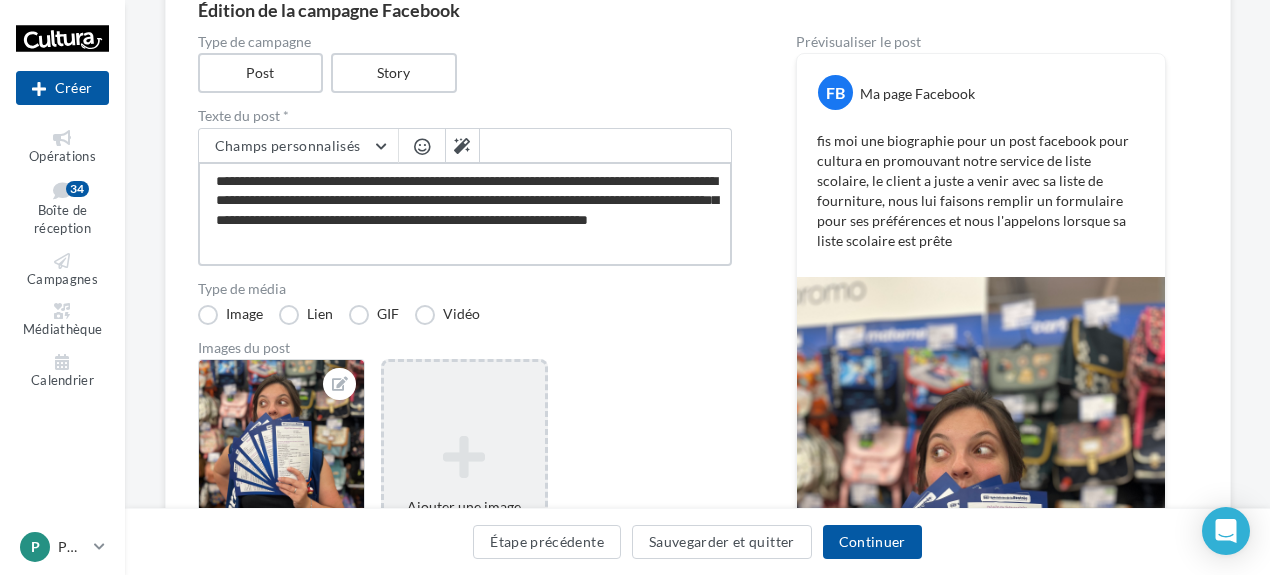 type on "**********" 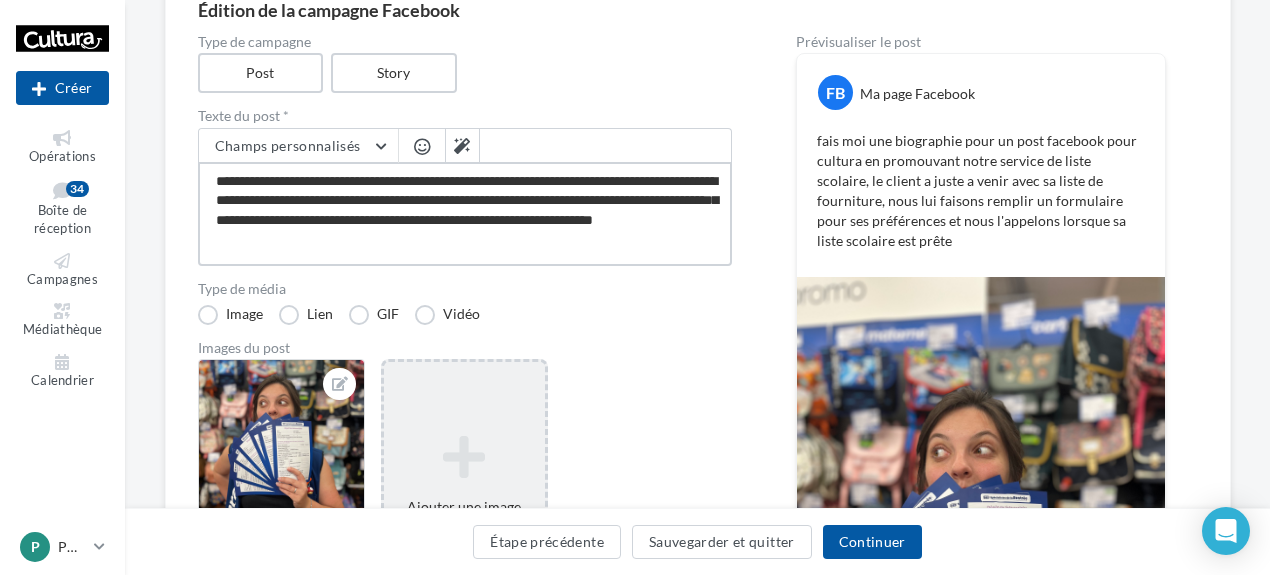 drag, startPoint x: 359, startPoint y: 238, endPoint x: 176, endPoint y: 171, distance: 194.87946 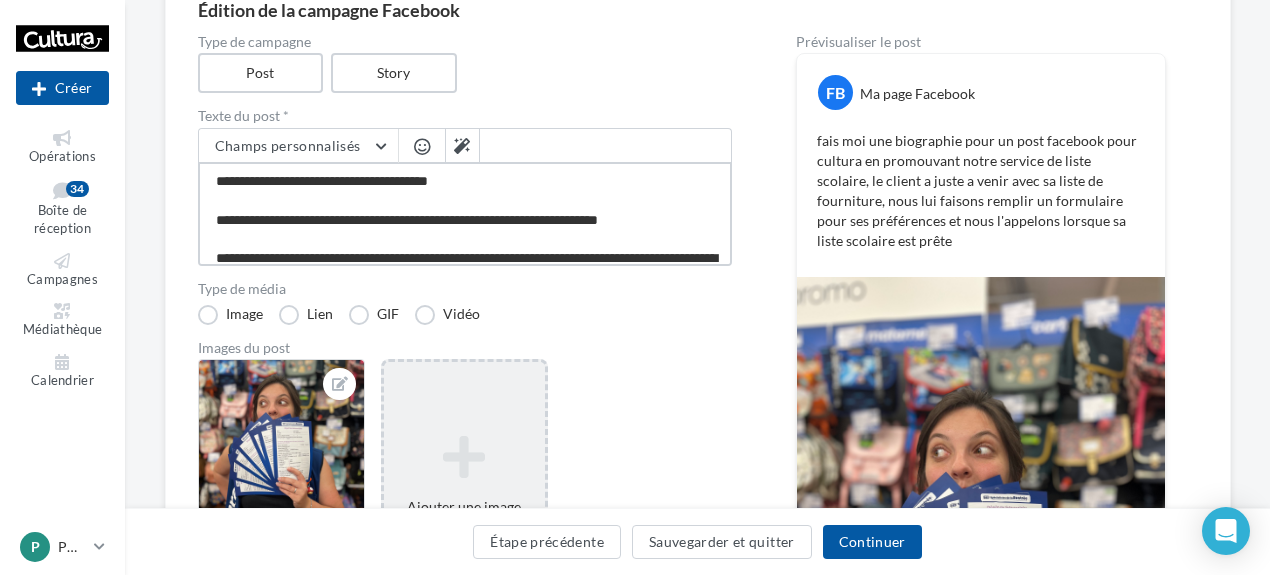 scroll, scrollTop: 318, scrollLeft: 0, axis: vertical 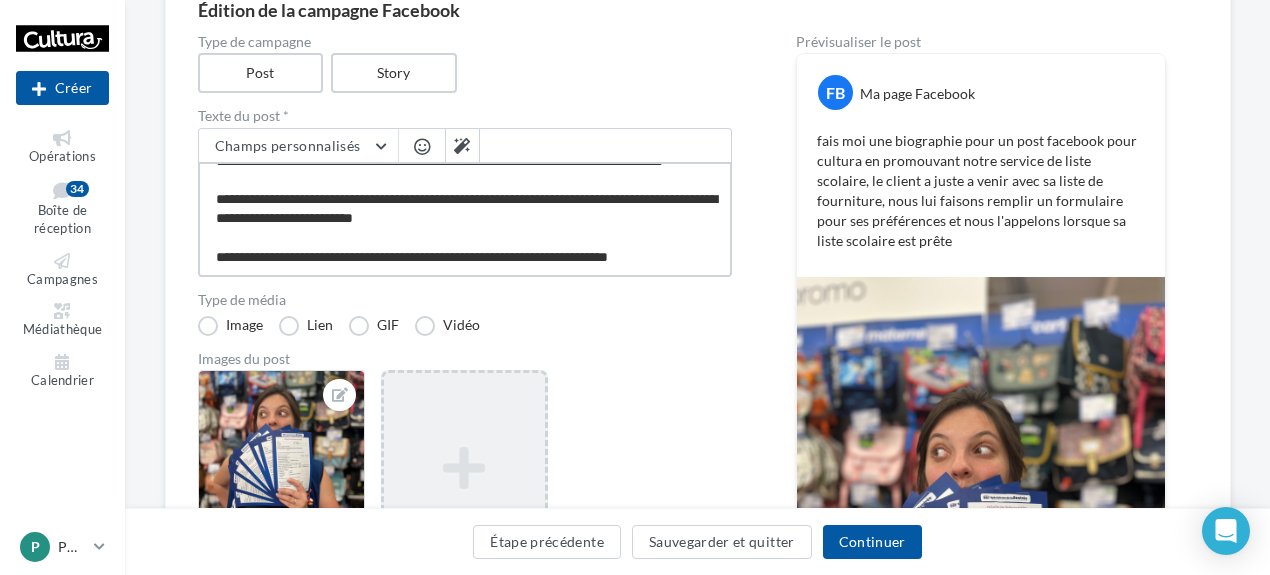 drag, startPoint x: 371, startPoint y: 266, endPoint x: 192, endPoint y: 225, distance: 183.63551 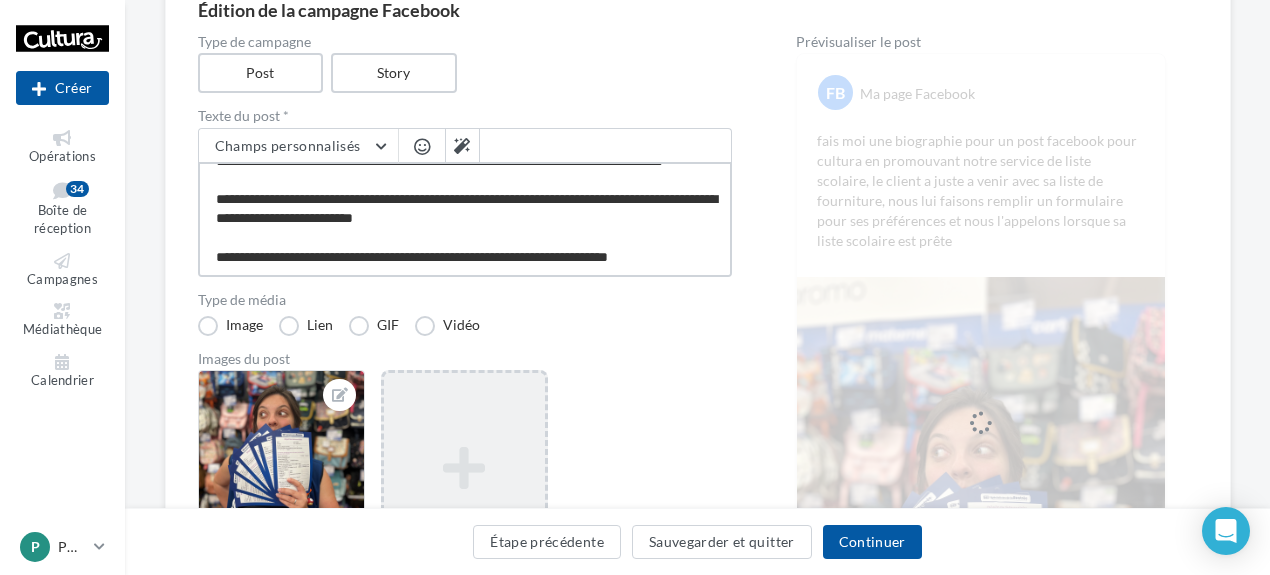 type on "**********" 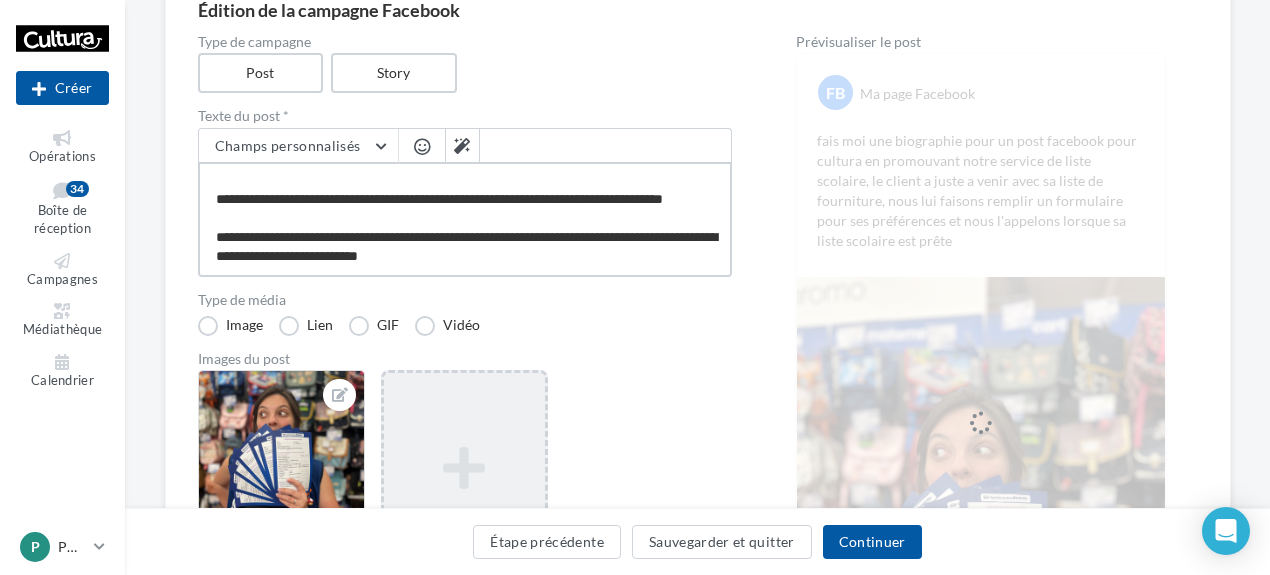 type on "**********" 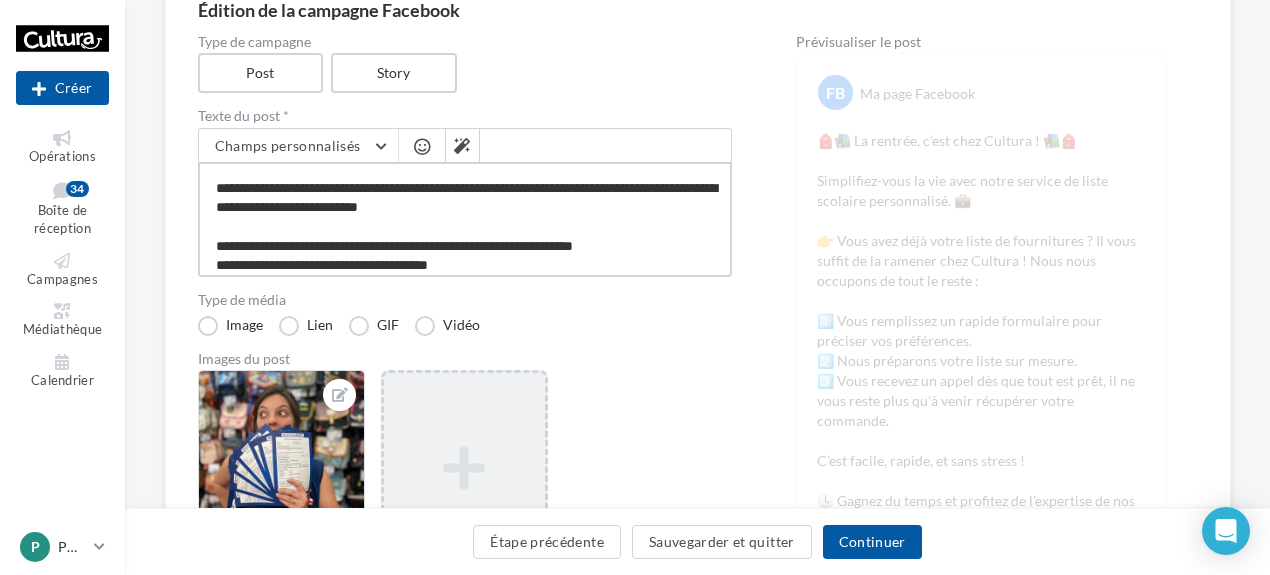 scroll, scrollTop: 0, scrollLeft: 0, axis: both 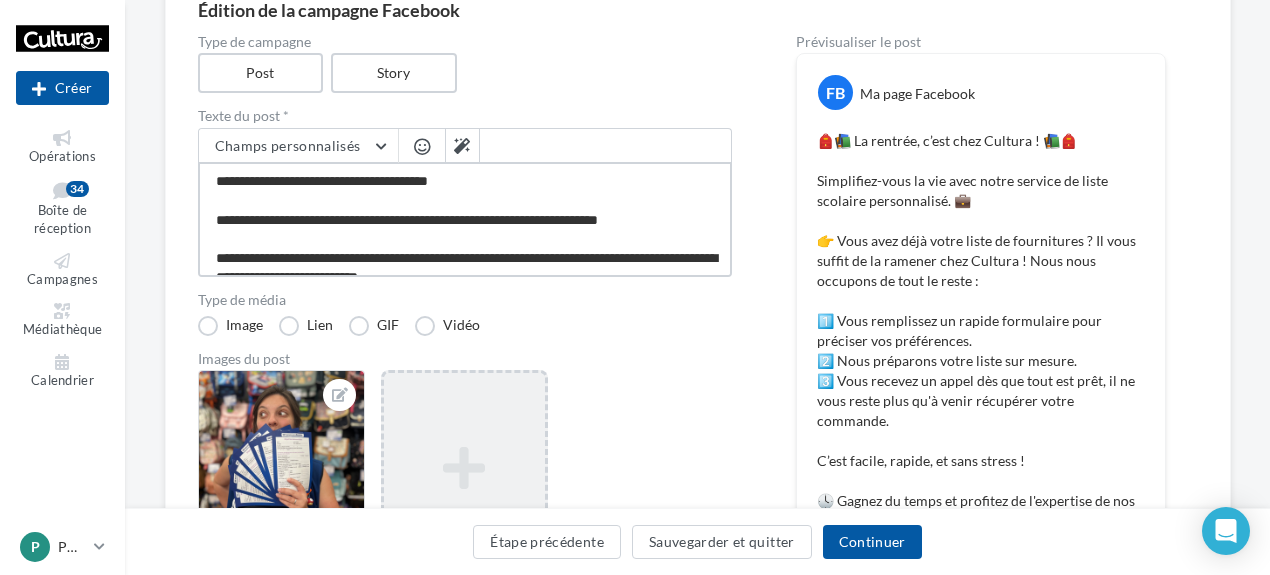 drag, startPoint x: 478, startPoint y: 182, endPoint x: 176, endPoint y: 171, distance: 302.20026 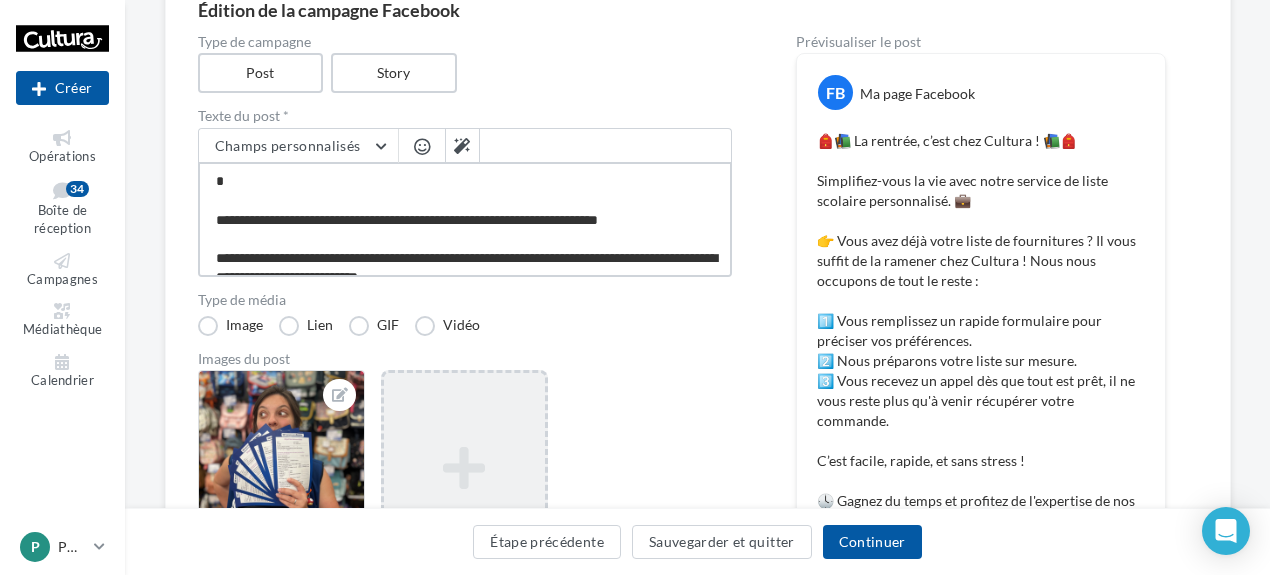 type on "**********" 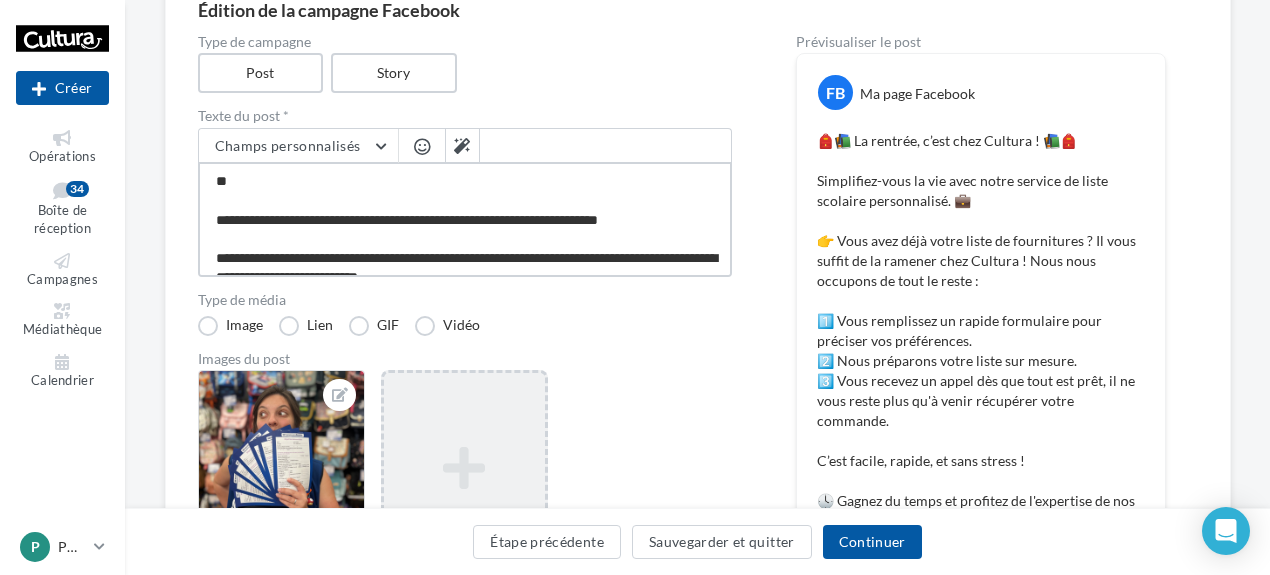 type on "**********" 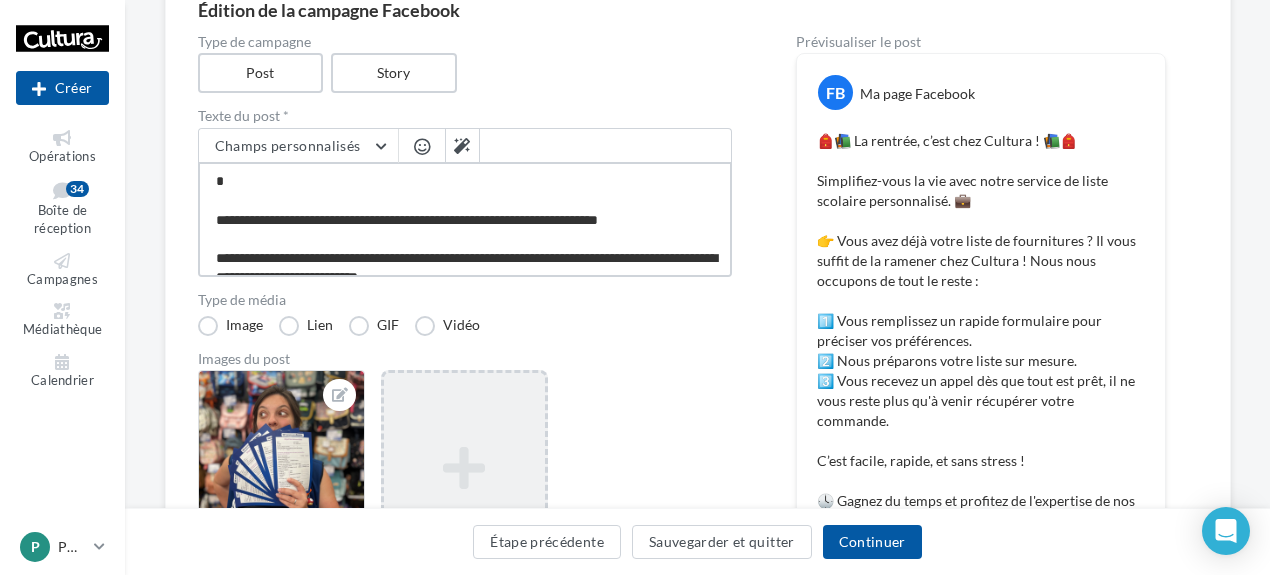 type on "**********" 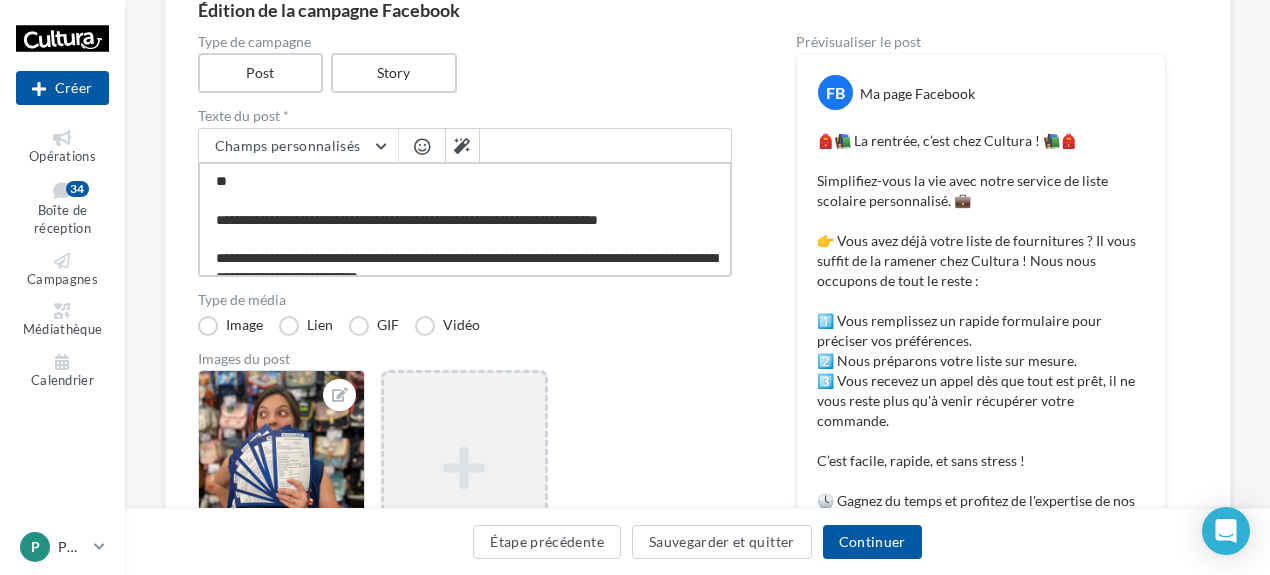 type on "**********" 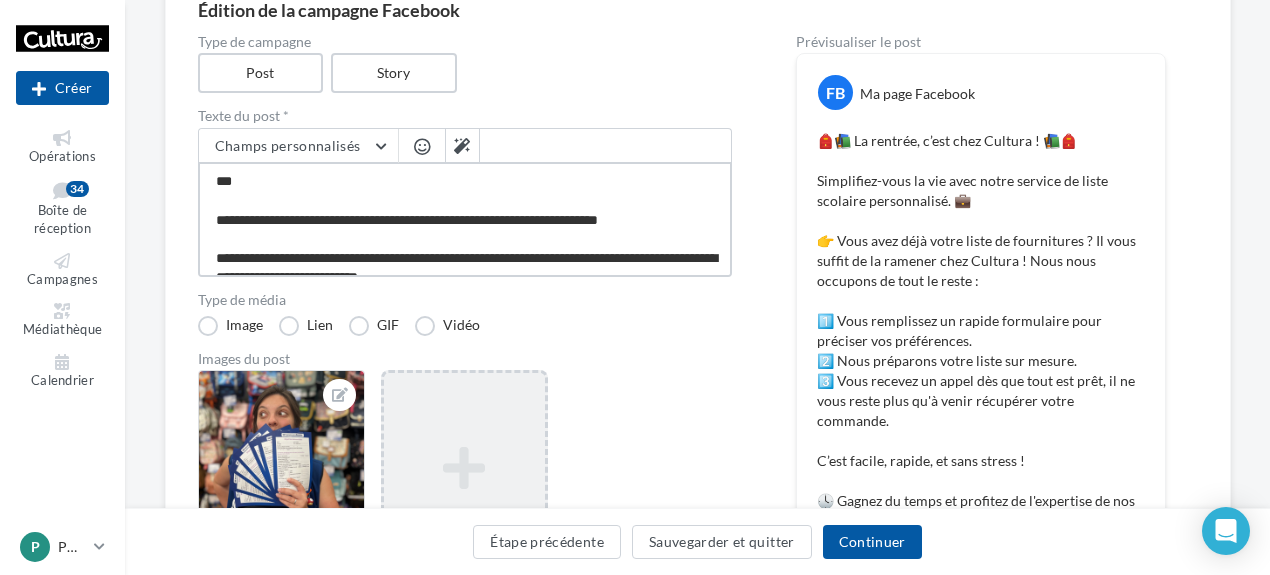 type on "**********" 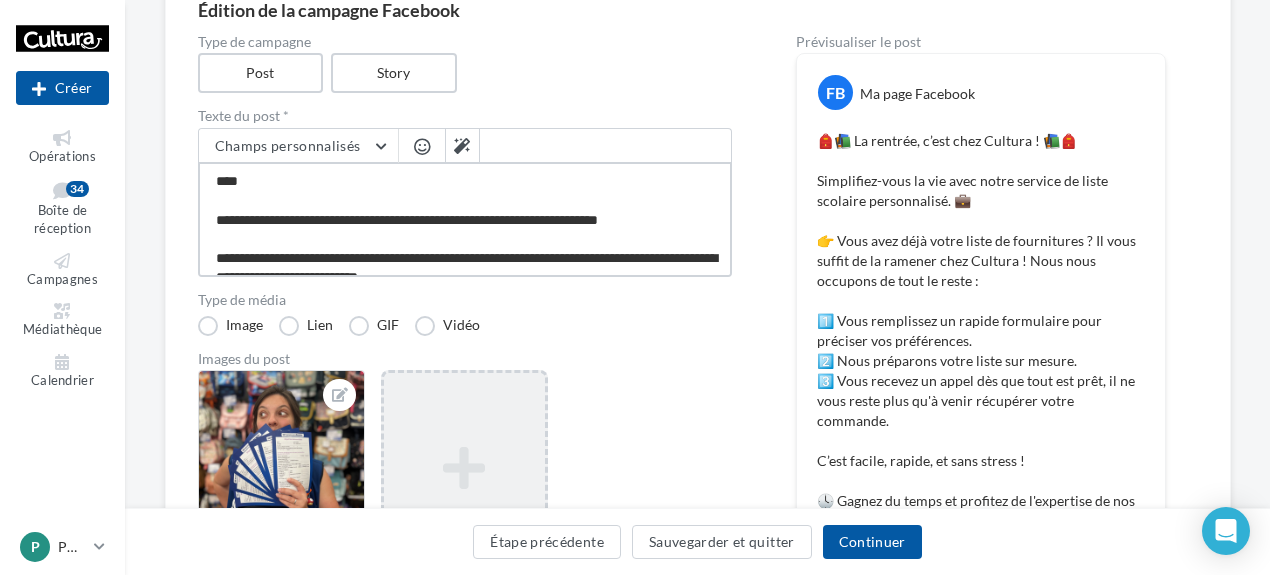 type on "**********" 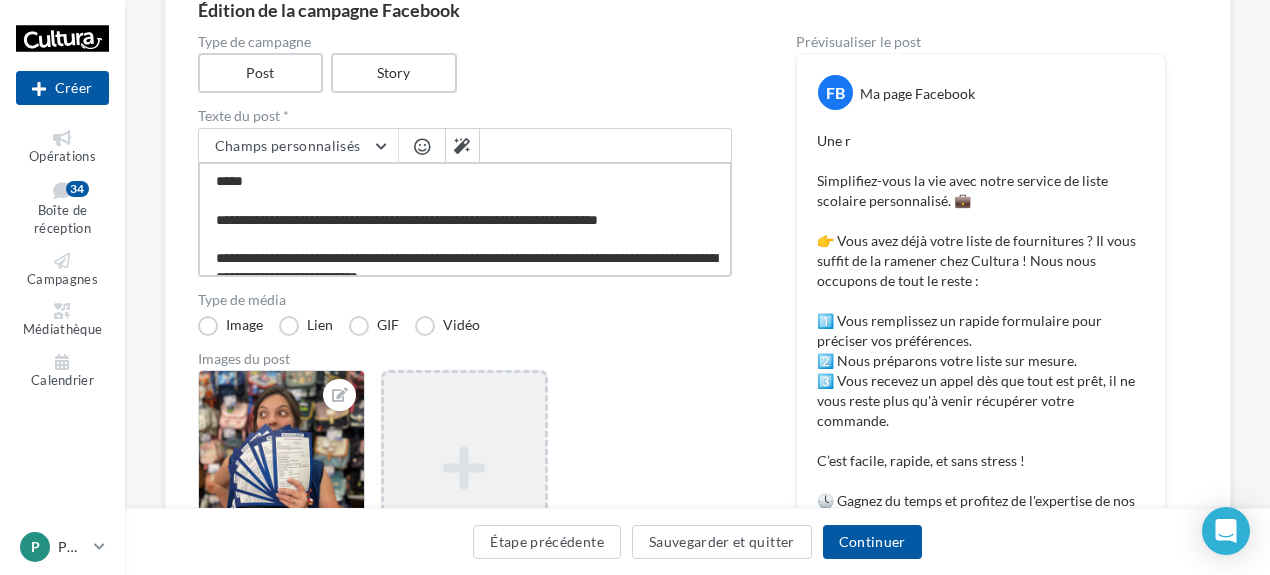 type on "**********" 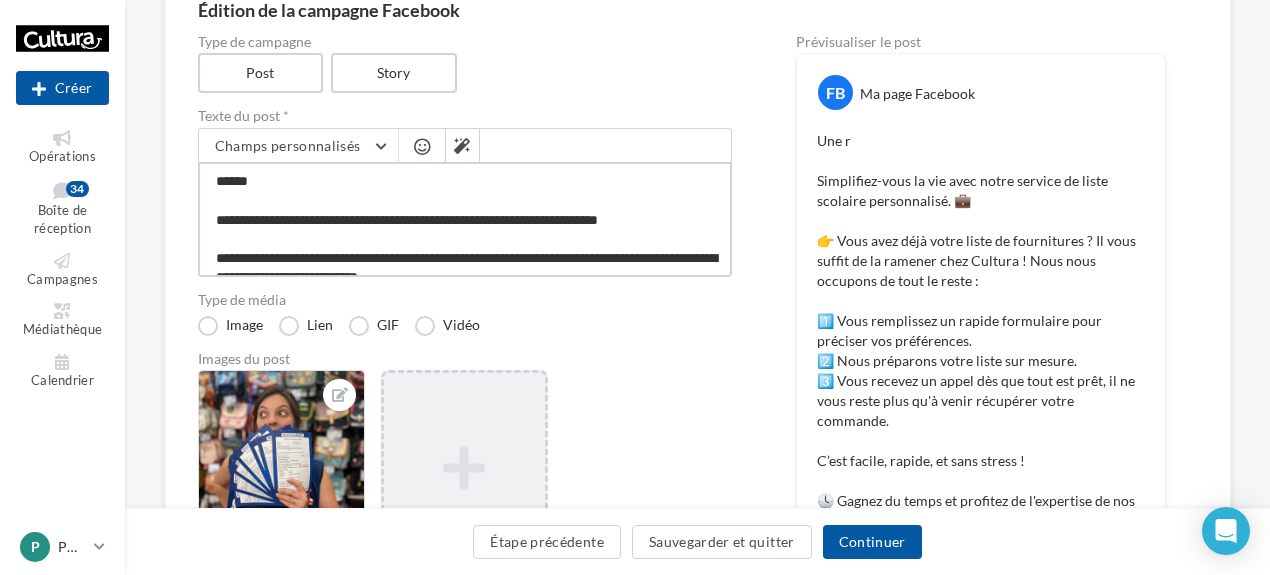 type on "**********" 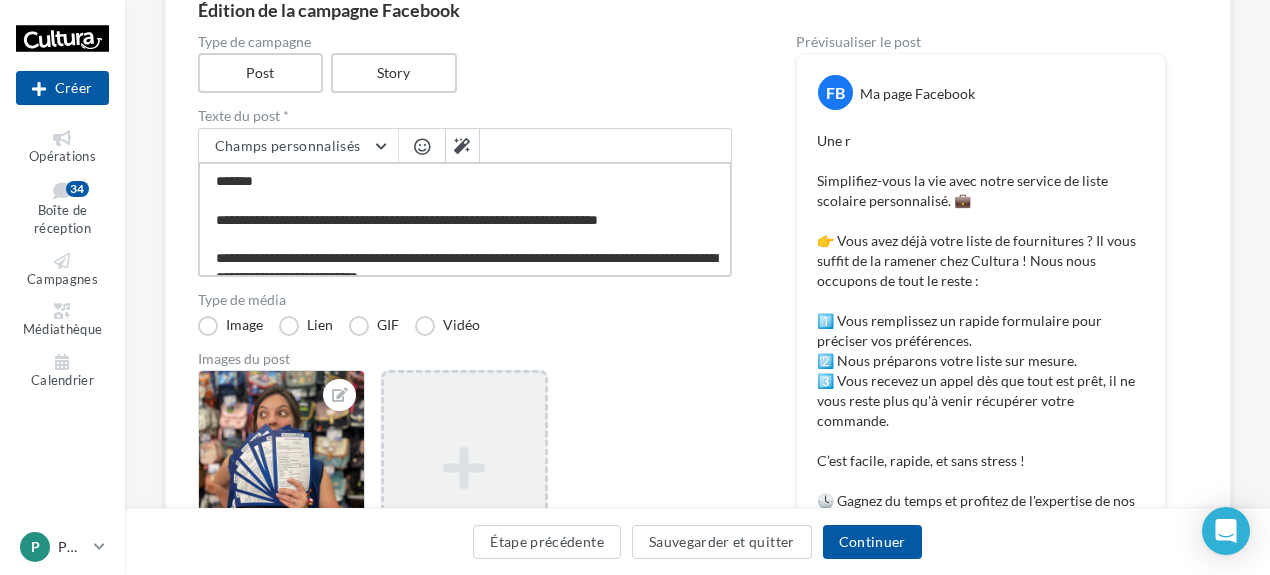 type on "**********" 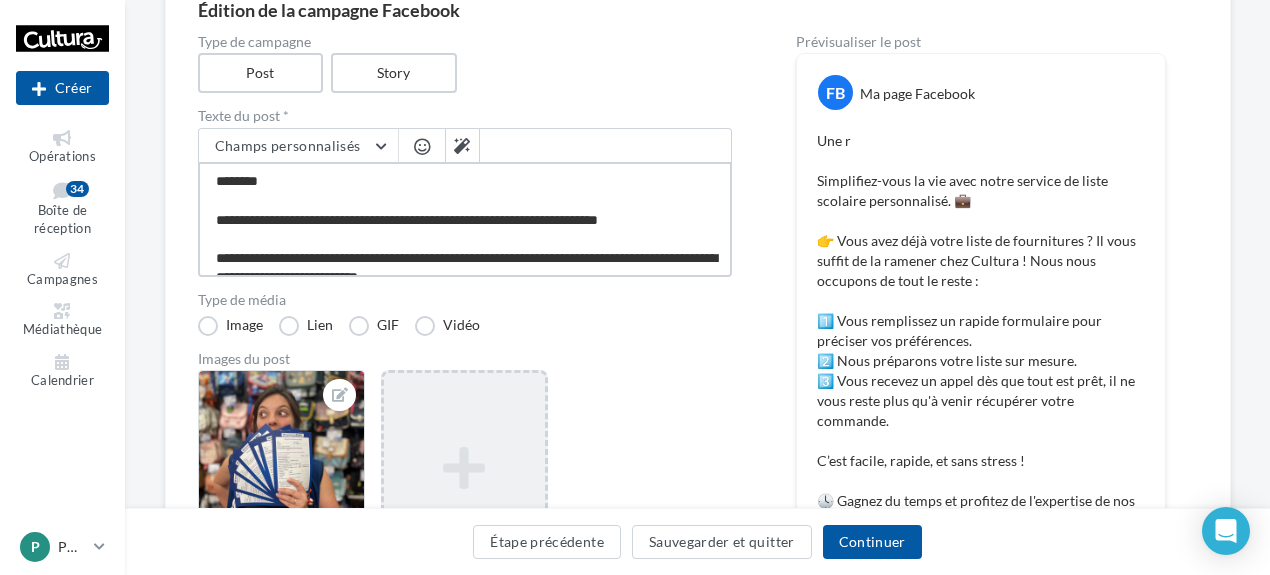 type on "**********" 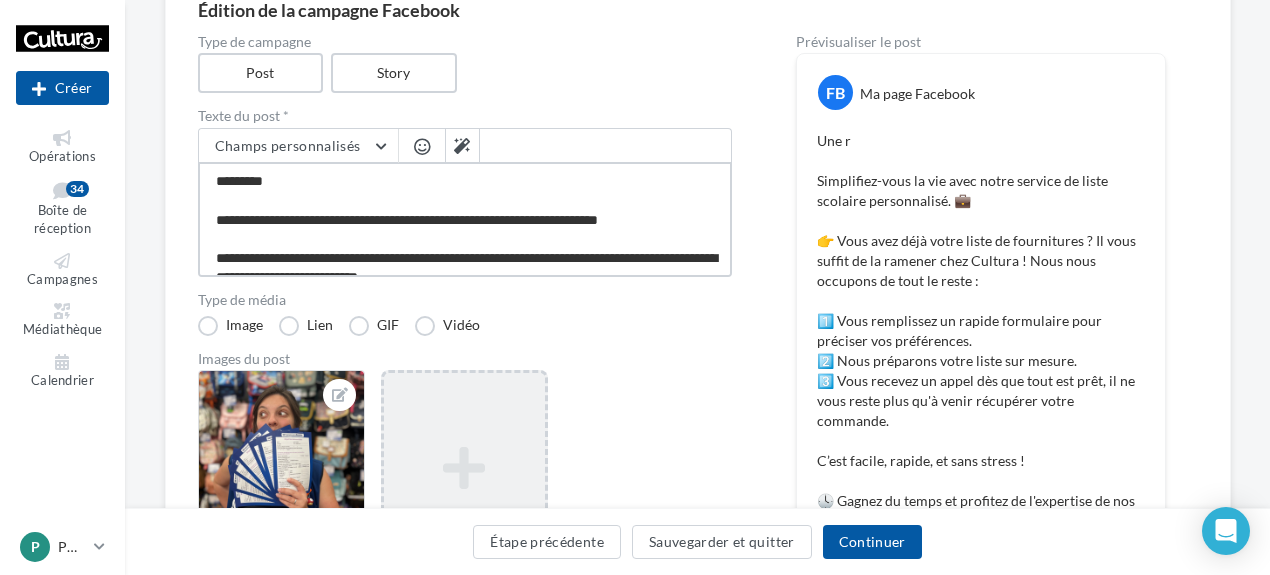 type on "**********" 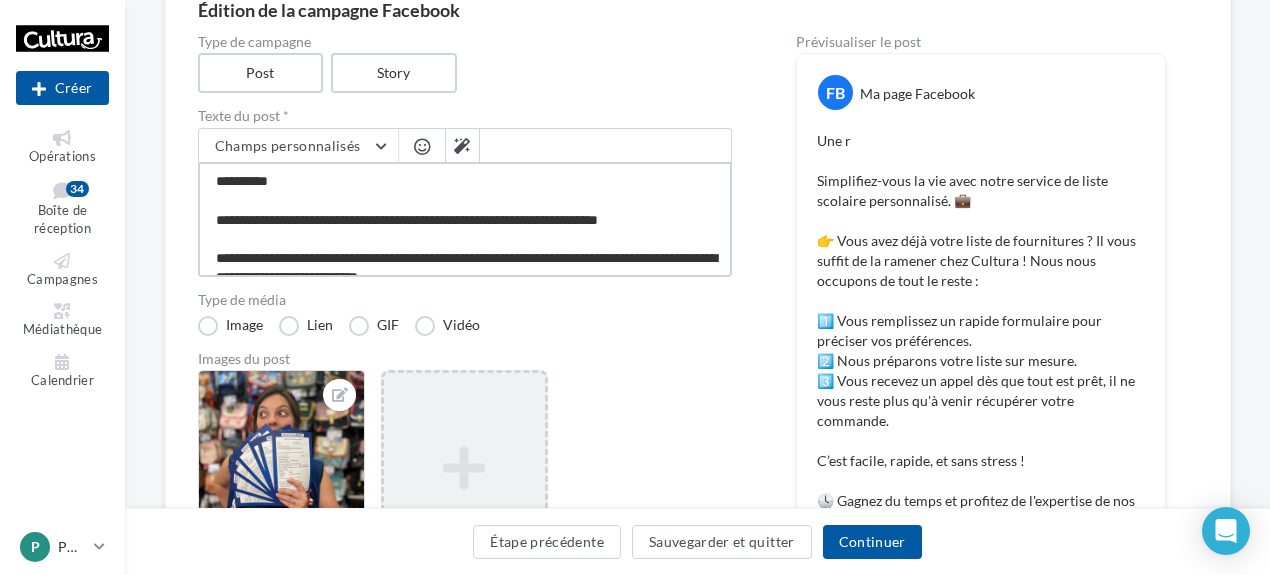 type on "**********" 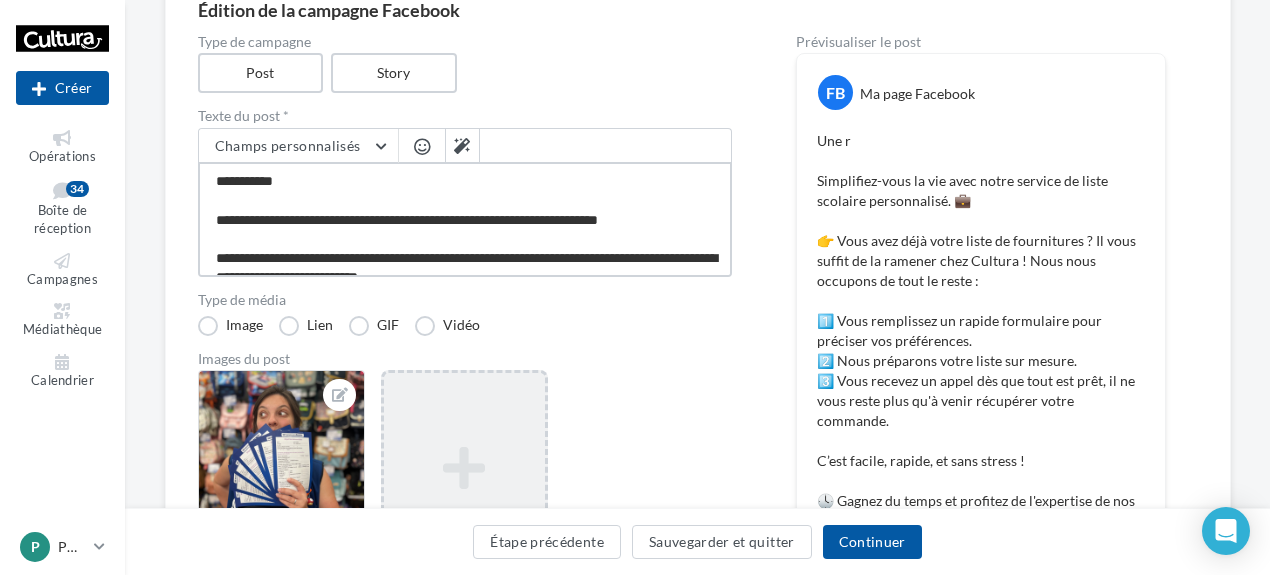 type on "**********" 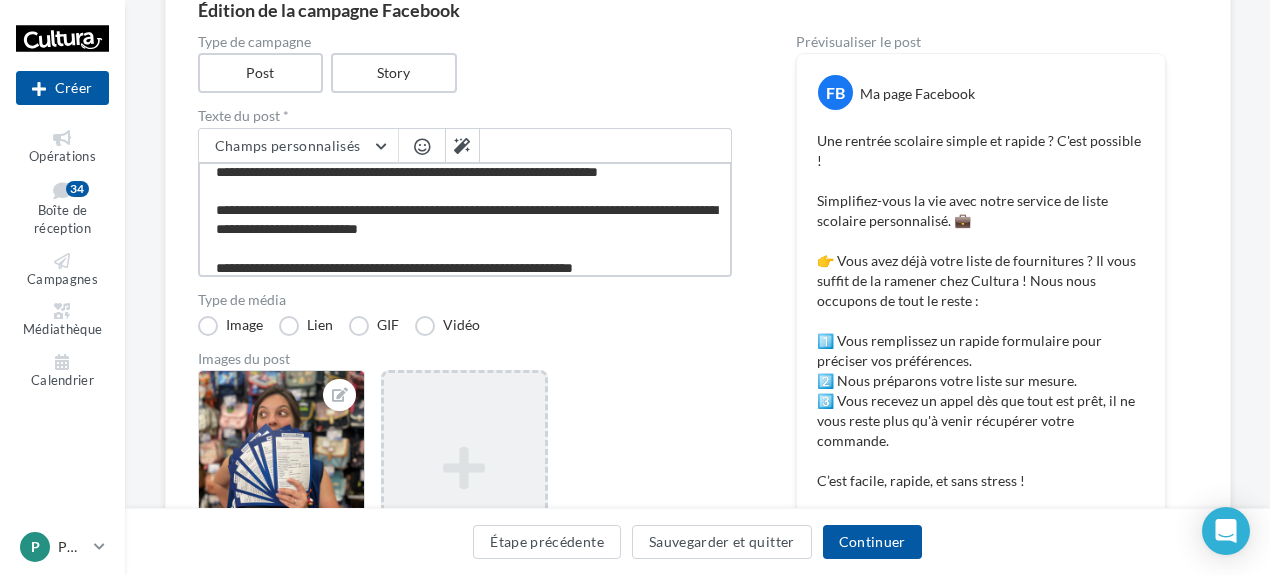 scroll, scrollTop: 0, scrollLeft: 0, axis: both 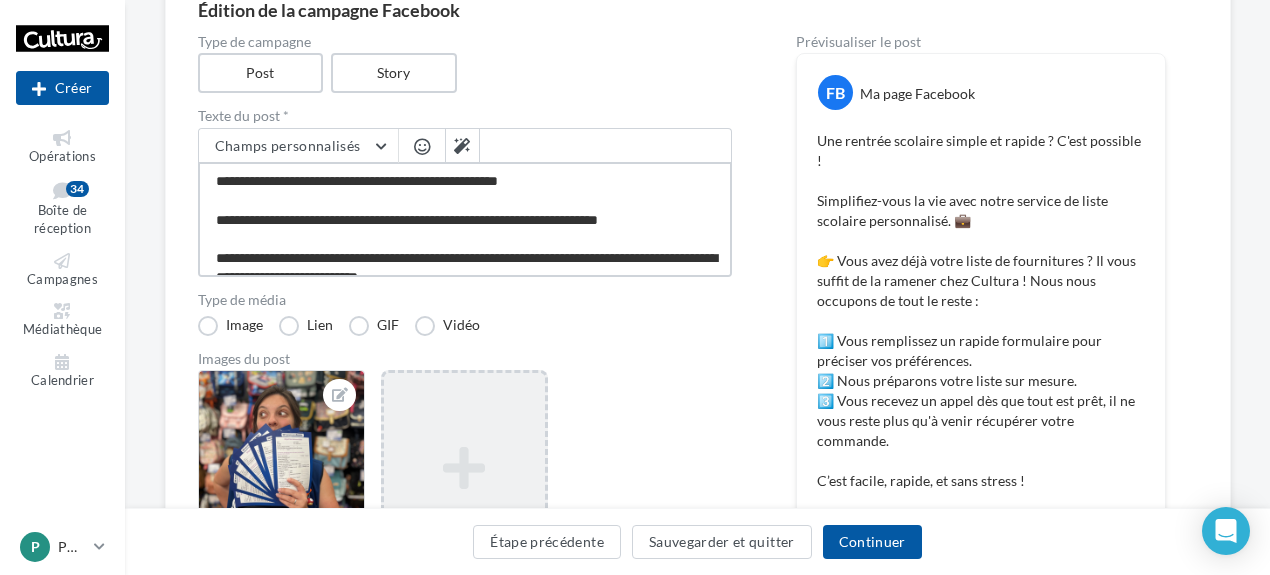 paste on "**" 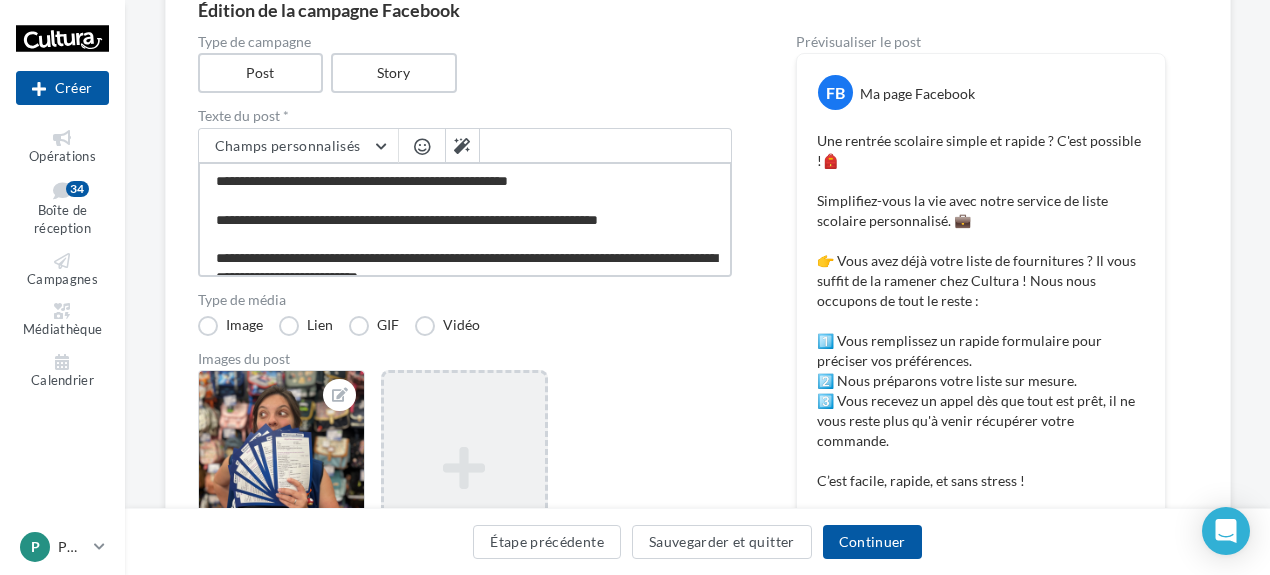 drag, startPoint x: 276, startPoint y: 218, endPoint x: 238, endPoint y: 237, distance: 42.48529 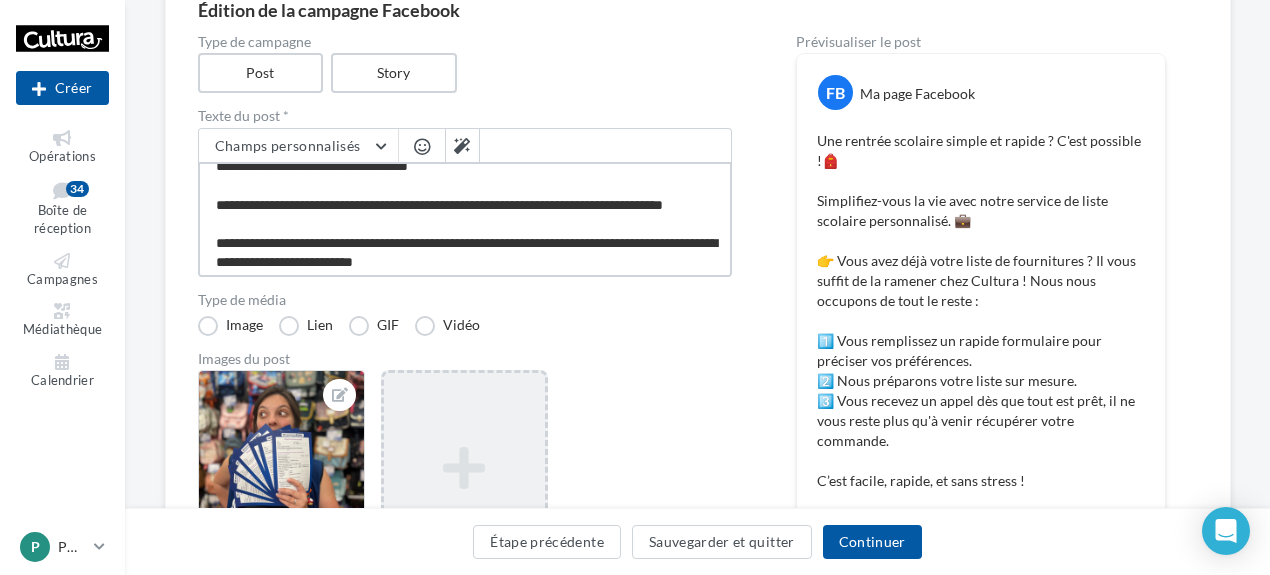 scroll, scrollTop: 270, scrollLeft: 0, axis: vertical 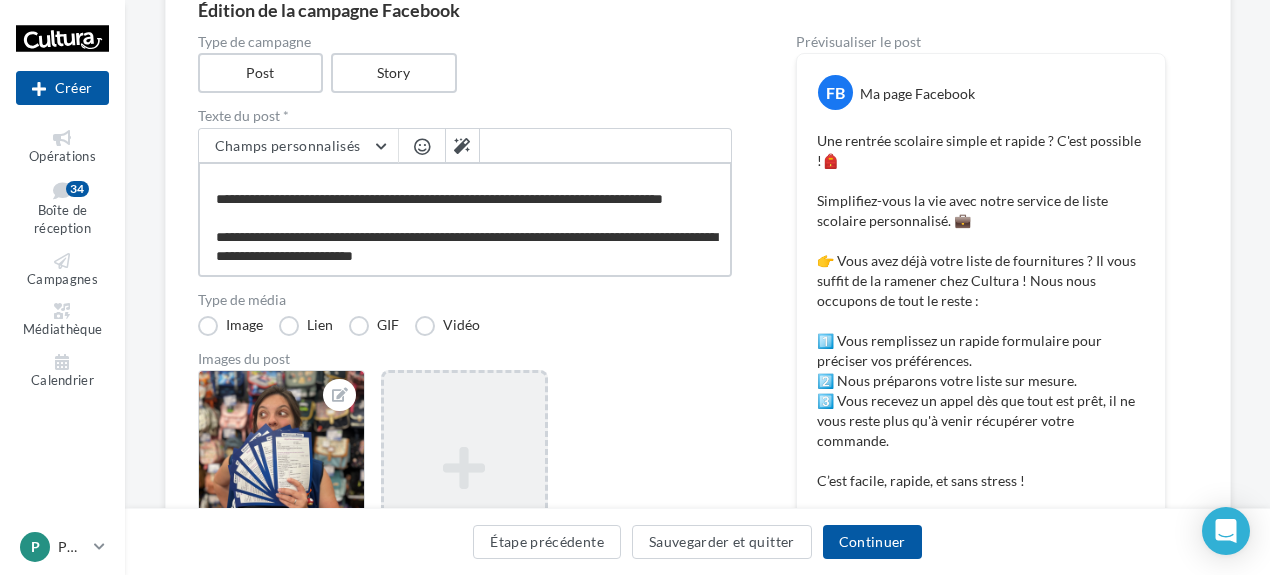 click on "**********" at bounding box center [465, 219] 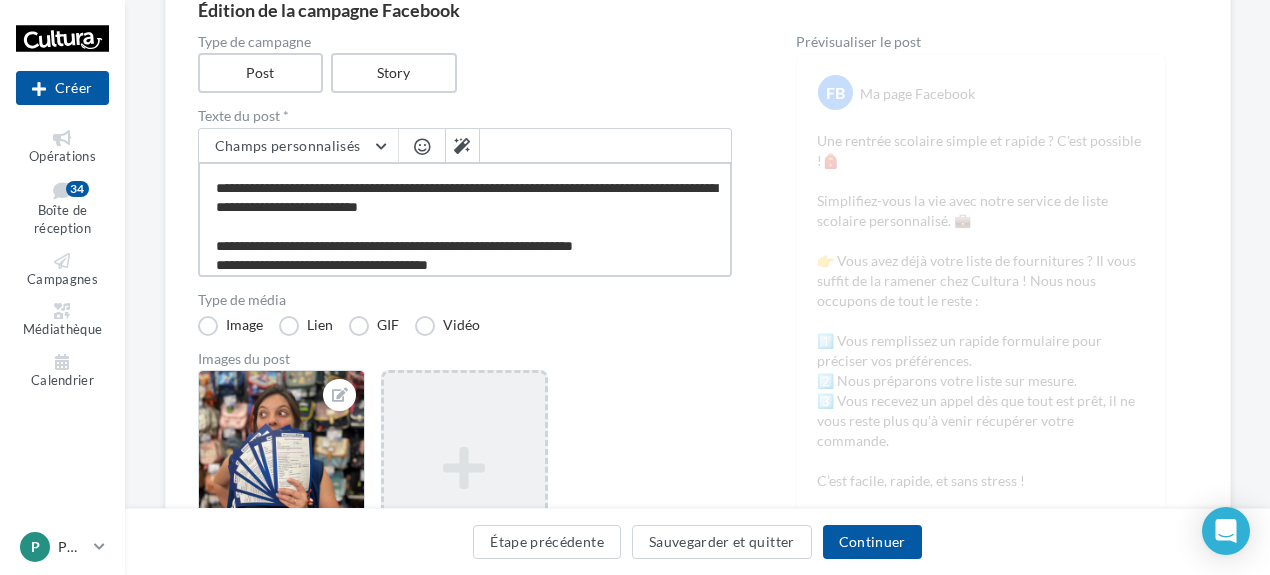 scroll, scrollTop: 0, scrollLeft: 0, axis: both 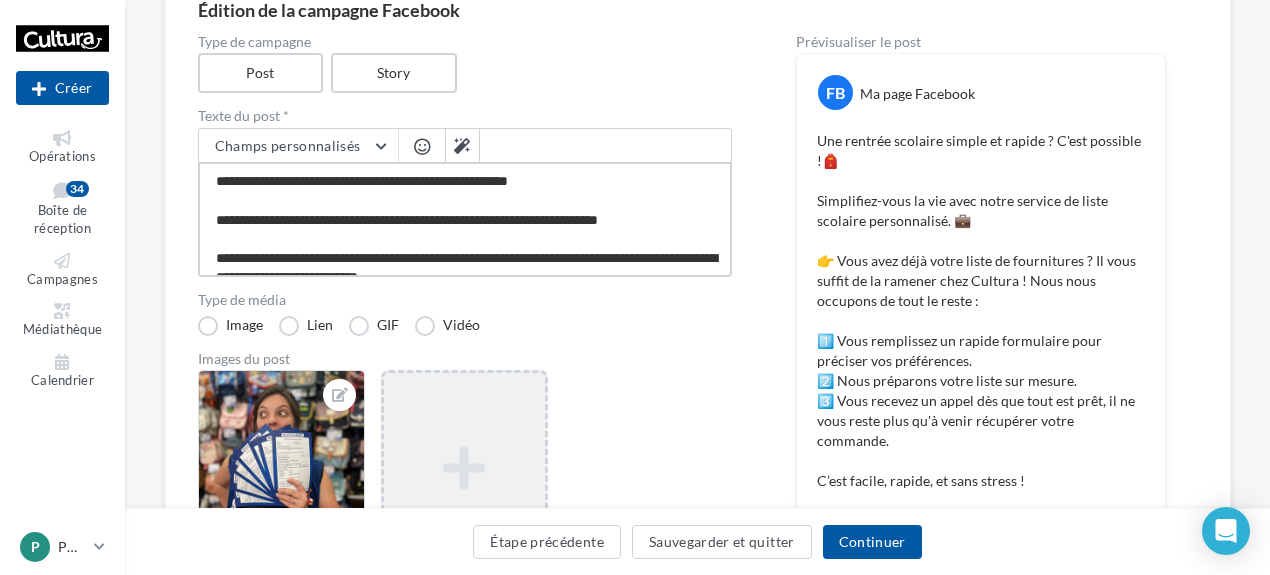 click on "**********" at bounding box center [465, 219] 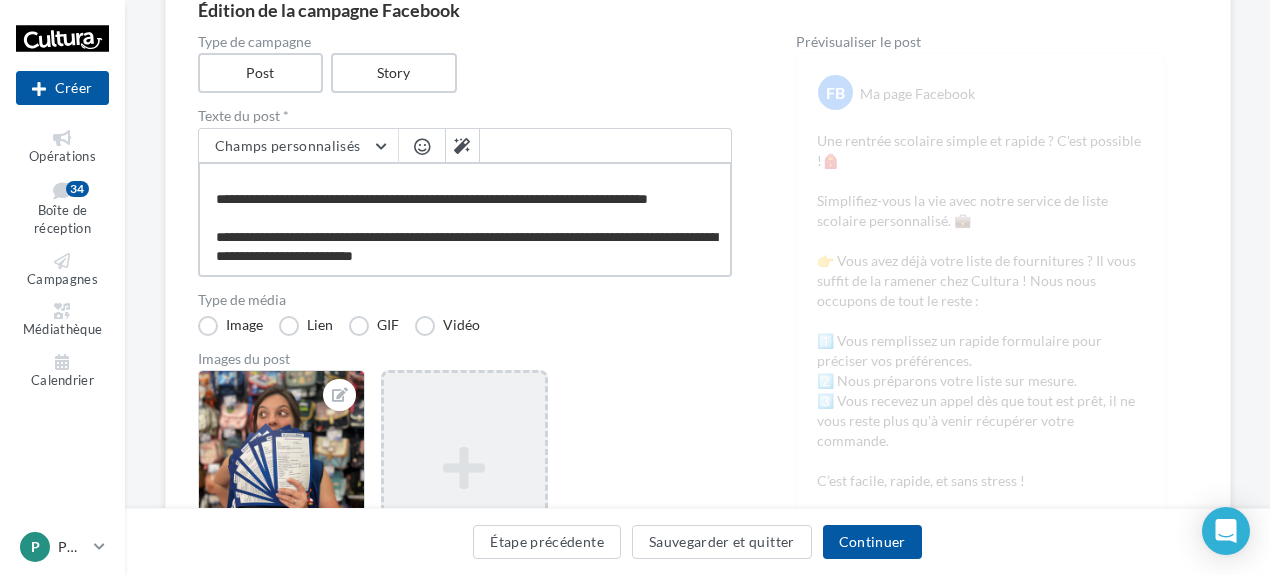 scroll, scrollTop: 270, scrollLeft: 0, axis: vertical 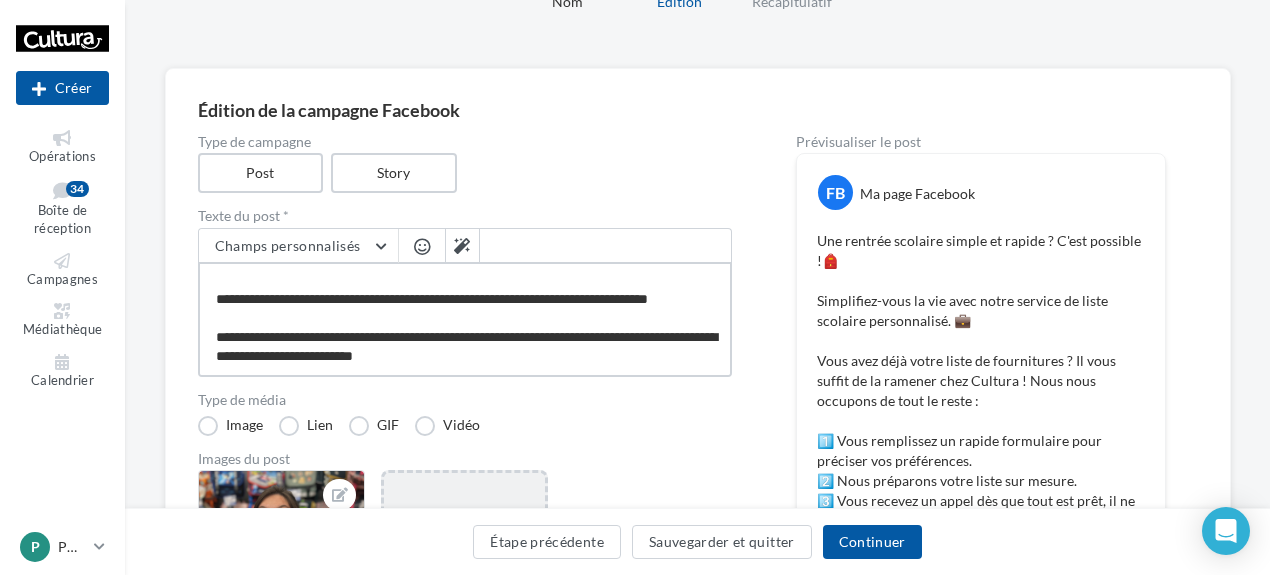 drag, startPoint x: 661, startPoint y: 334, endPoint x: 593, endPoint y: 354, distance: 70.88018 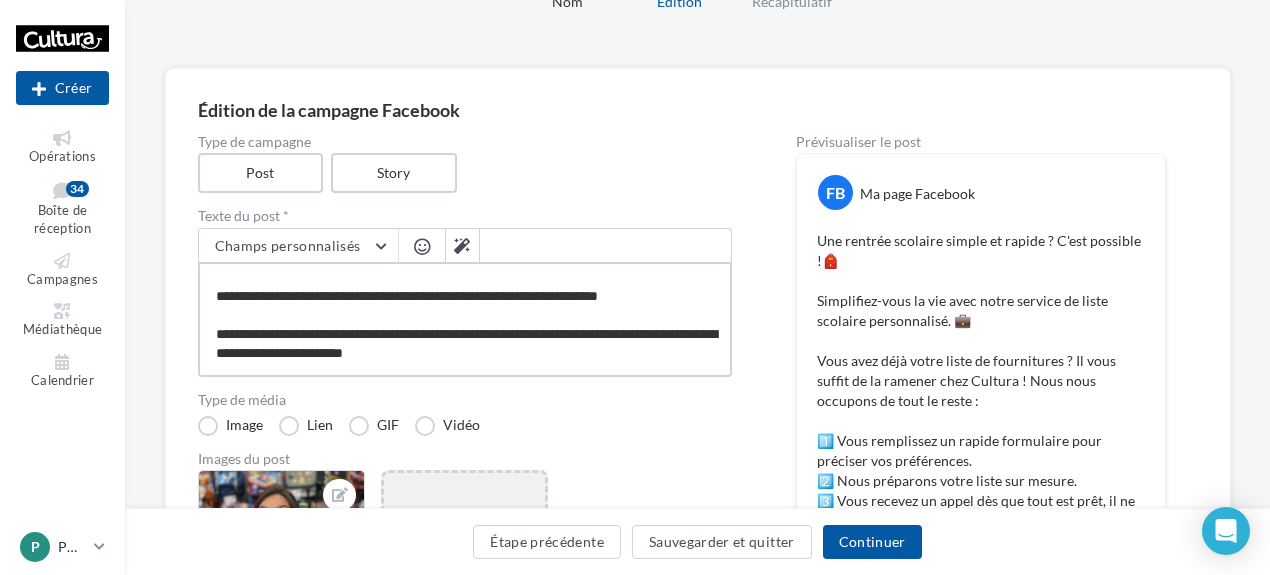 scroll, scrollTop: 0, scrollLeft: 0, axis: both 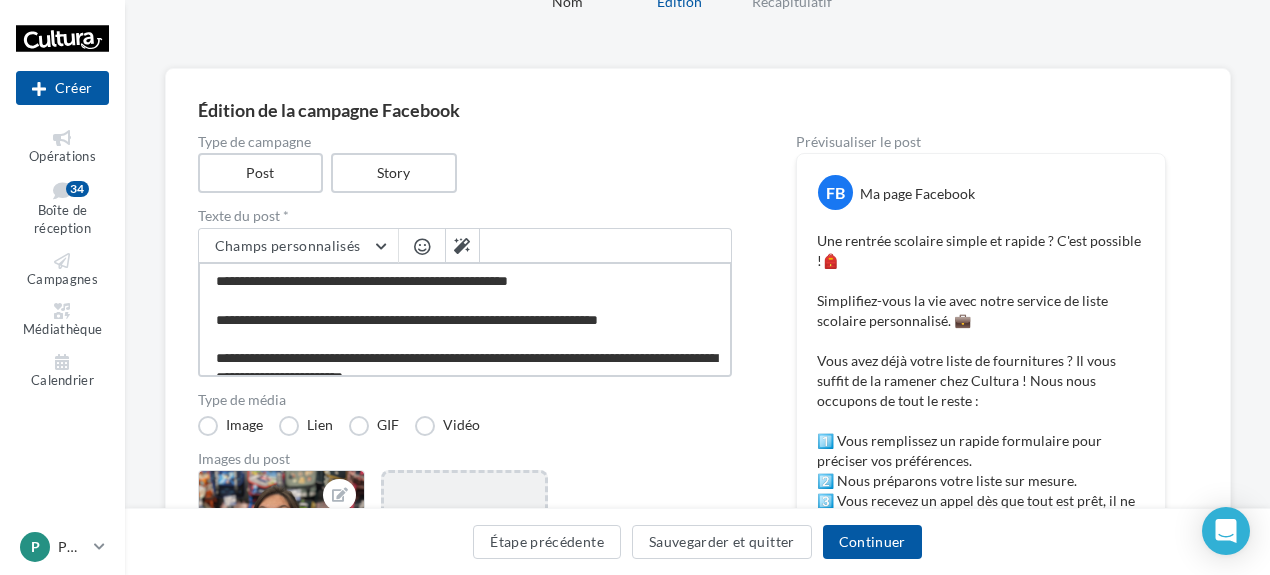 click on "**********" at bounding box center (465, 319) 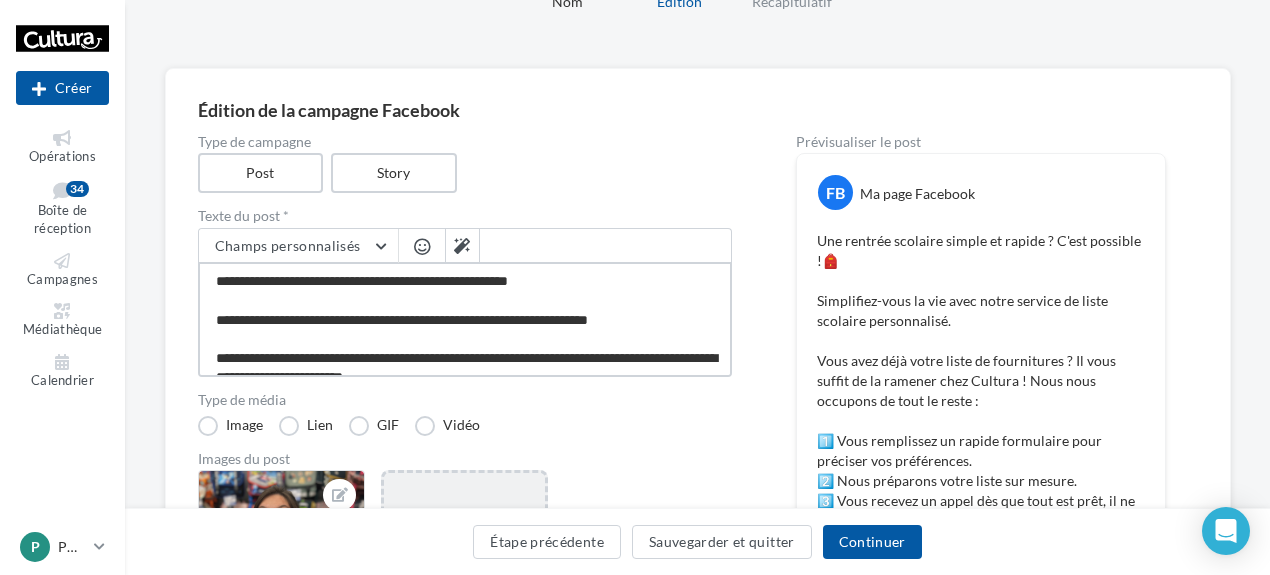 paste on "**" 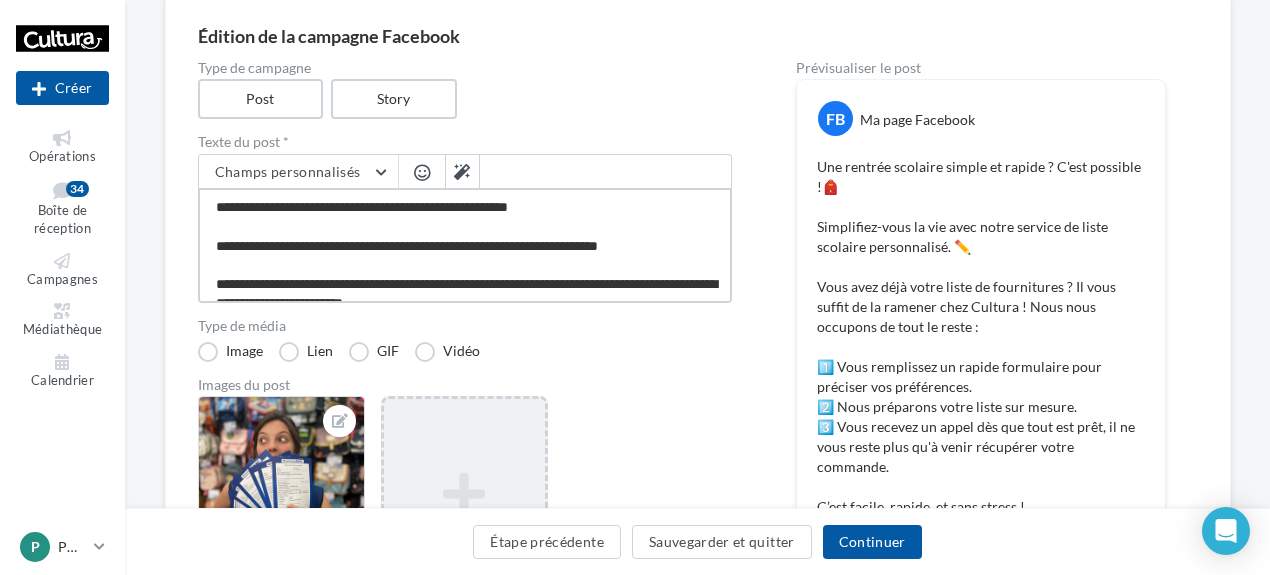 scroll, scrollTop: 200, scrollLeft: 0, axis: vertical 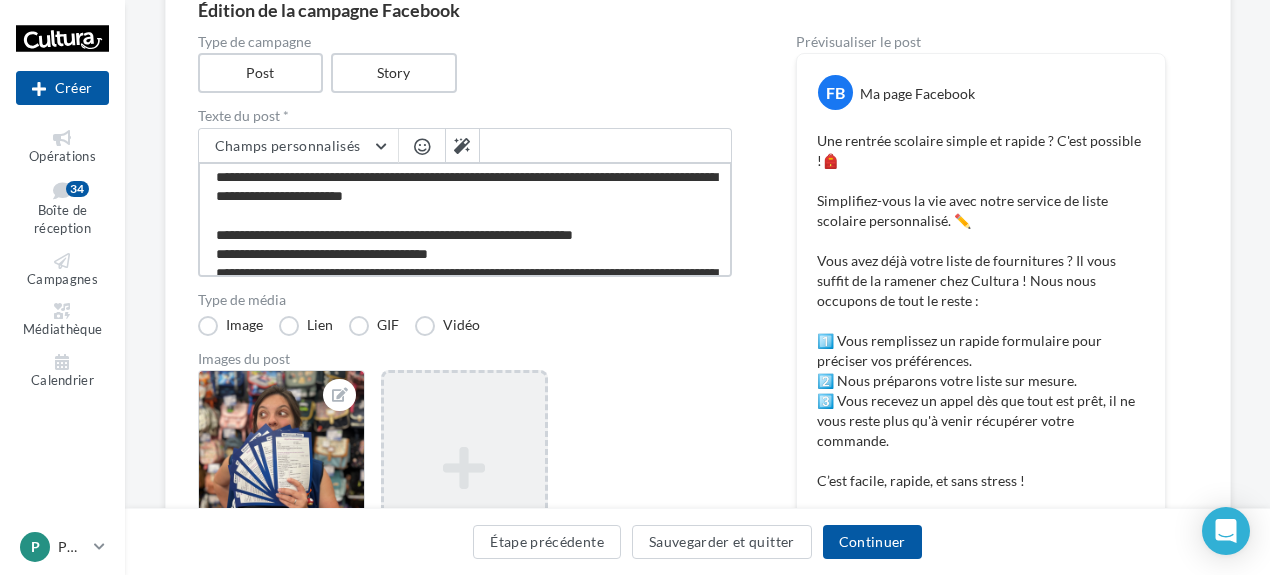 click on "**********" at bounding box center (465, 219) 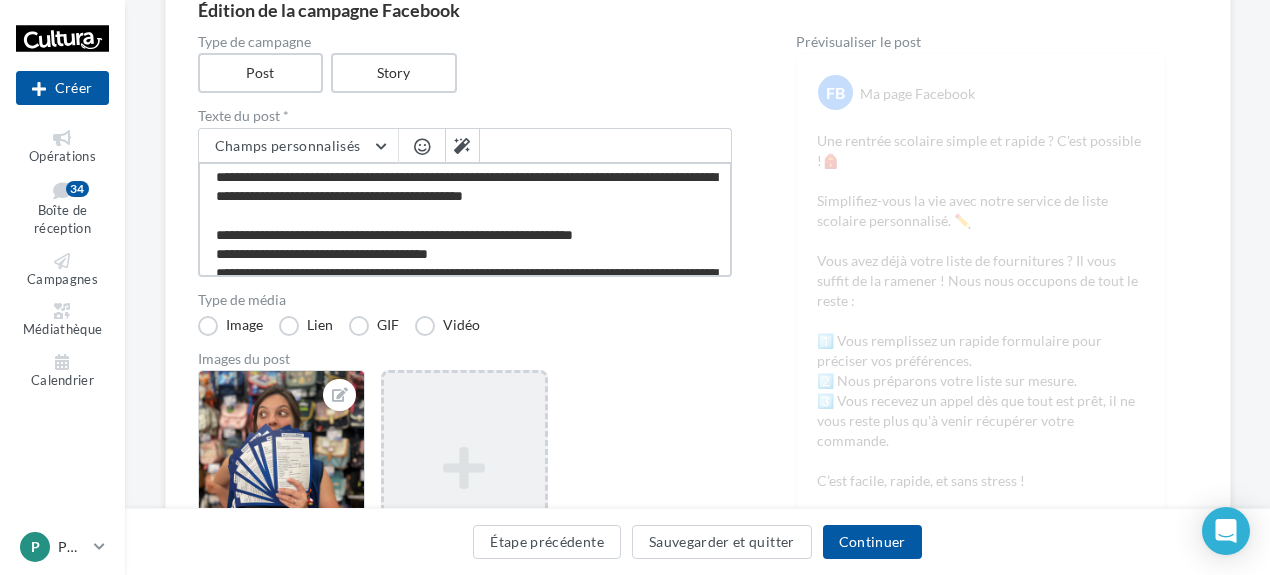 click on "**********" at bounding box center [465, 219] 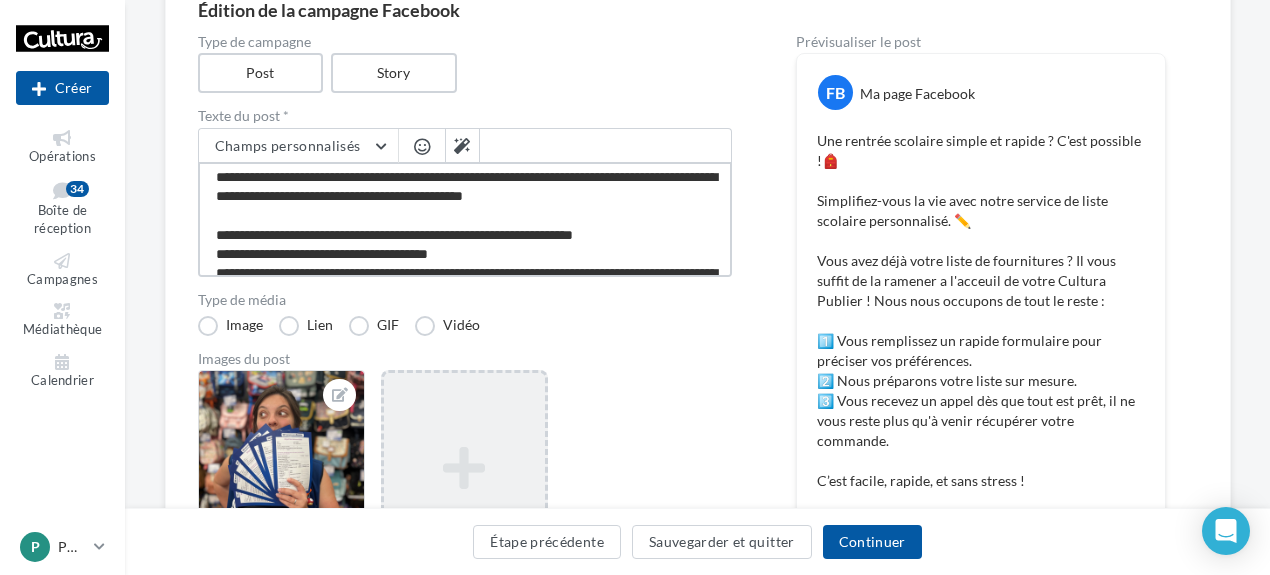 scroll, scrollTop: 181, scrollLeft: 0, axis: vertical 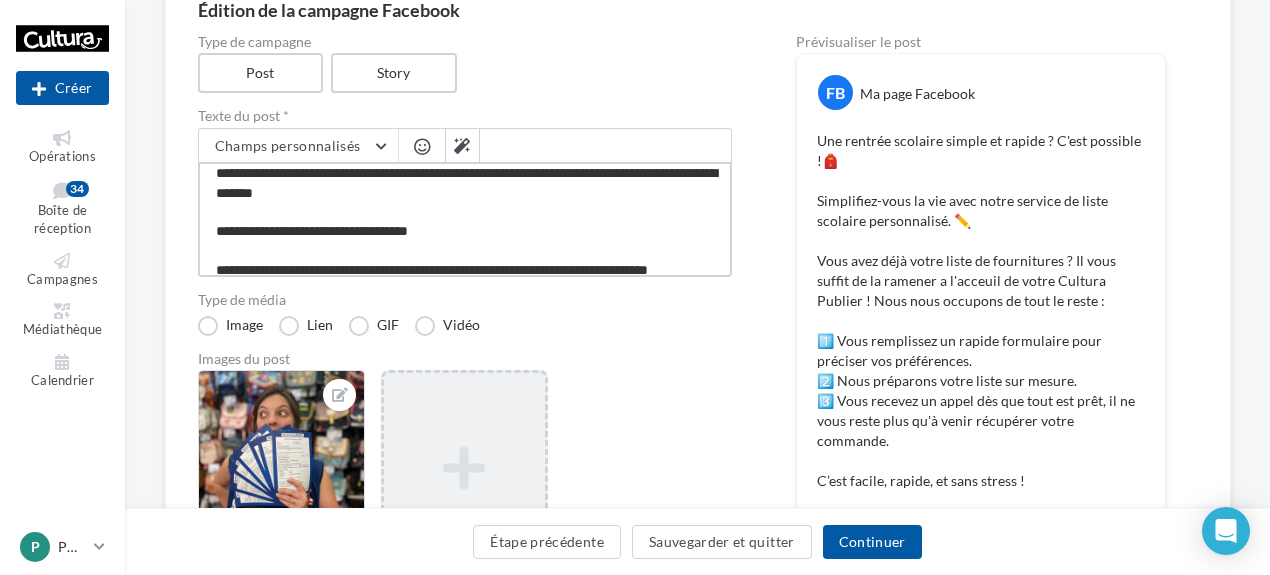 drag, startPoint x: 422, startPoint y: 227, endPoint x: 194, endPoint y: 231, distance: 228.03508 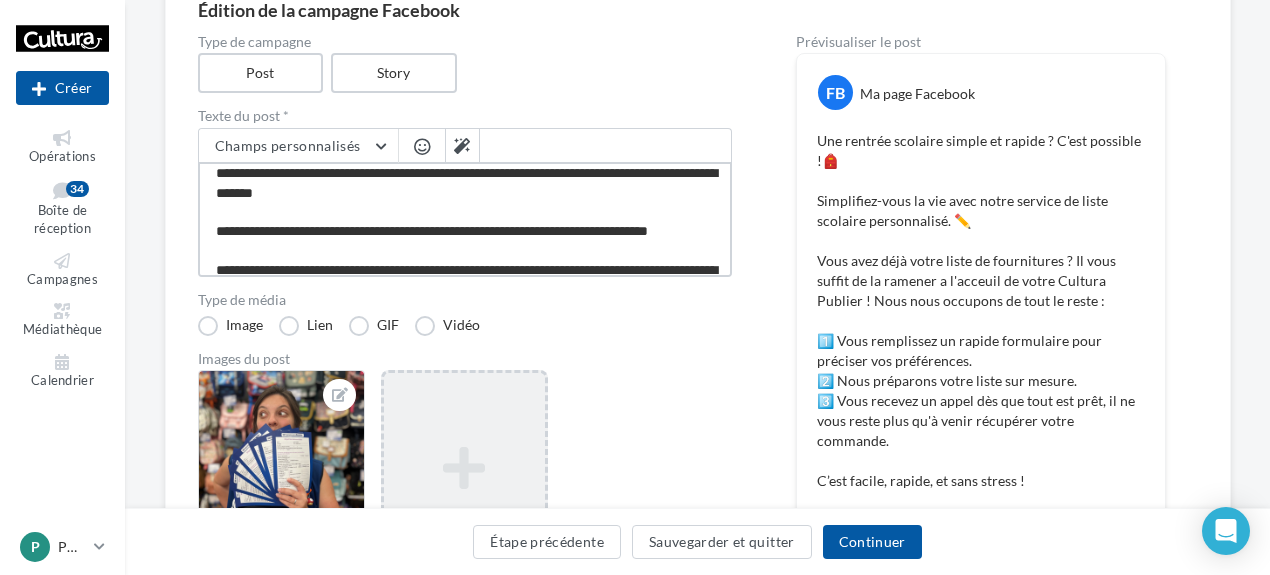 scroll, scrollTop: 162, scrollLeft: 0, axis: vertical 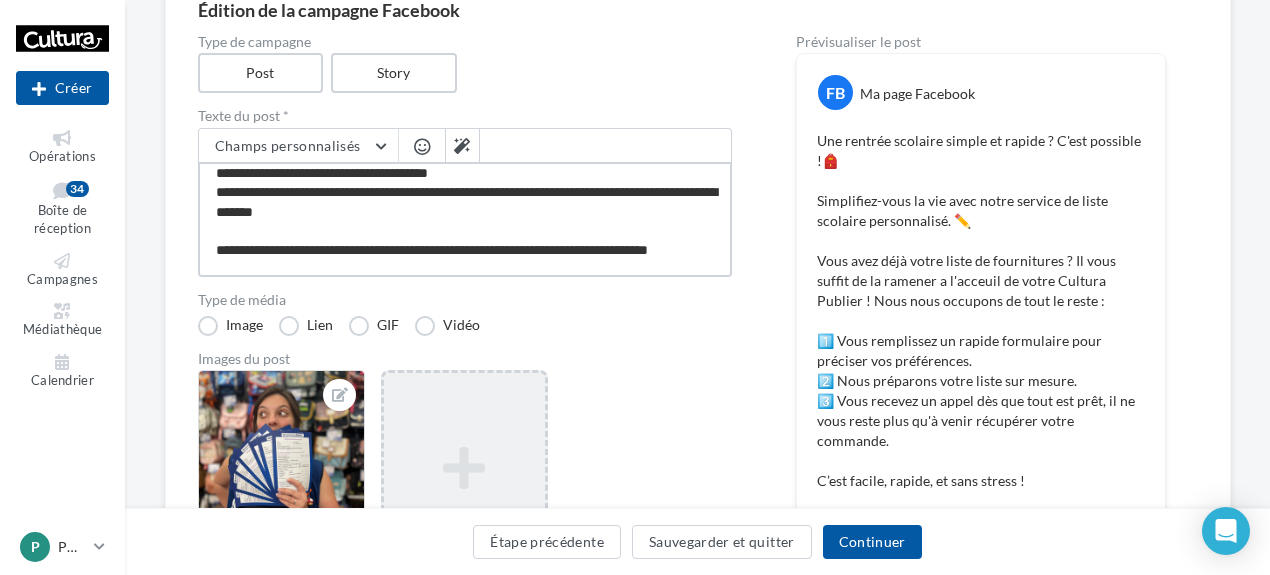 click on "**********" at bounding box center [465, 219] 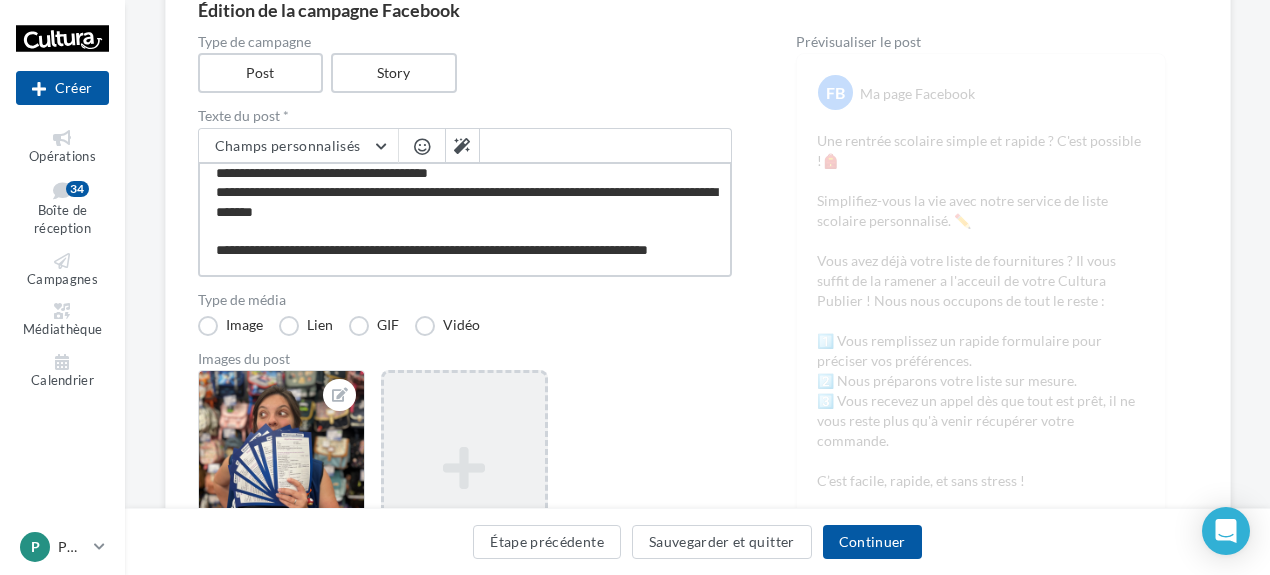 scroll, scrollTop: 232, scrollLeft: 0, axis: vertical 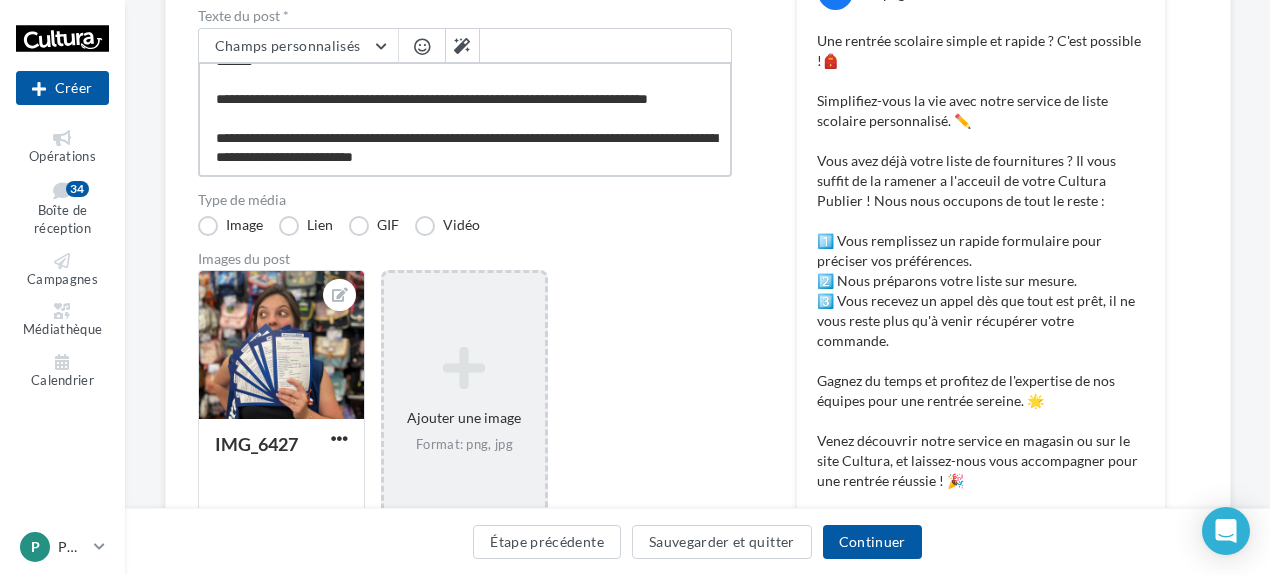 drag, startPoint x: 506, startPoint y: 158, endPoint x: 196, endPoint y: 142, distance: 310.41263 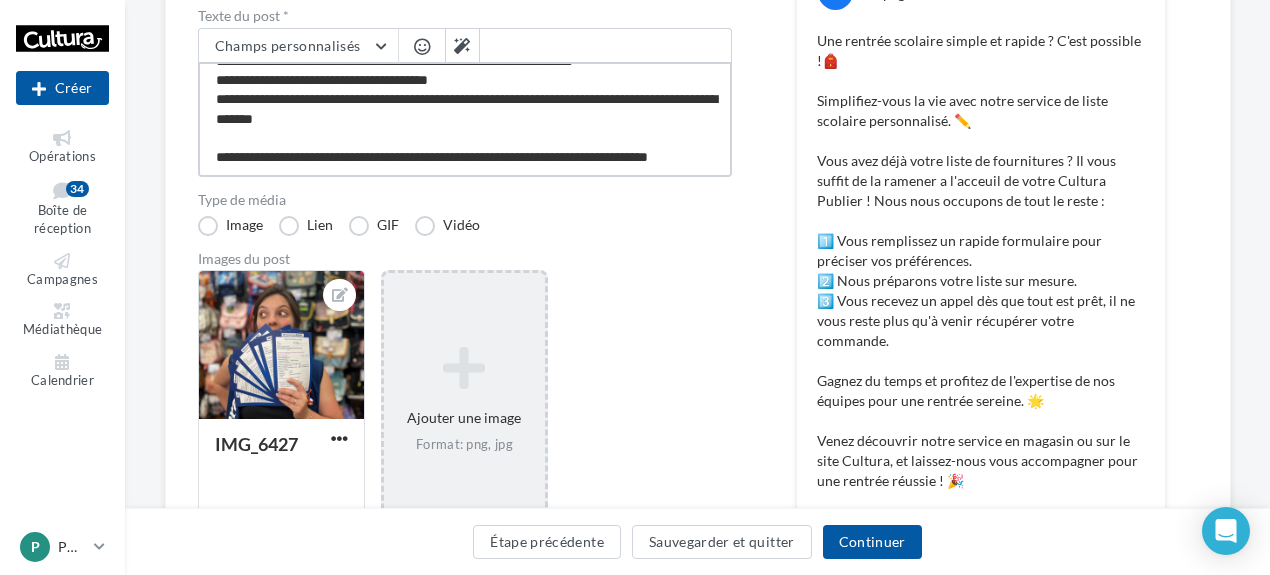 scroll, scrollTop: 174, scrollLeft: 0, axis: vertical 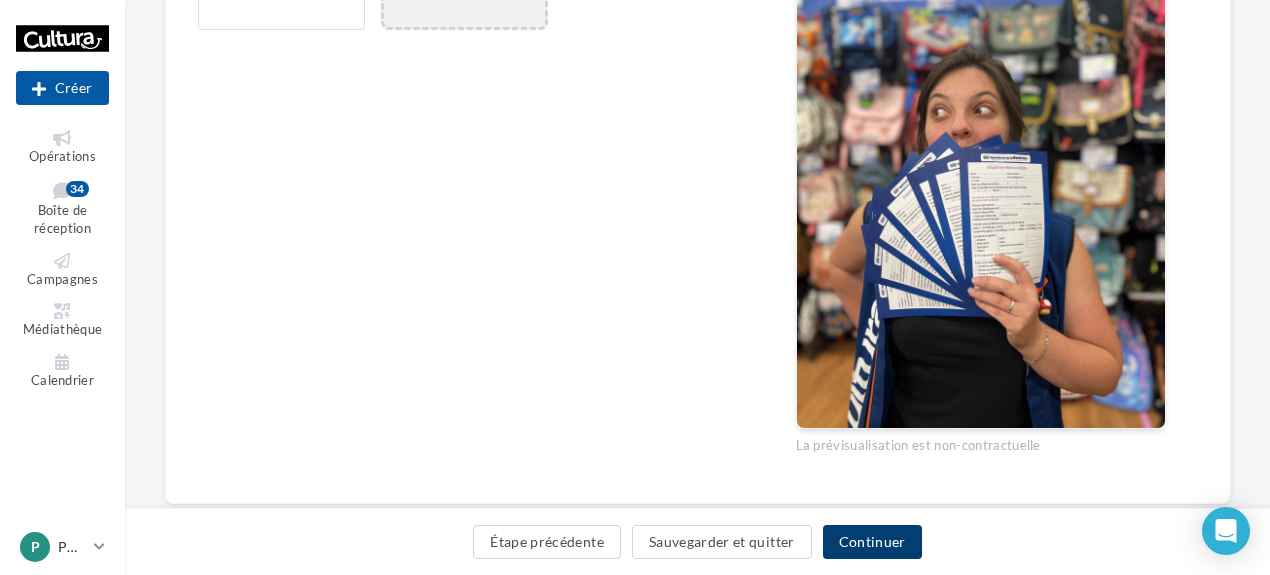 click on "Continuer" at bounding box center [872, 542] 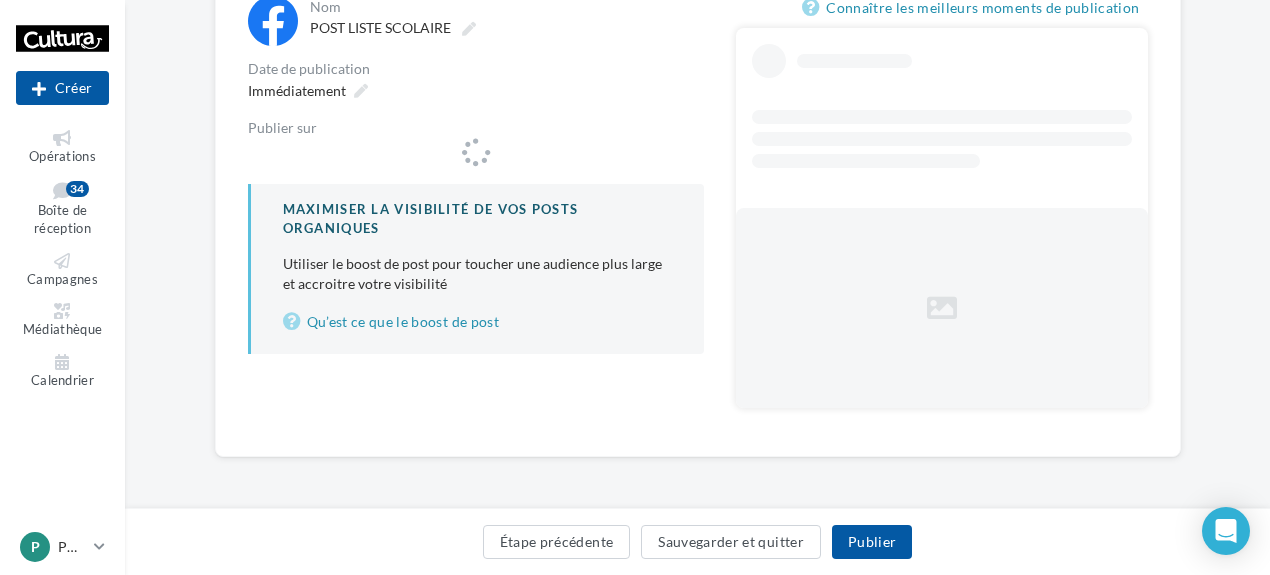 scroll, scrollTop: 0, scrollLeft: 0, axis: both 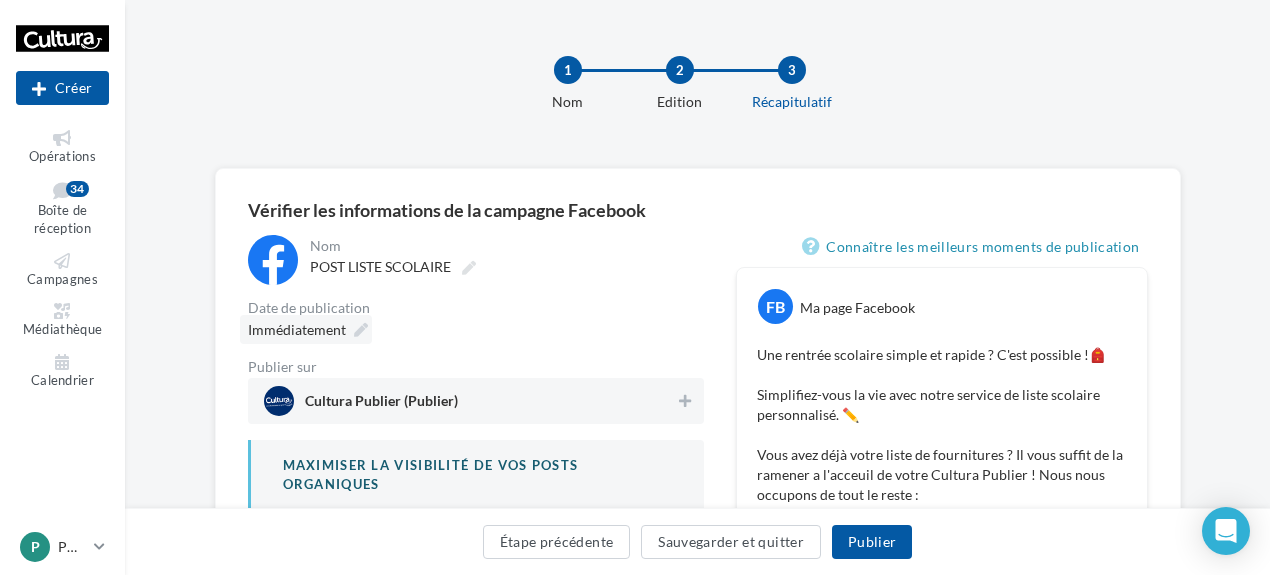 click on "Immédiatement" at bounding box center (306, 329) 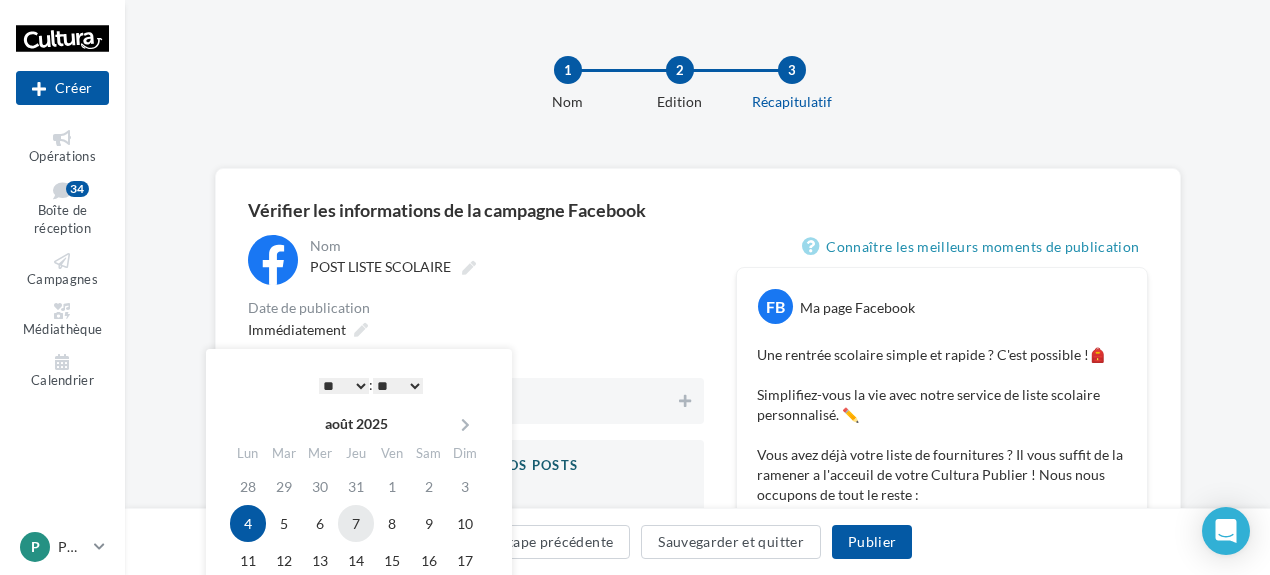 click on "7" at bounding box center (356, 523) 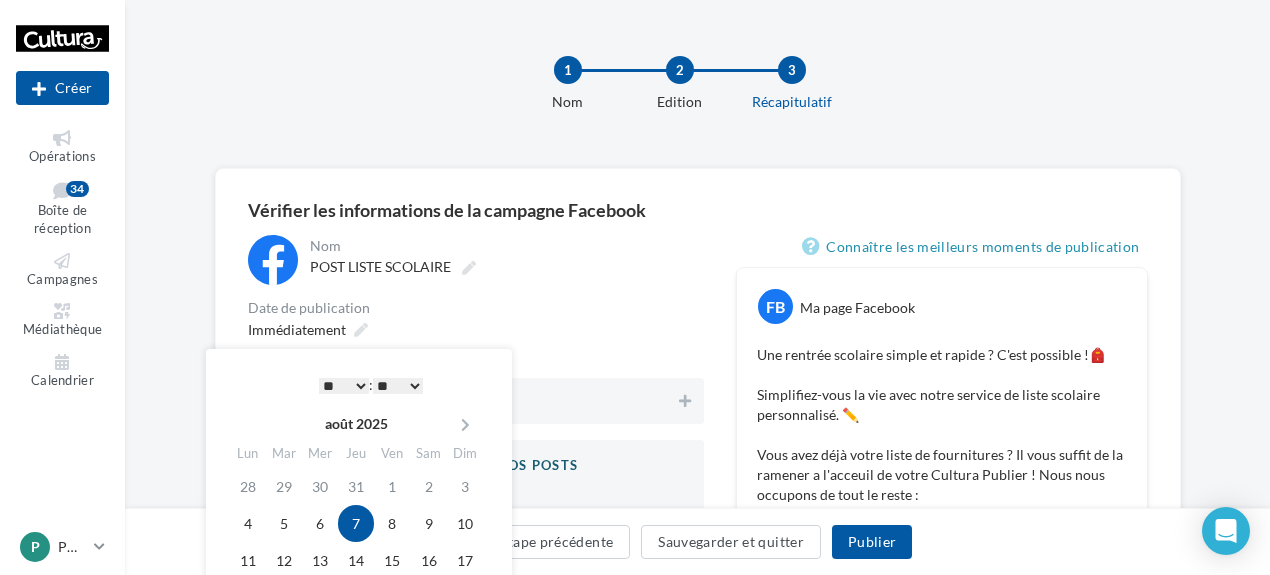 click on "* * * * * * * * * * ** ** ** ** ** ** ** ** ** ** ** ** ** **" at bounding box center [344, 386] 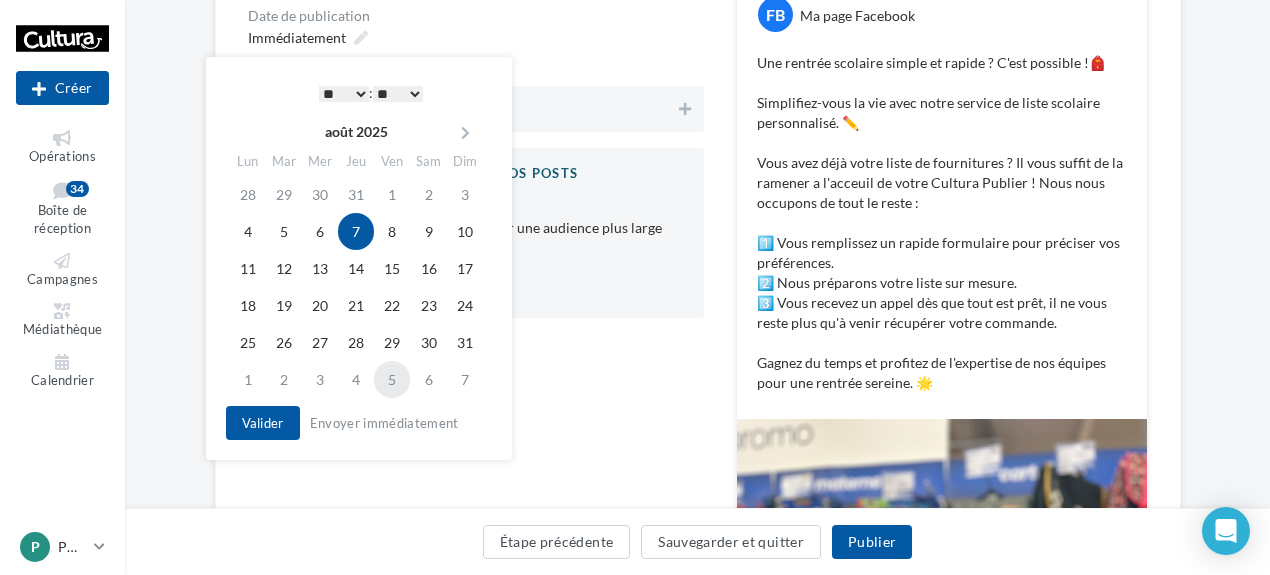 scroll, scrollTop: 300, scrollLeft: 0, axis: vertical 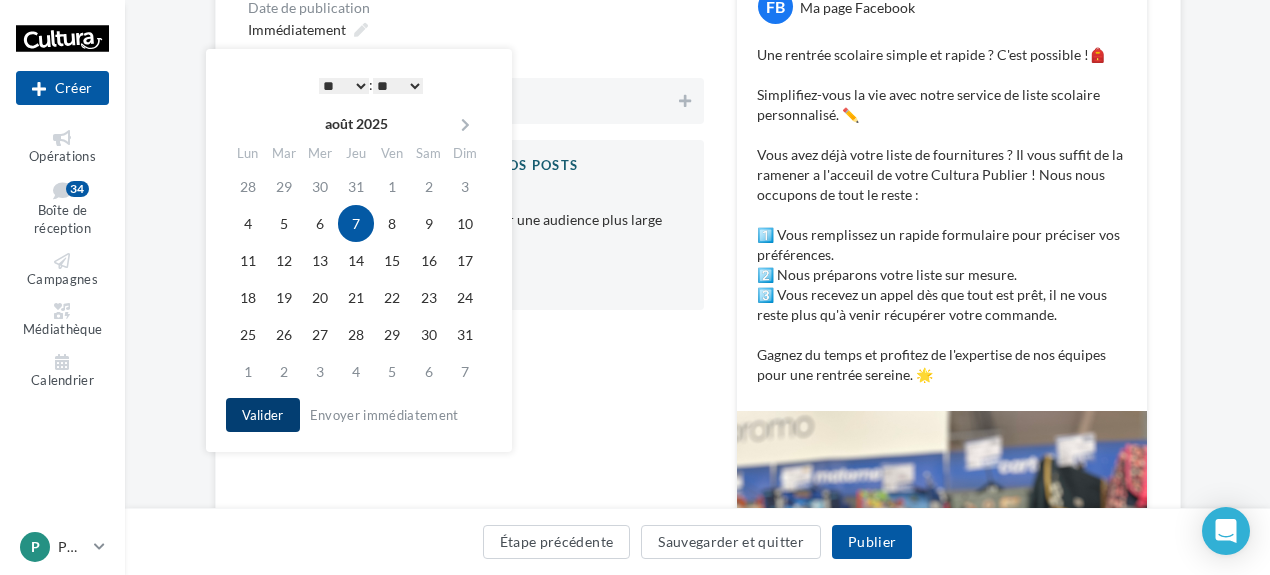 click on "Valider" at bounding box center (263, 415) 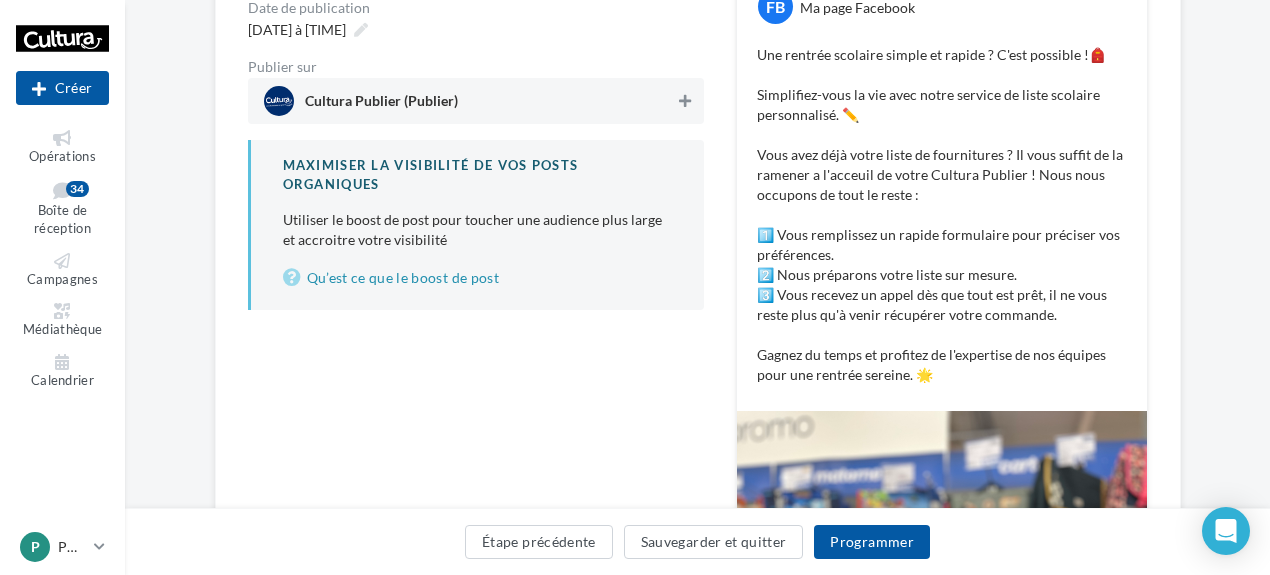 click at bounding box center (685, 101) 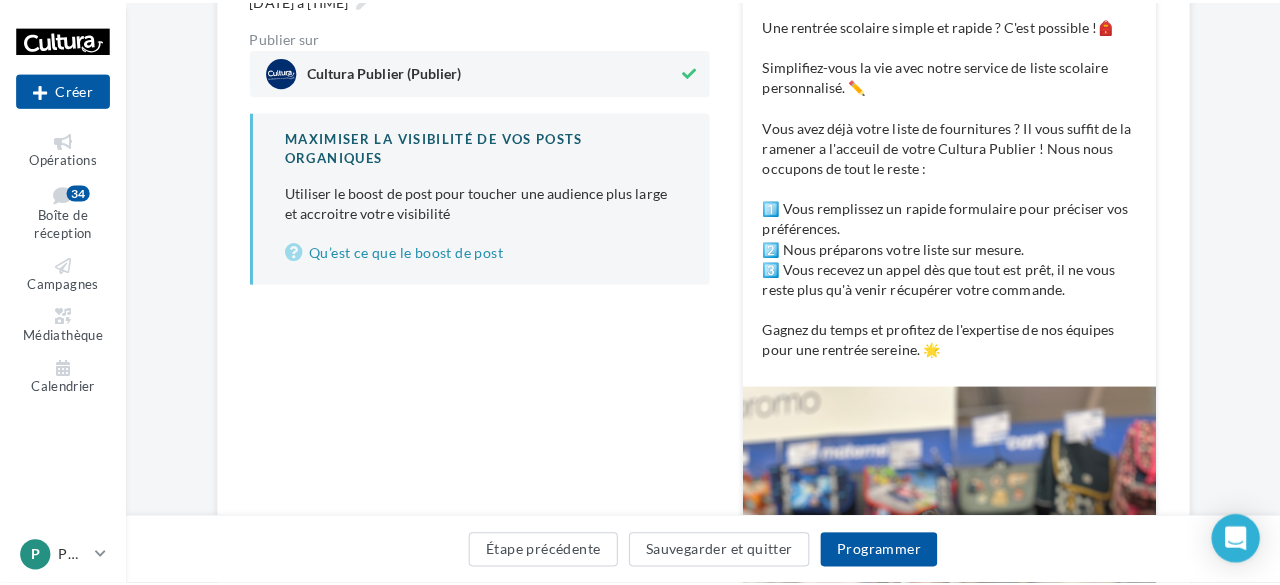 scroll, scrollTop: 300, scrollLeft: 0, axis: vertical 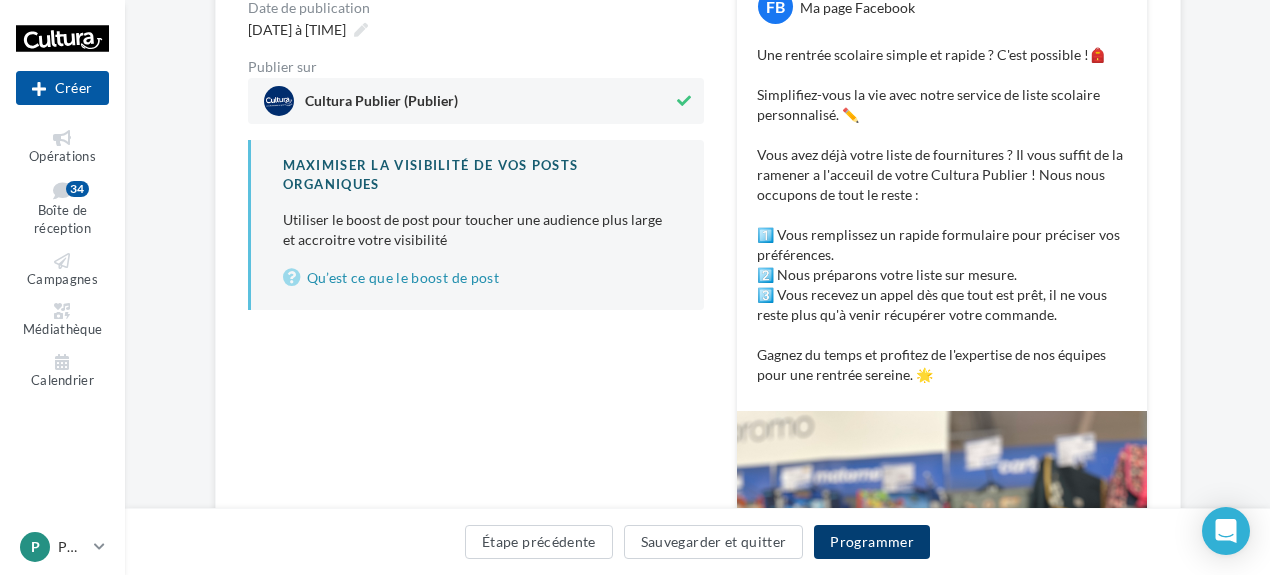 click on "Programmer" at bounding box center (872, 542) 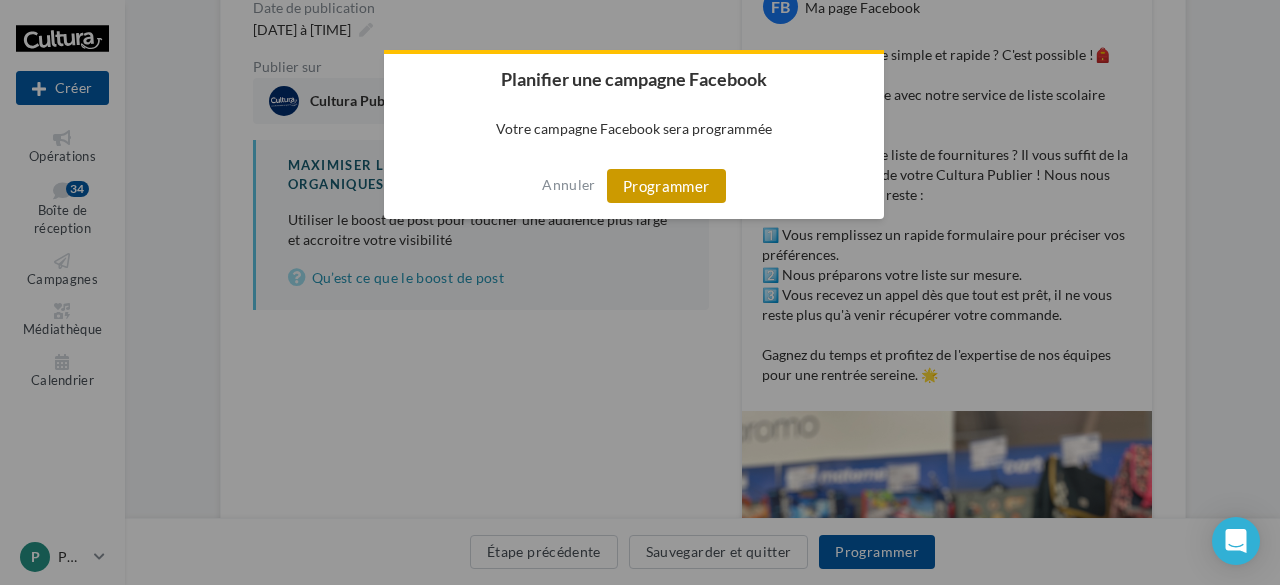 click on "Programmer" at bounding box center [666, 186] 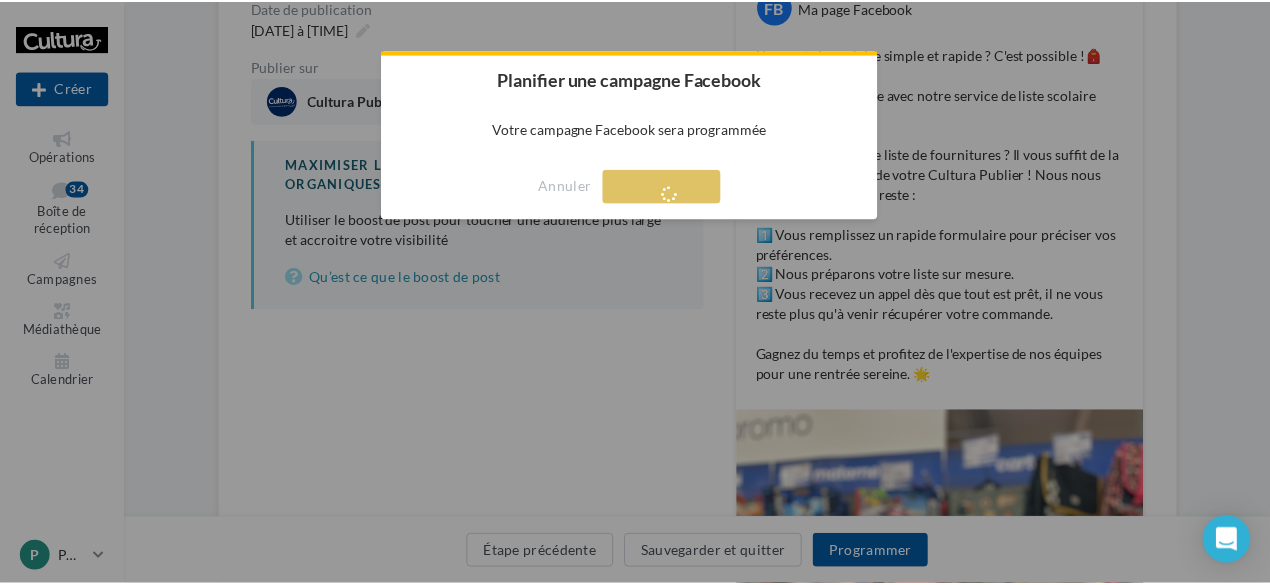 scroll, scrollTop: 32, scrollLeft: 0, axis: vertical 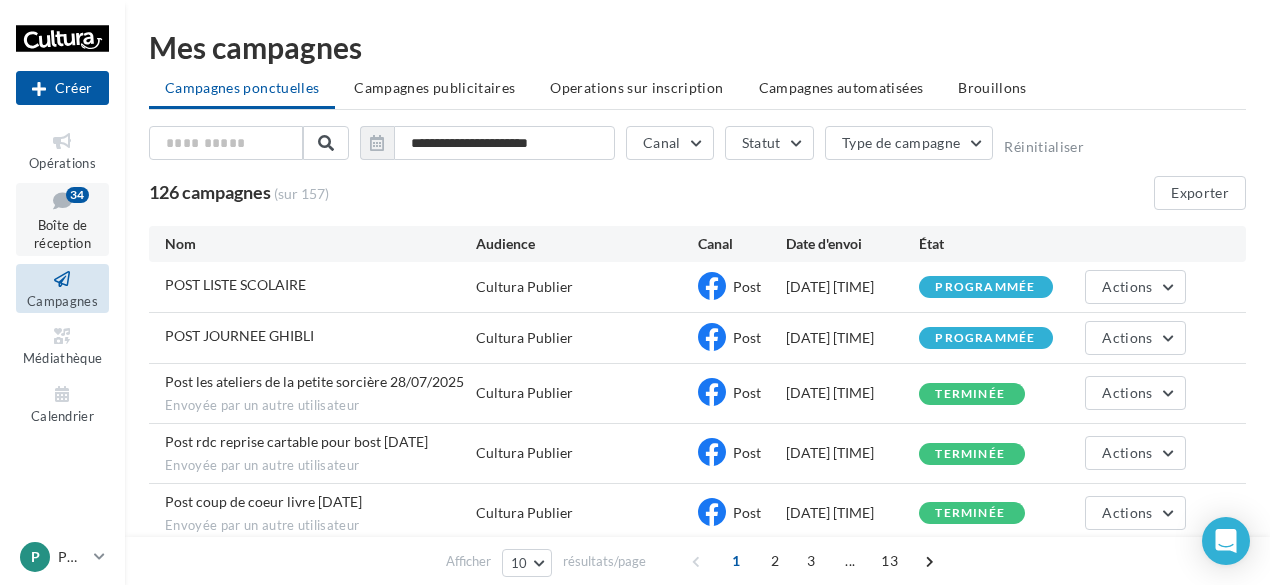 click on "34" at bounding box center (77, 195) 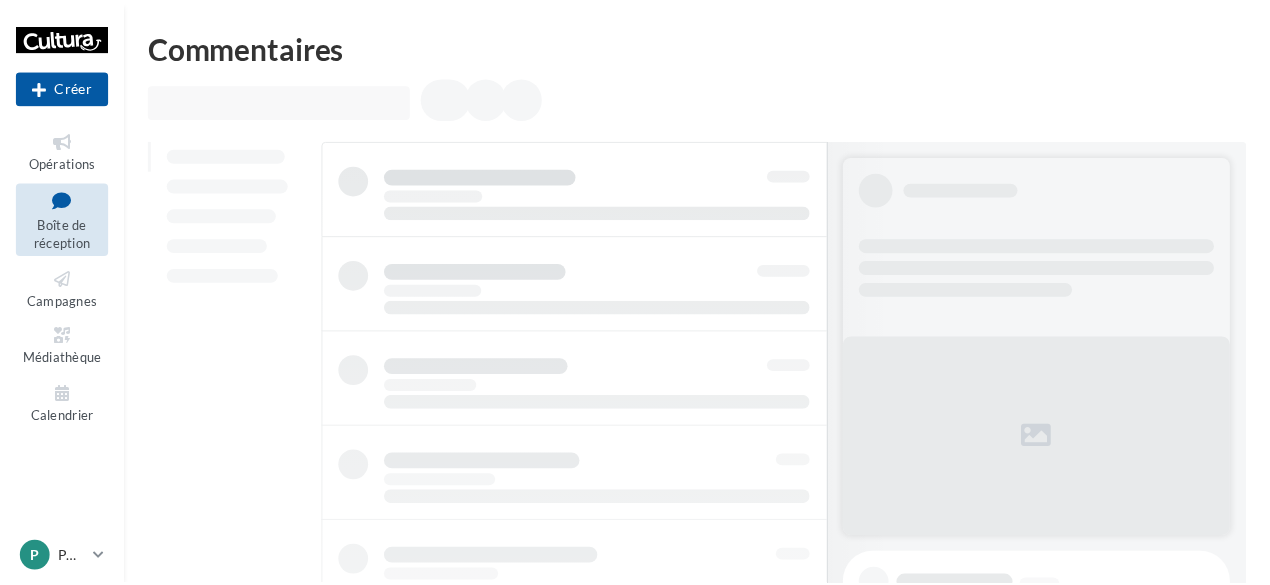 scroll, scrollTop: 0, scrollLeft: 0, axis: both 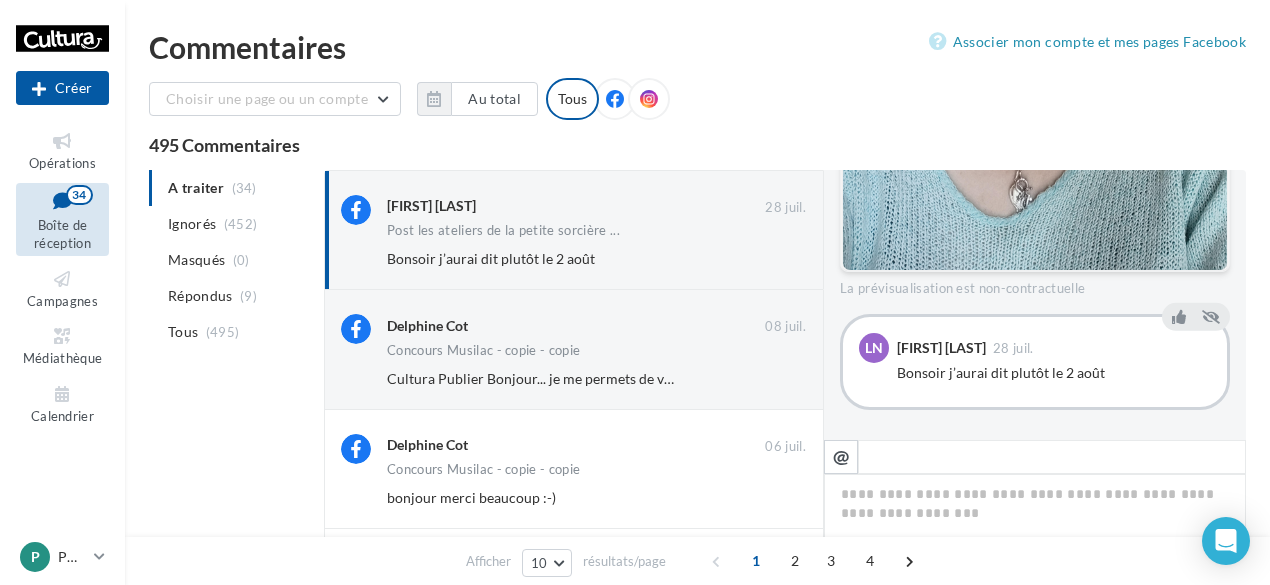 click on "Commentaires" at bounding box center [697, 47] 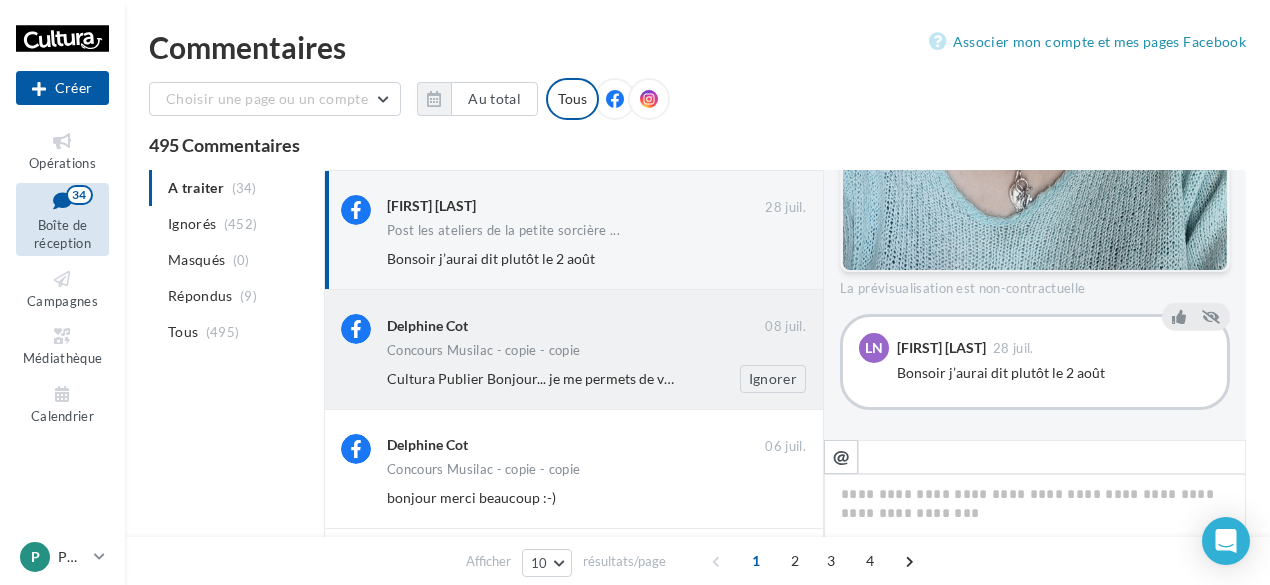 click on "Concours Musilac - copie - copie" at bounding box center [596, 352] 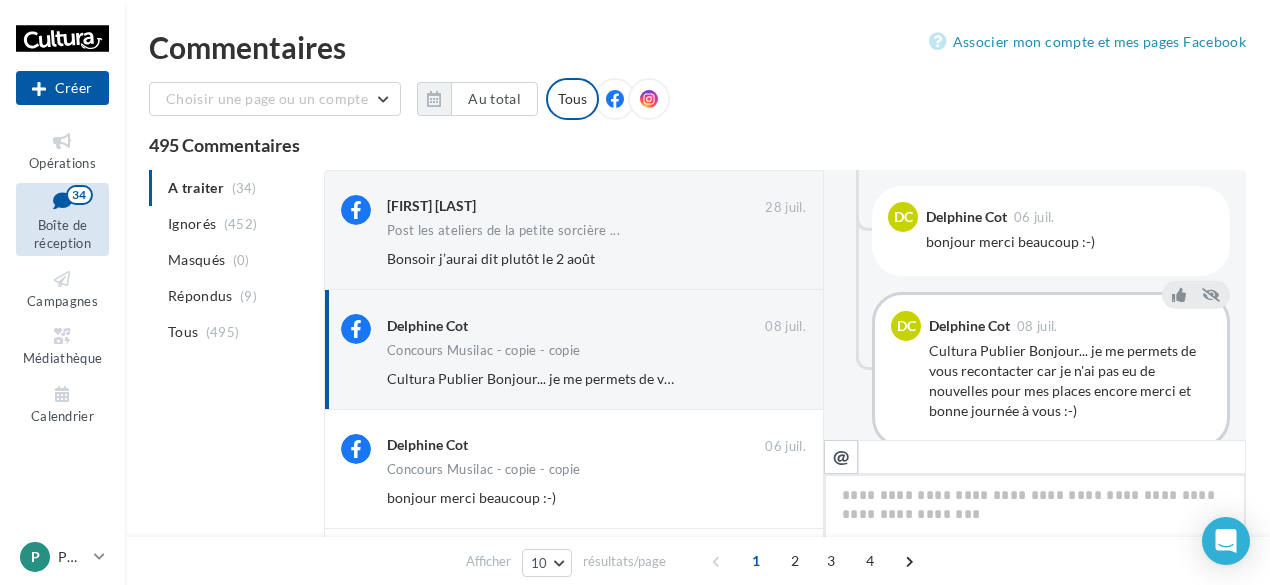 scroll, scrollTop: 1360, scrollLeft: 0, axis: vertical 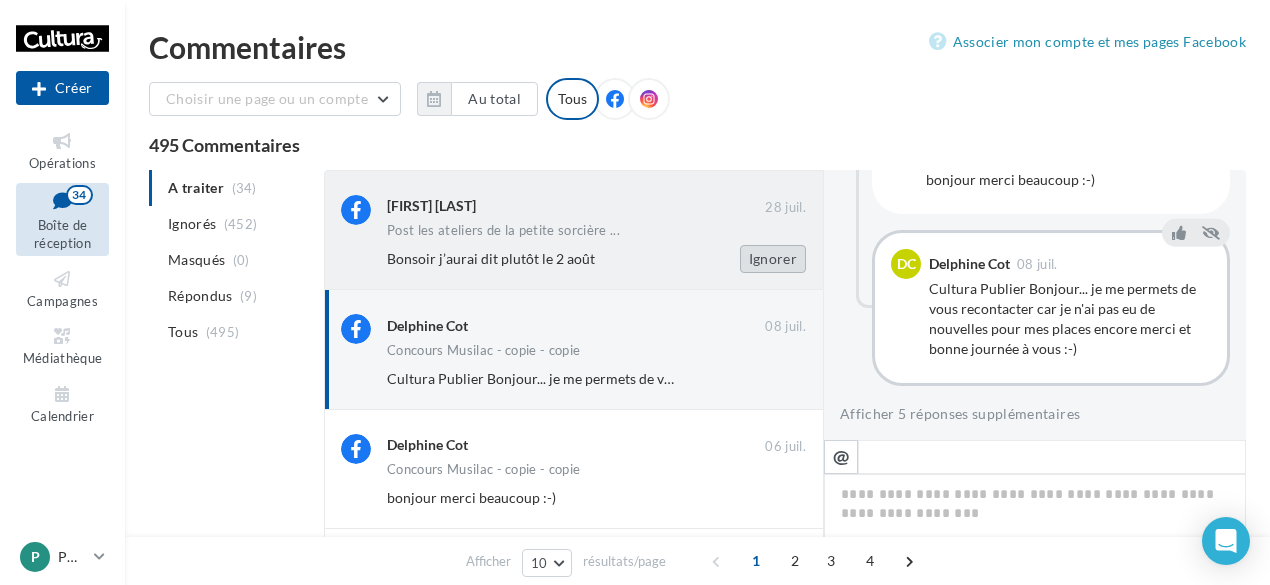 click on "Ignorer" at bounding box center (773, 259) 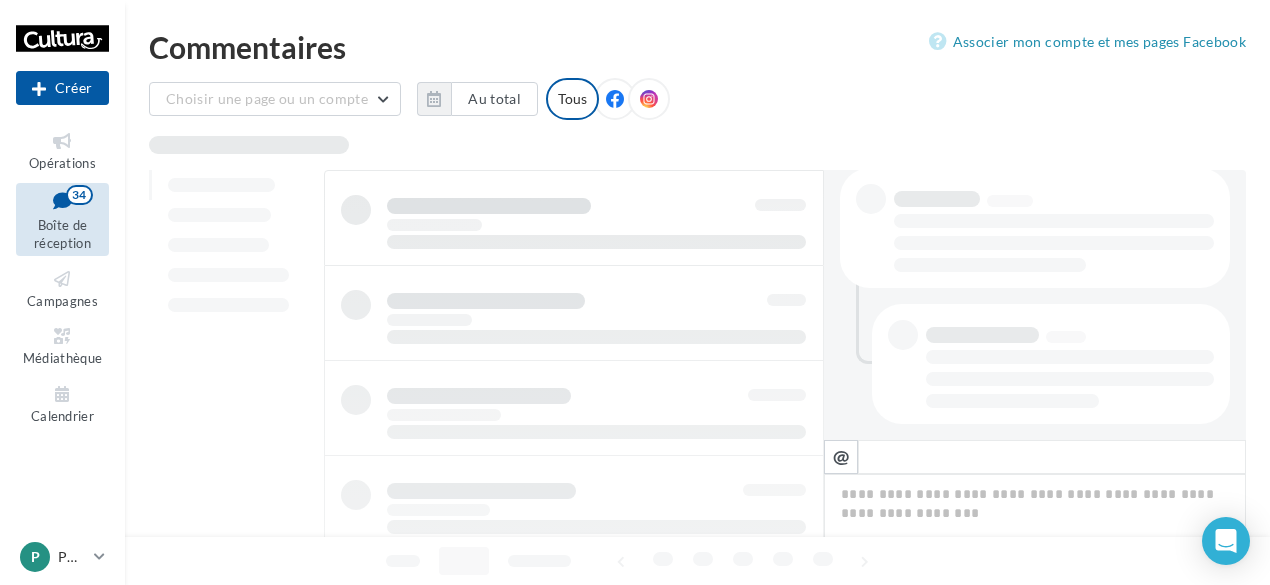 scroll, scrollTop: 413, scrollLeft: 0, axis: vertical 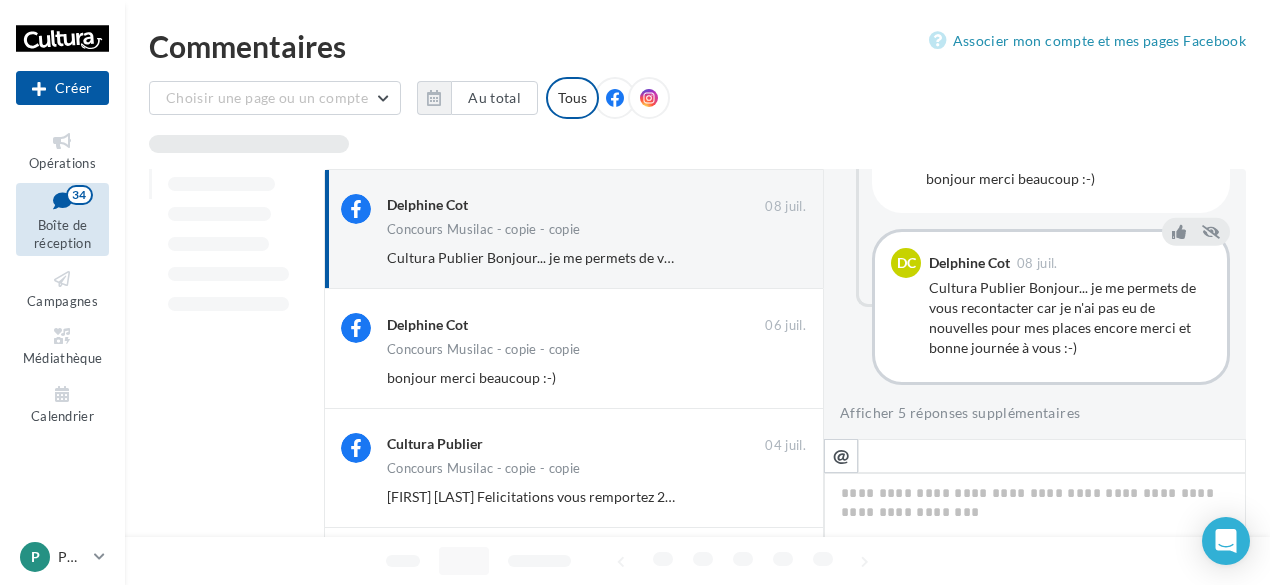 click on "Ignorer" at bounding box center (773, 258) 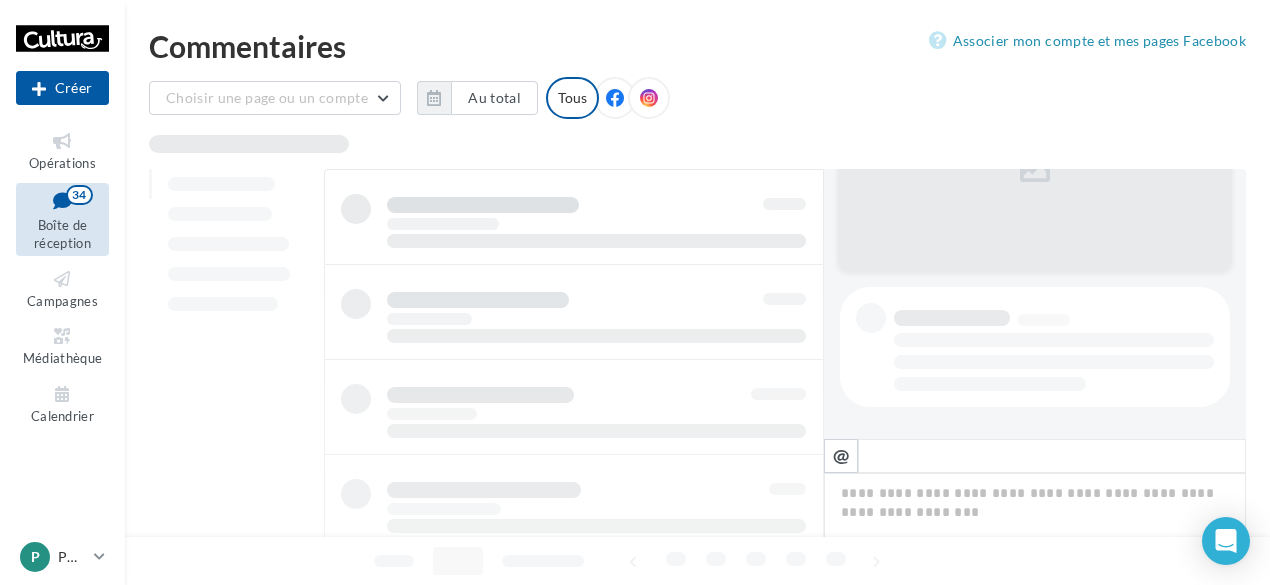 scroll, scrollTop: 293, scrollLeft: 0, axis: vertical 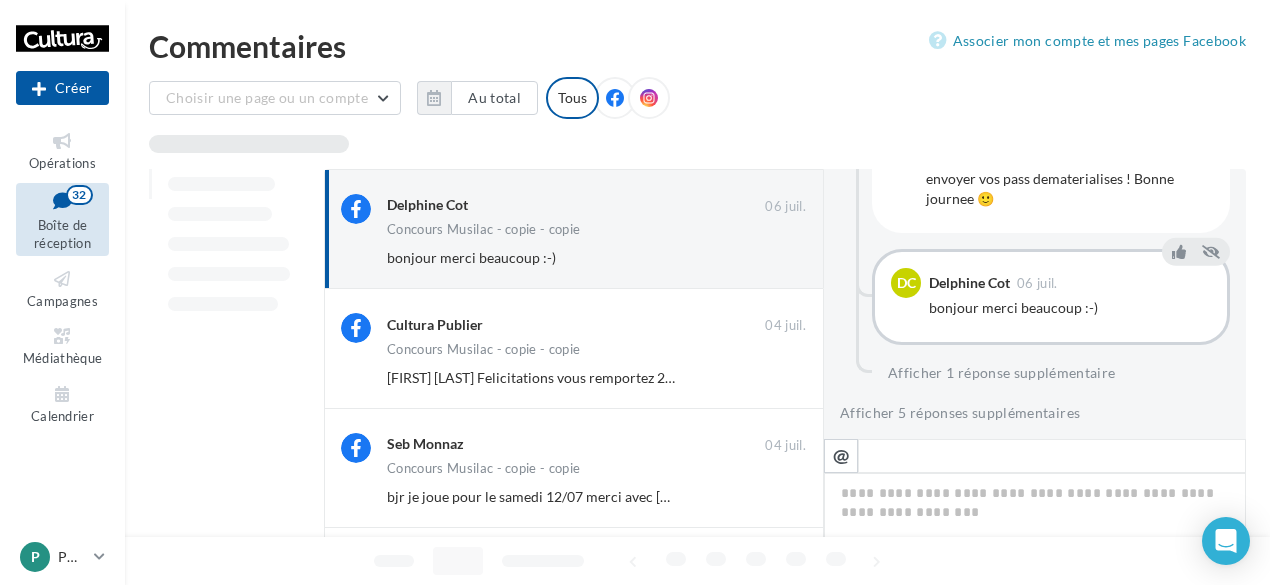 click on "Ignorer" at bounding box center (773, 258) 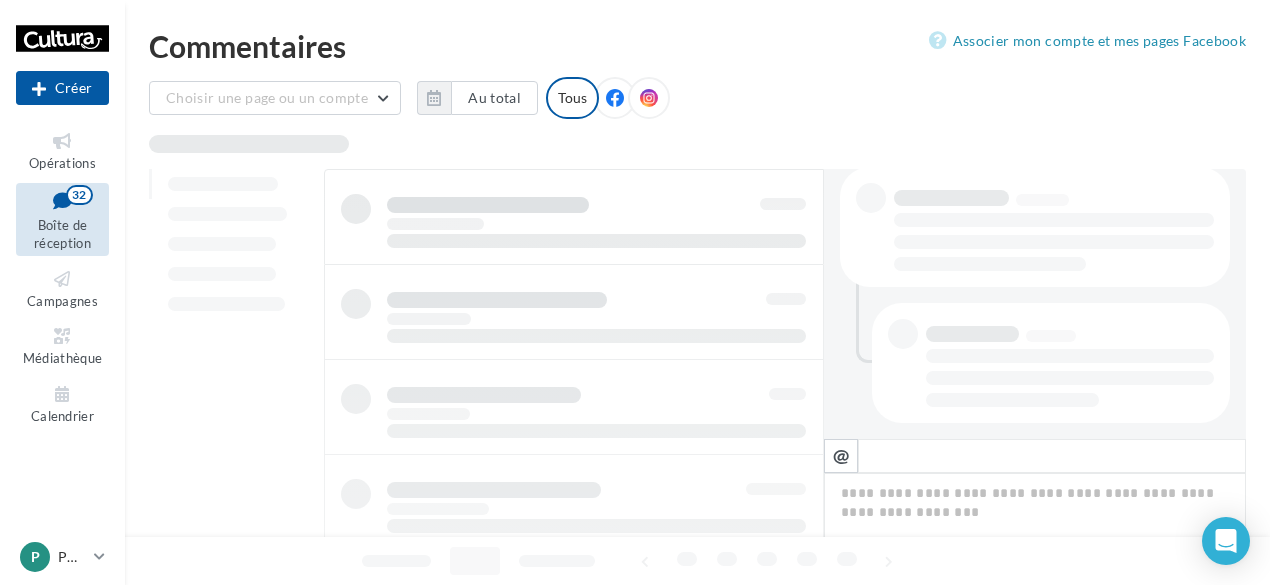 scroll, scrollTop: 413, scrollLeft: 0, axis: vertical 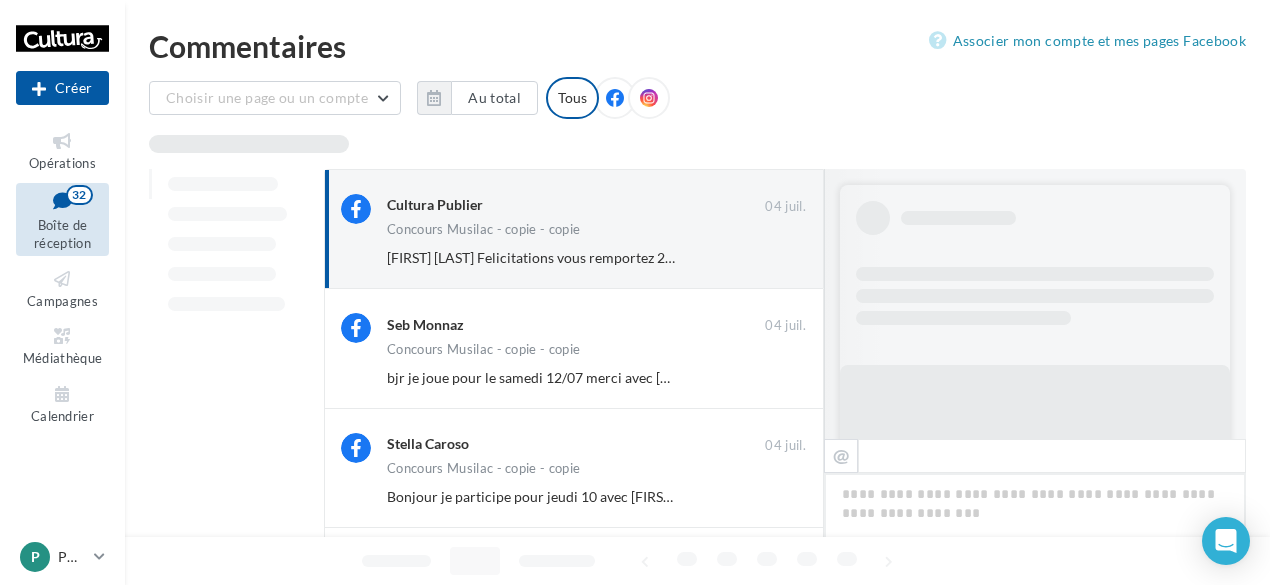 click on "Ignorer" at bounding box center [773, 258] 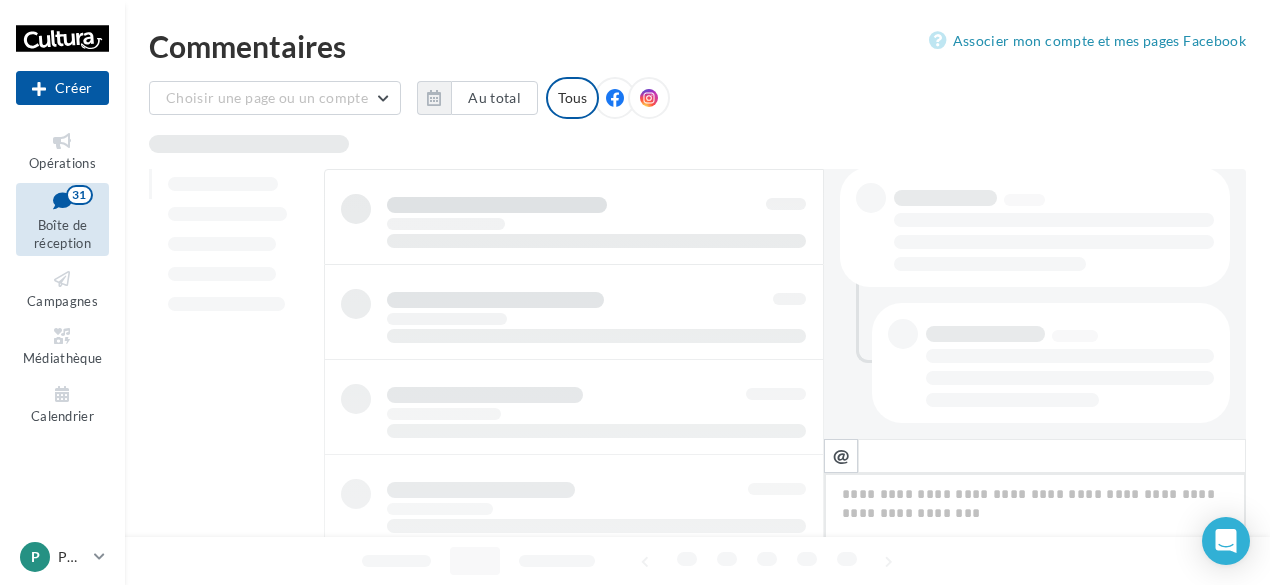 scroll, scrollTop: 413, scrollLeft: 0, axis: vertical 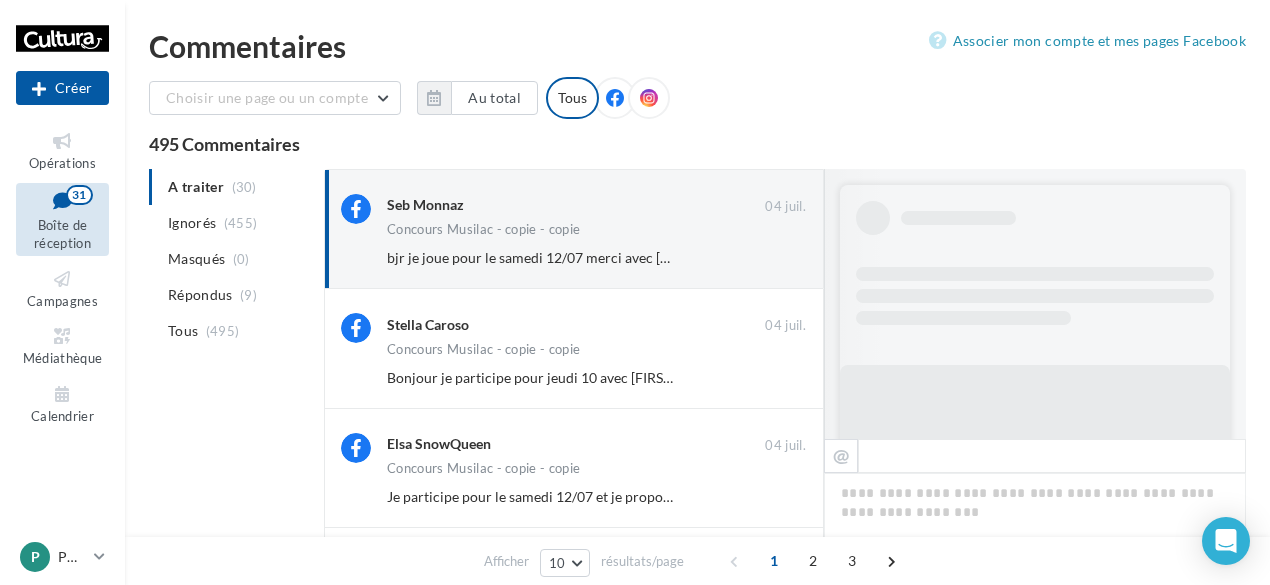 click on "Ignorer" at bounding box center [773, 258] 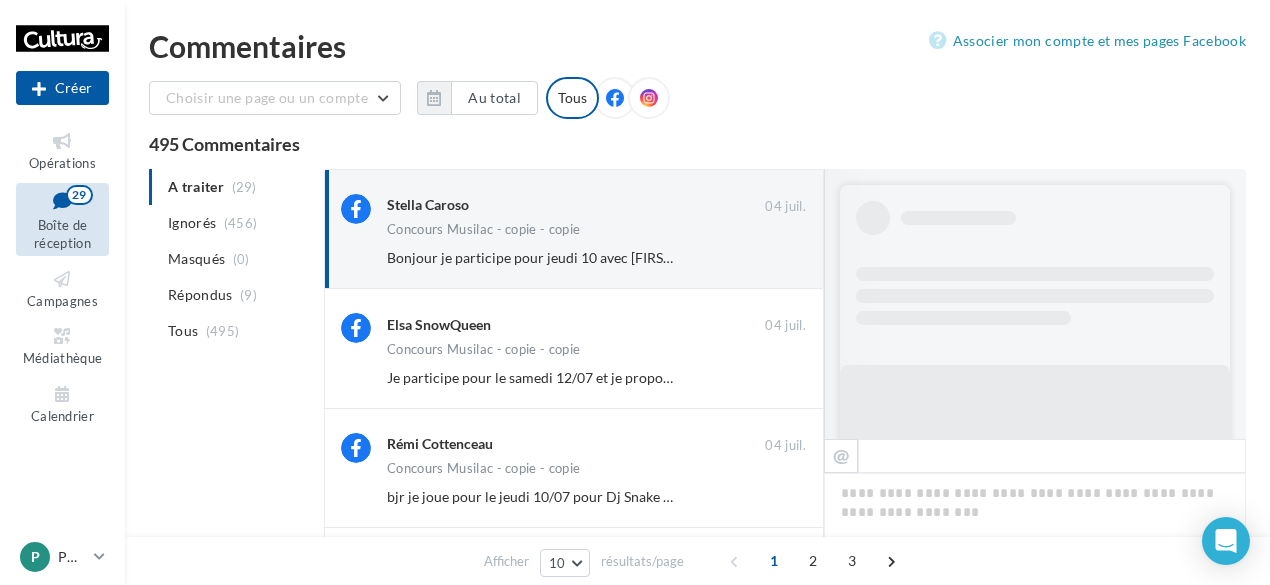 click on "Ignorer" at bounding box center [773, 258] 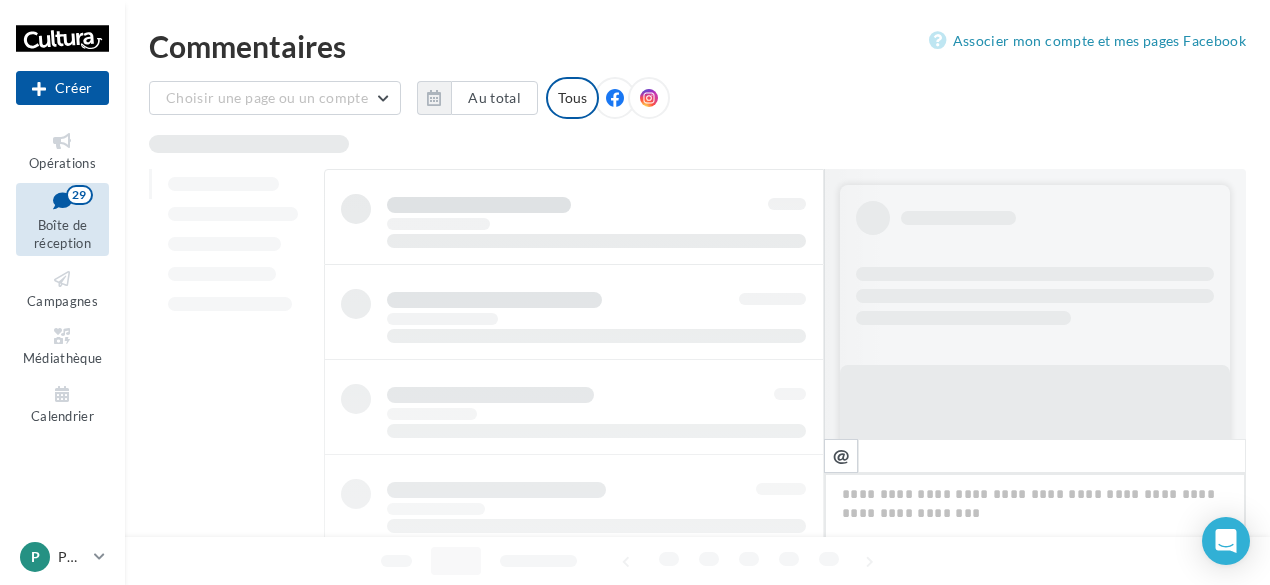 scroll, scrollTop: 549, scrollLeft: 0, axis: vertical 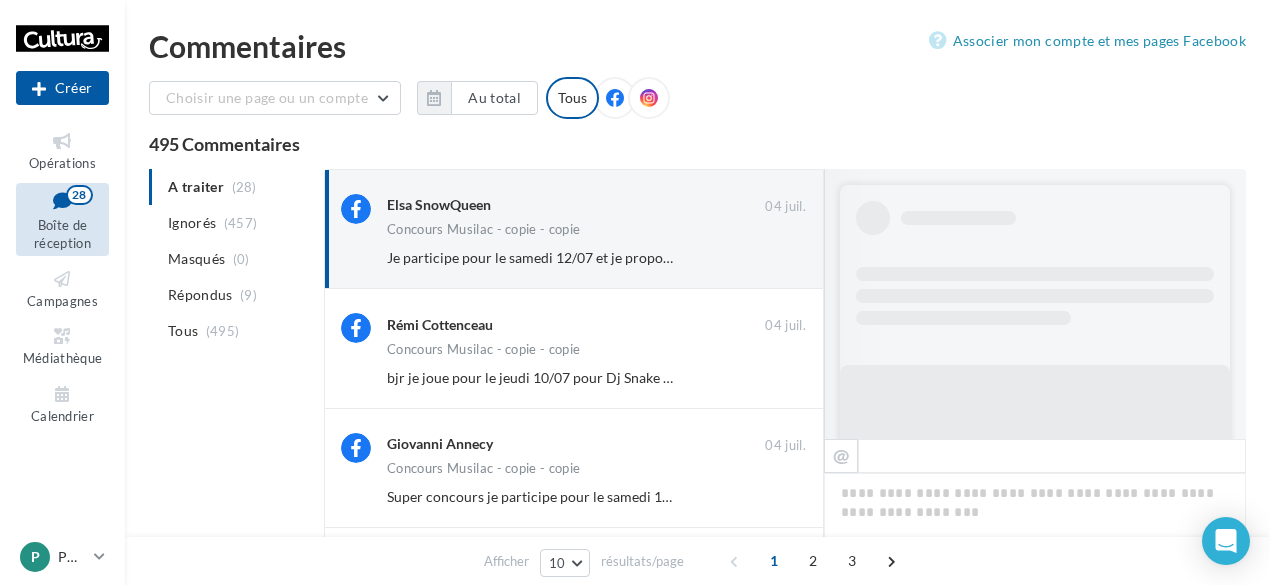 click on "Ignorer" at bounding box center (773, 258) 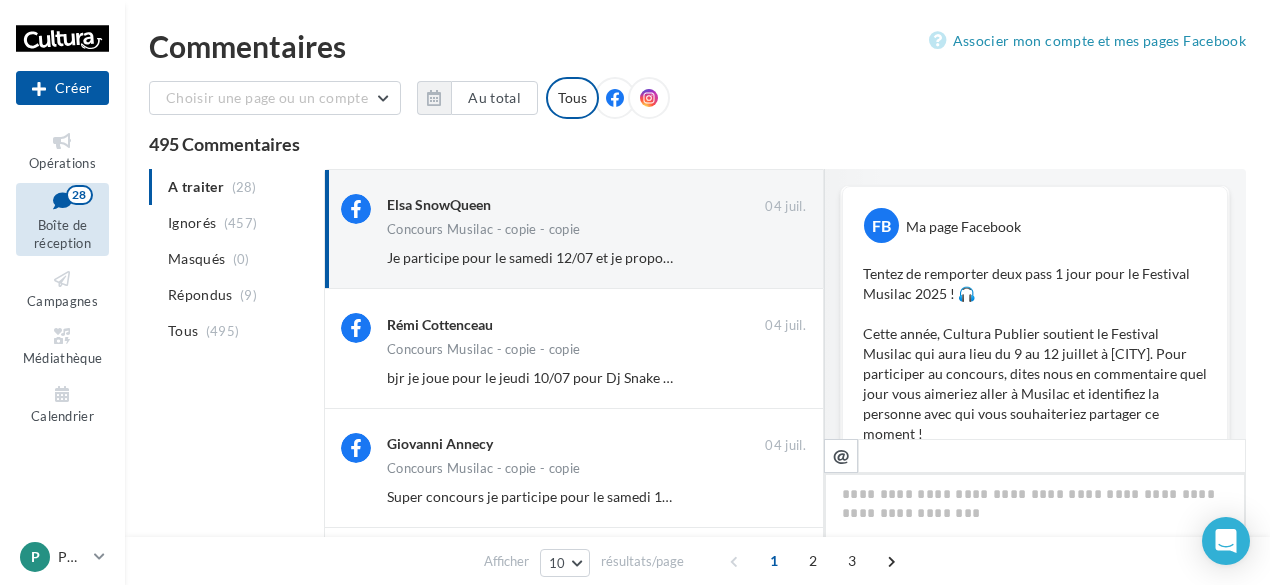 scroll, scrollTop: 293, scrollLeft: 0, axis: vertical 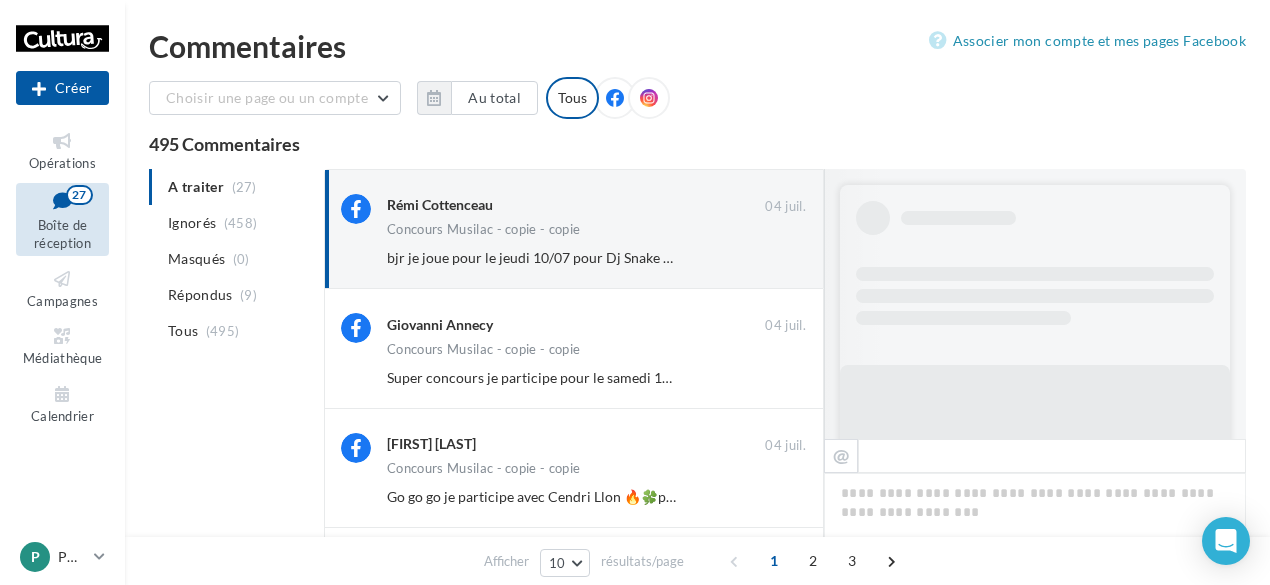 click on "Ignorer" at bounding box center [773, 258] 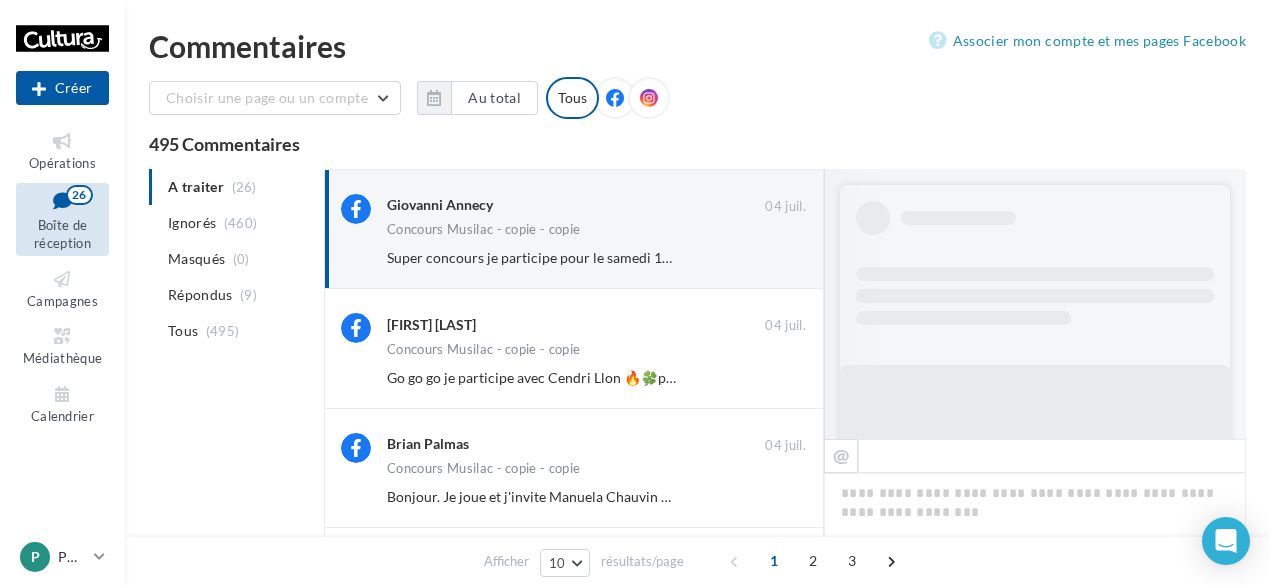 click on "Ignorer" at bounding box center [773, 258] 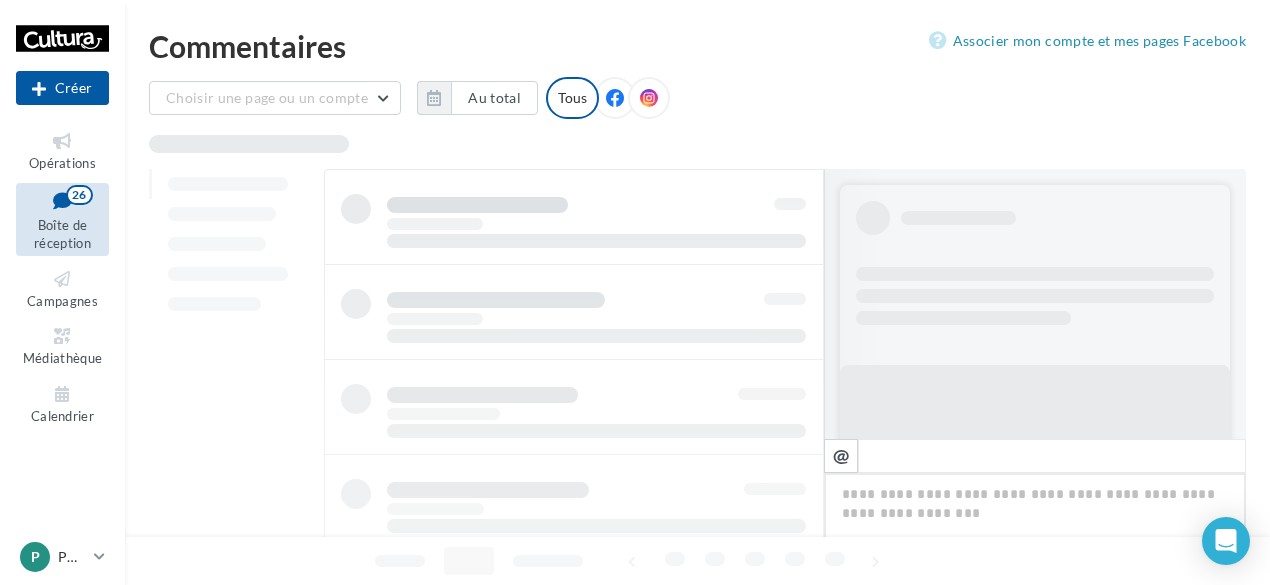 scroll, scrollTop: 413, scrollLeft: 0, axis: vertical 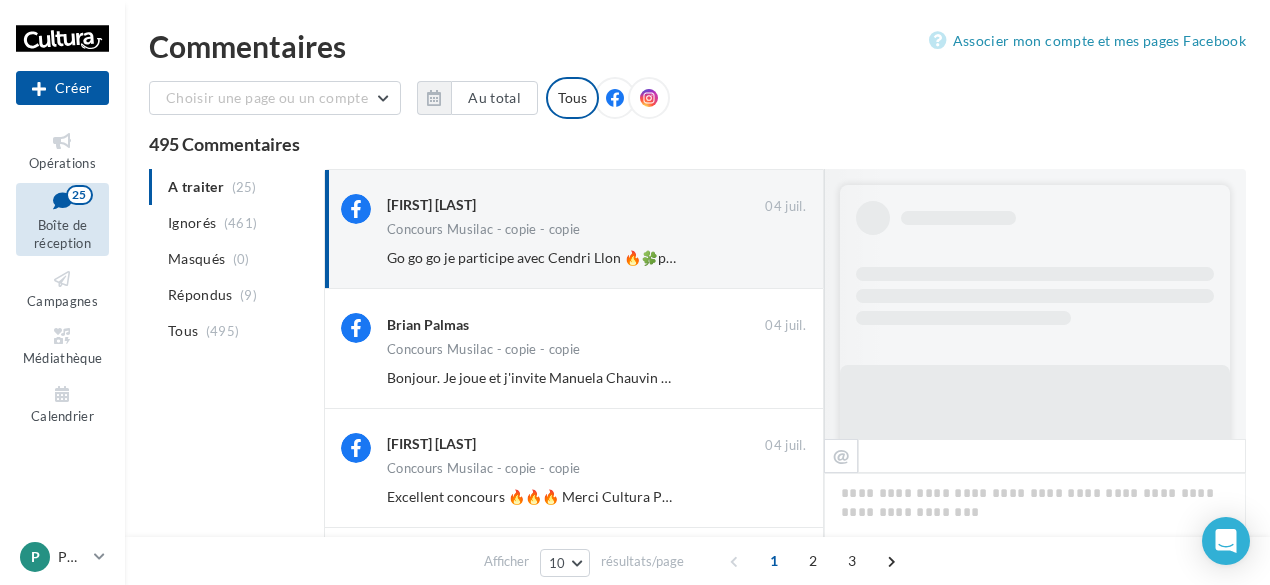 click on "Ignorer" at bounding box center (773, 258) 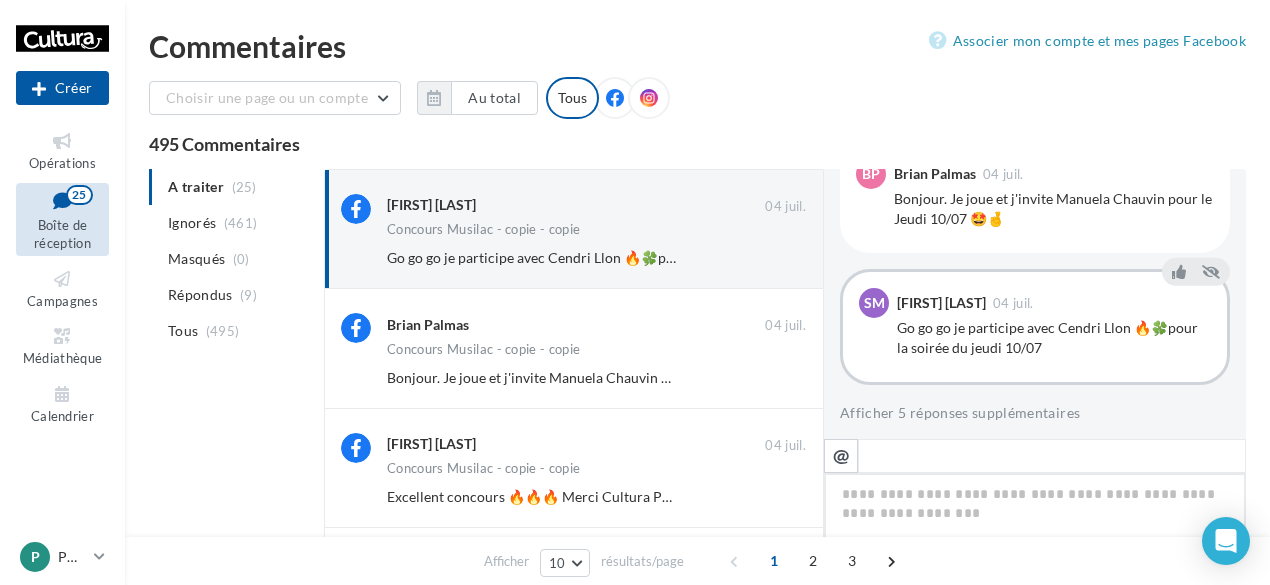 scroll, scrollTop: 413, scrollLeft: 0, axis: vertical 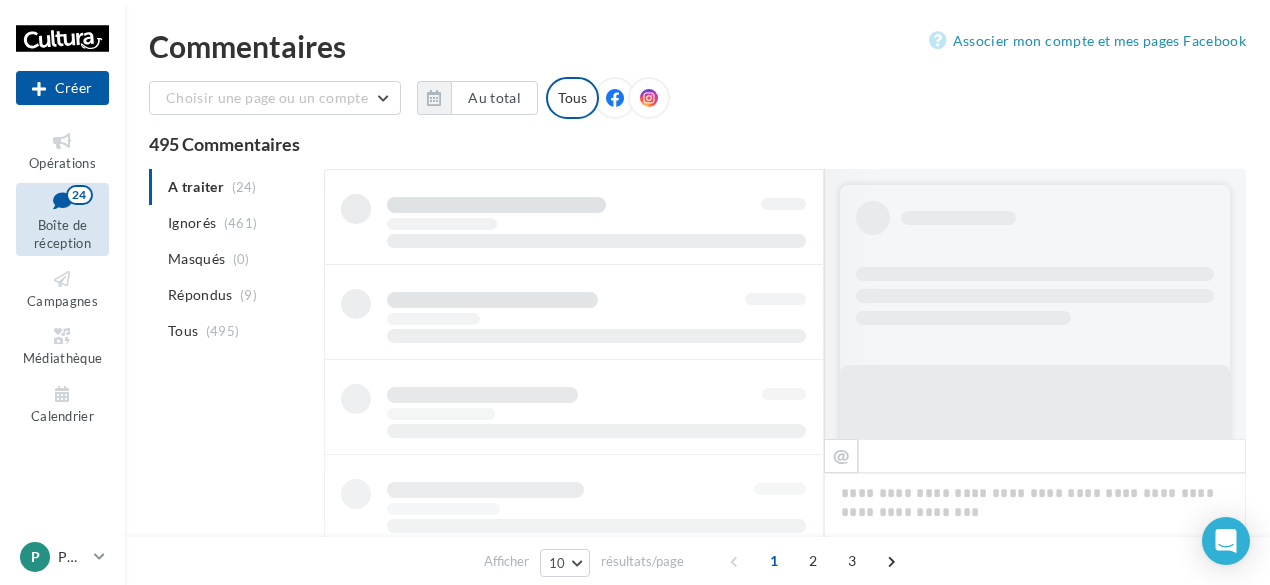 click at bounding box center [574, 644] 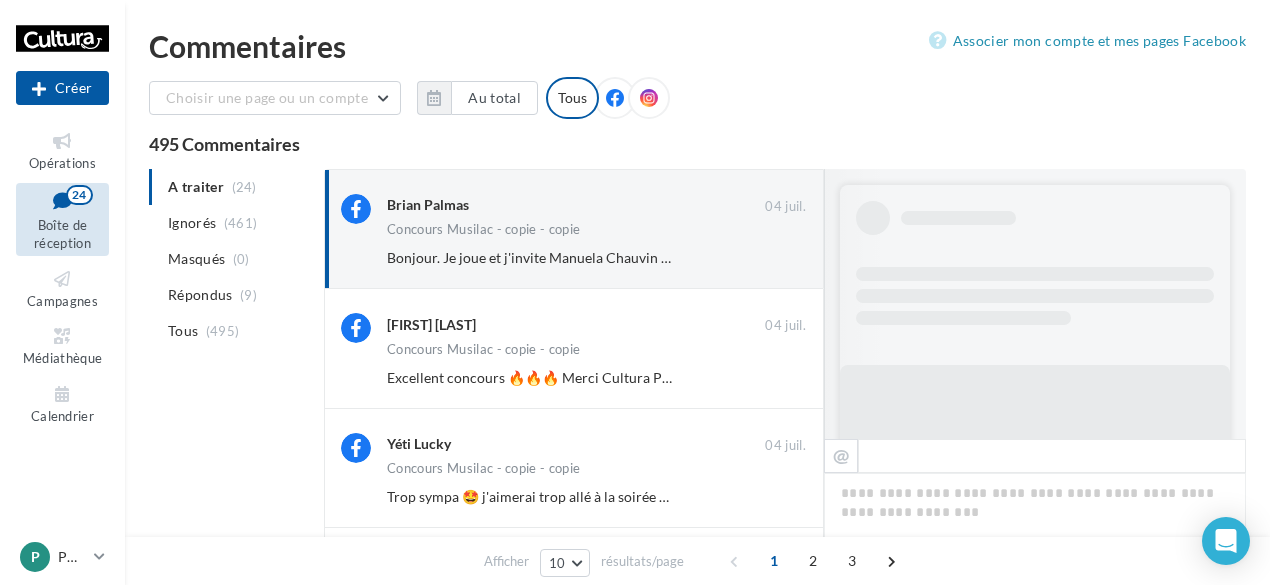 click on "Ignorer" at bounding box center (773, 258) 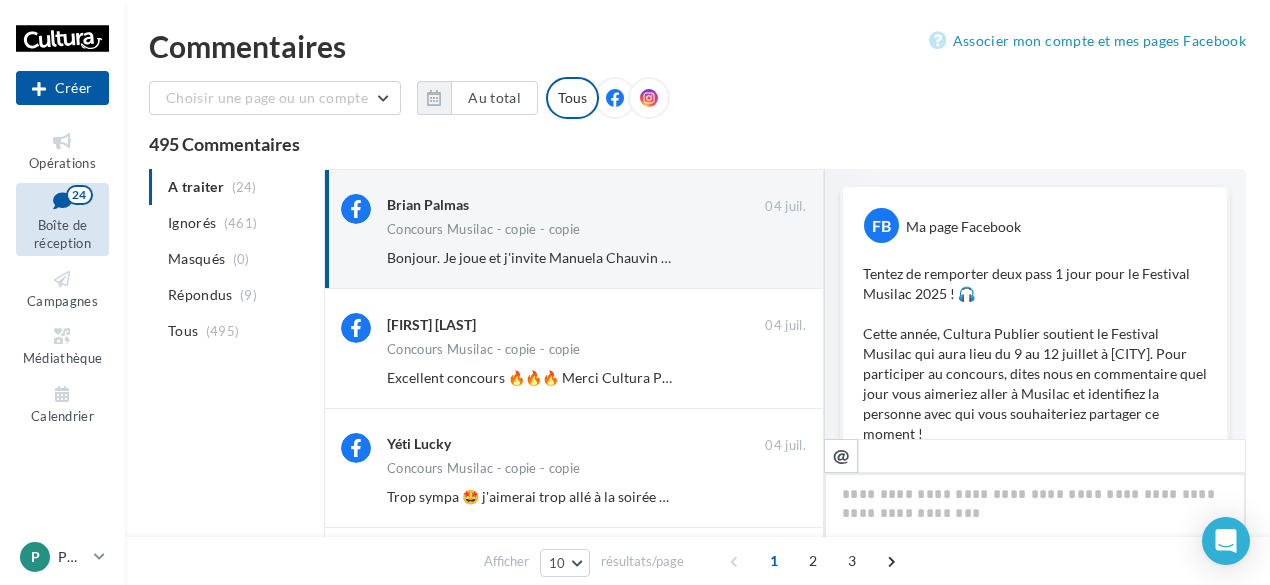 scroll, scrollTop: 413, scrollLeft: 0, axis: vertical 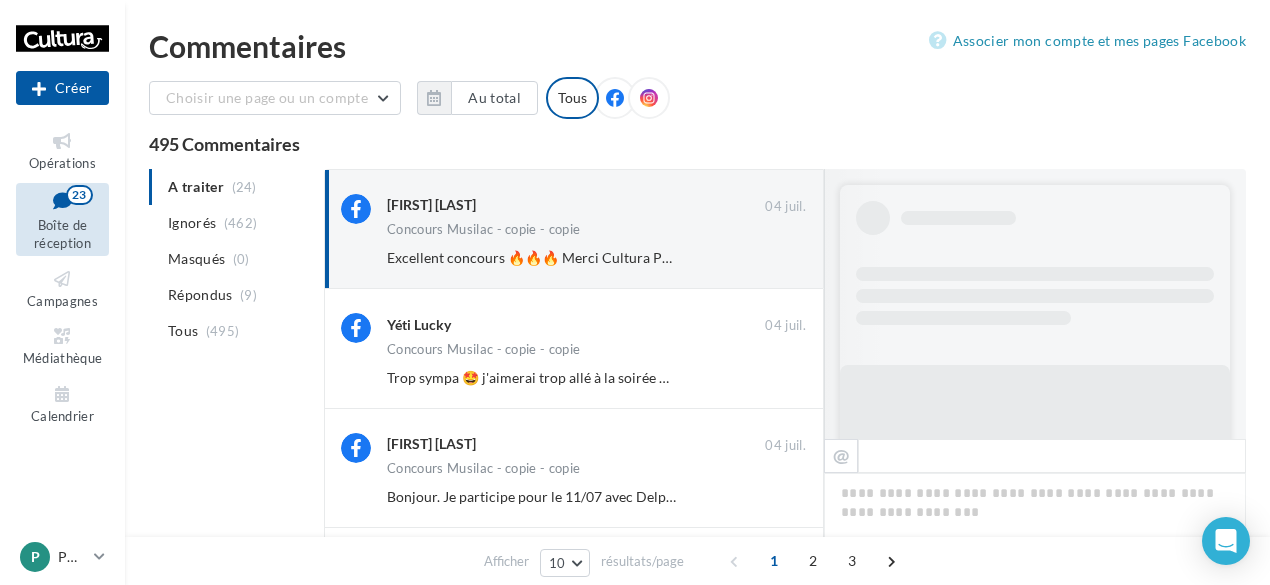 click on "Ignorer" at bounding box center [773, 258] 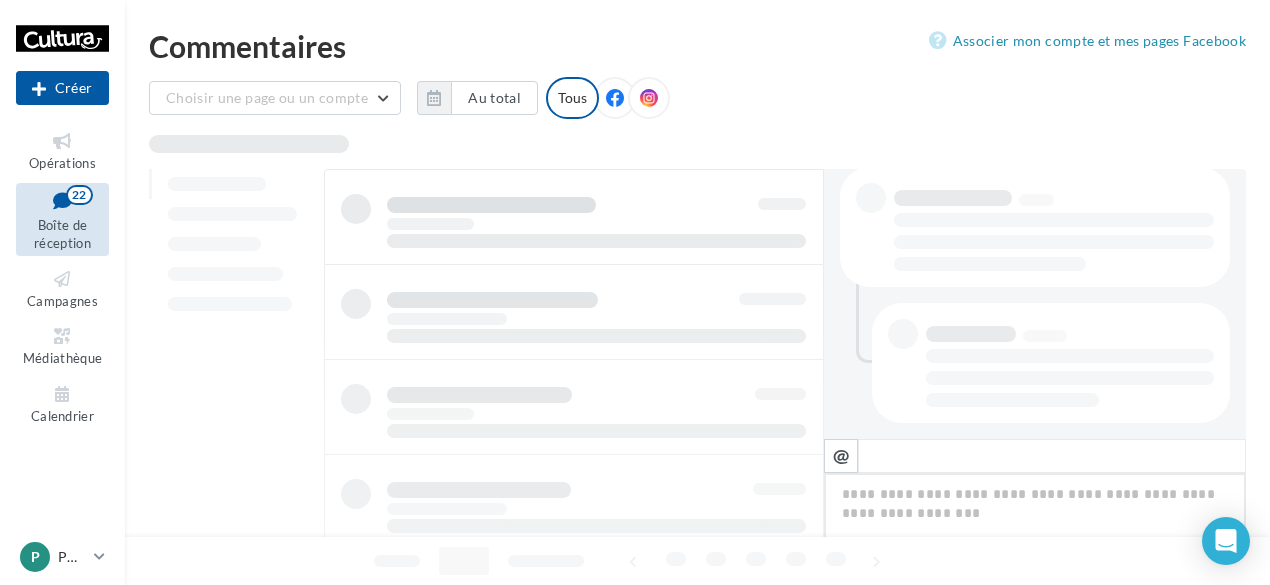 scroll, scrollTop: 413, scrollLeft: 0, axis: vertical 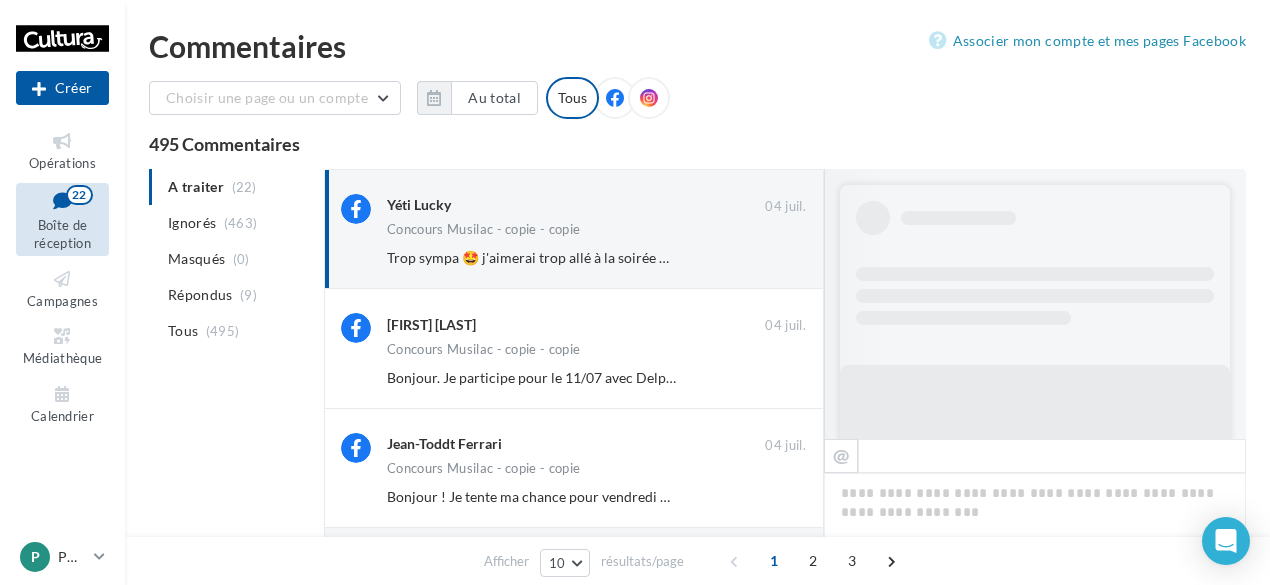 click on "Ignorer" at bounding box center (773, 258) 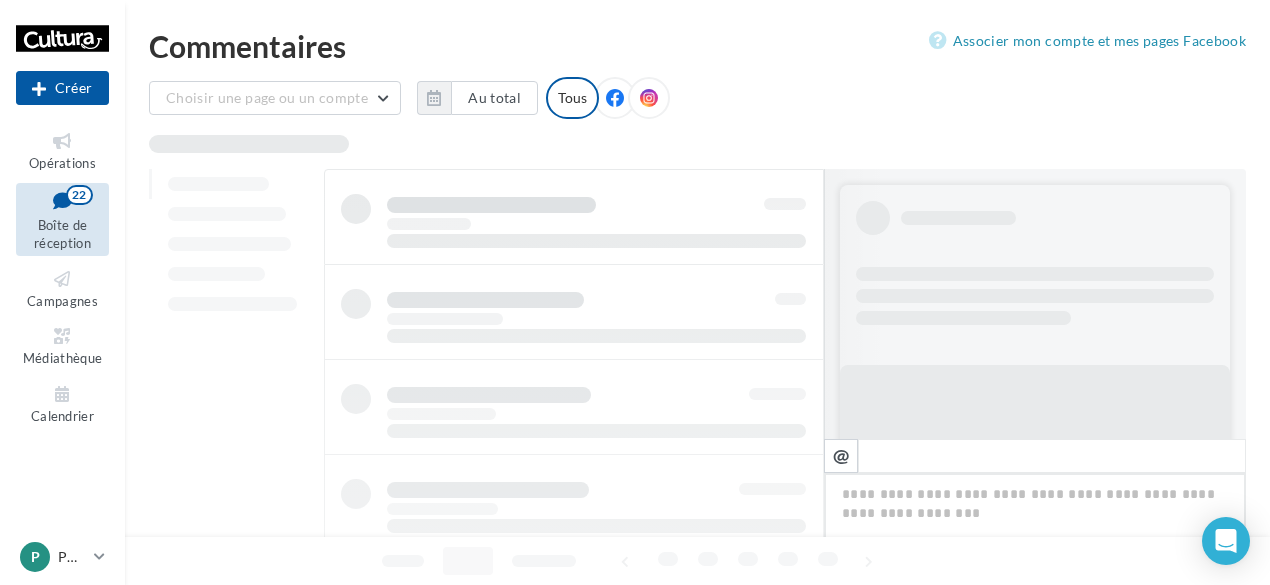 scroll, scrollTop: 413, scrollLeft: 0, axis: vertical 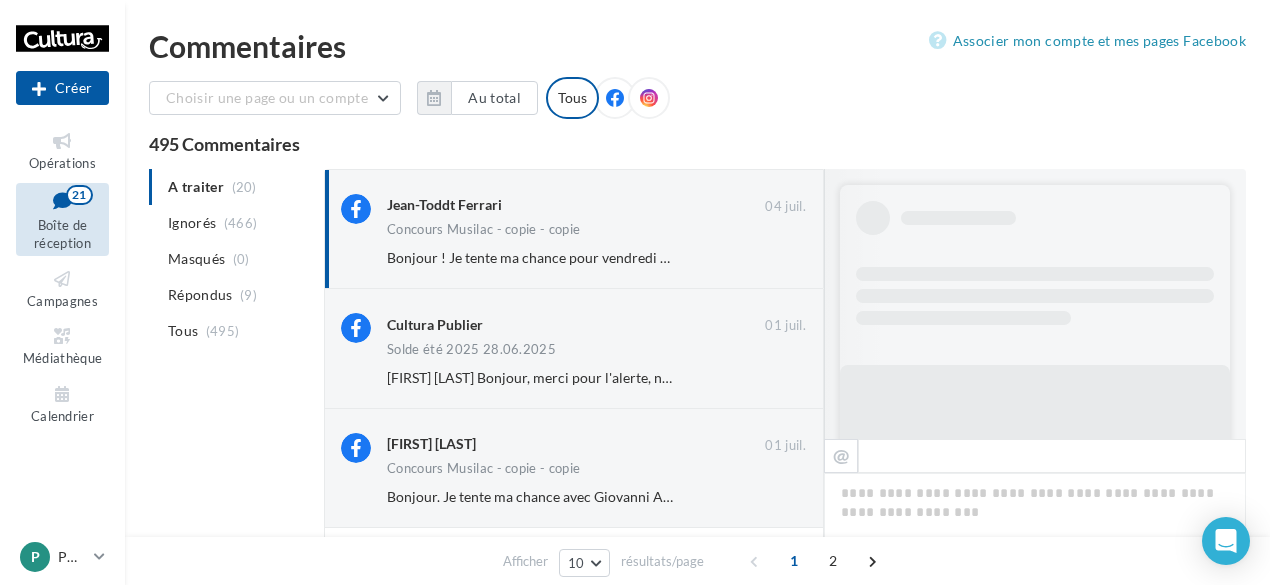 click on "Ignorer" at bounding box center [773, 258] 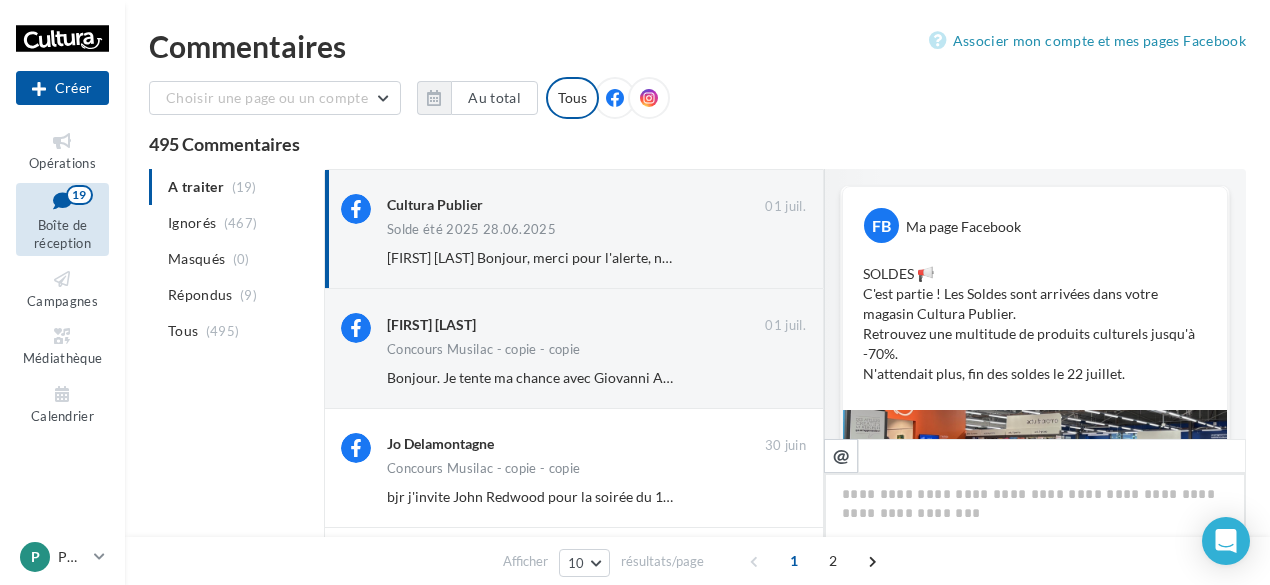 scroll, scrollTop: 549, scrollLeft: 0, axis: vertical 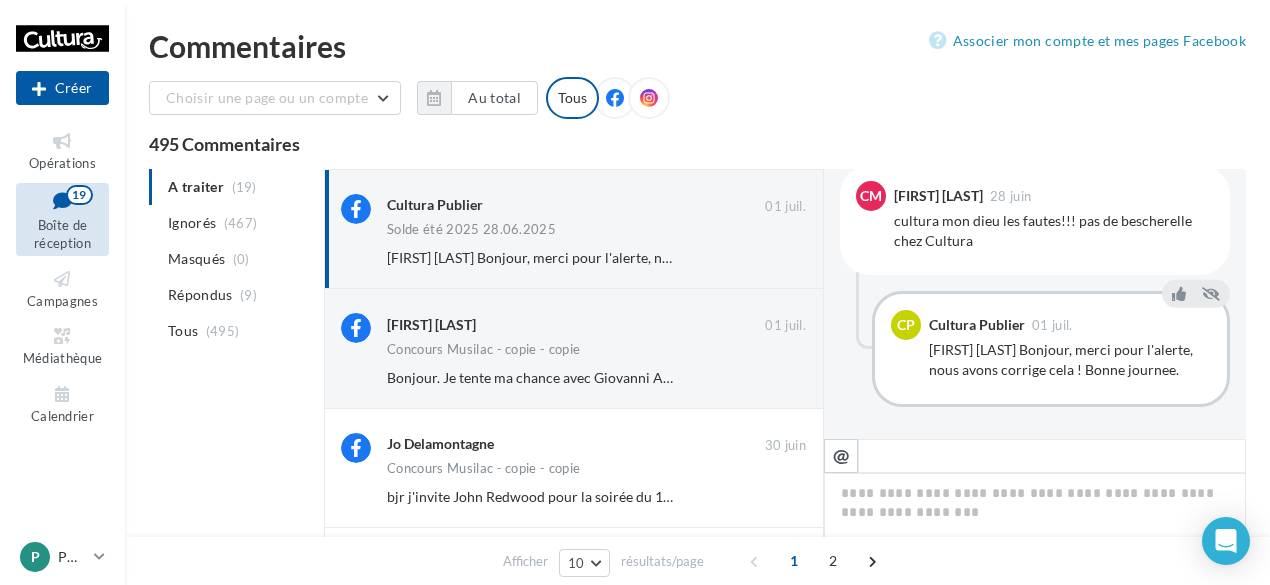 click on "Ignorer" at bounding box center (773, 258) 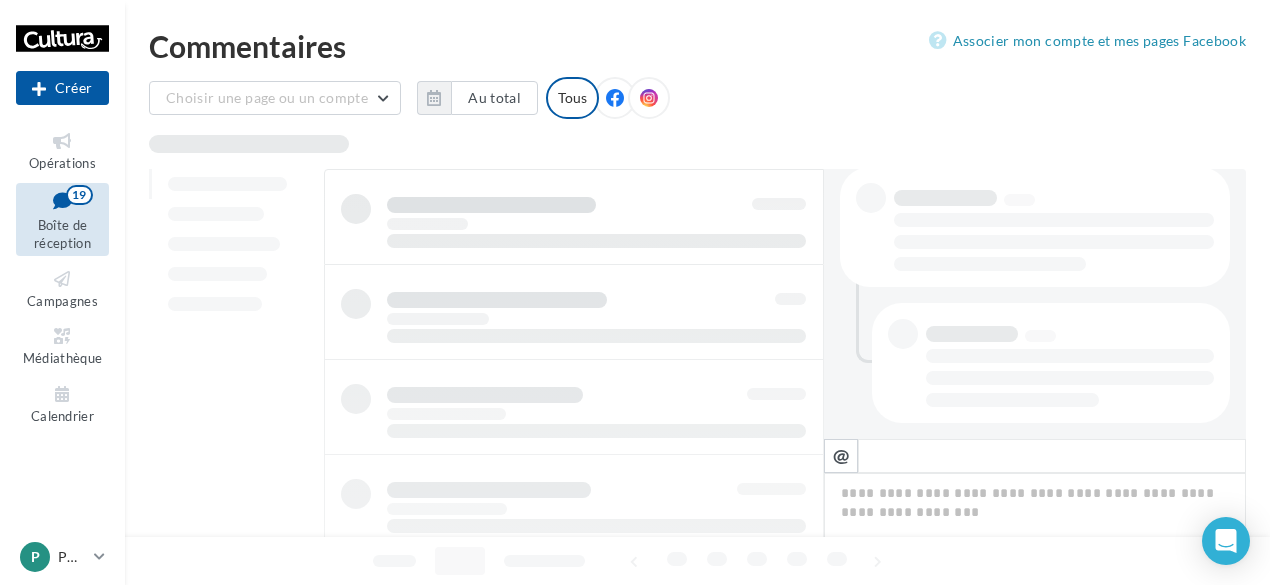 scroll, scrollTop: 413, scrollLeft: 0, axis: vertical 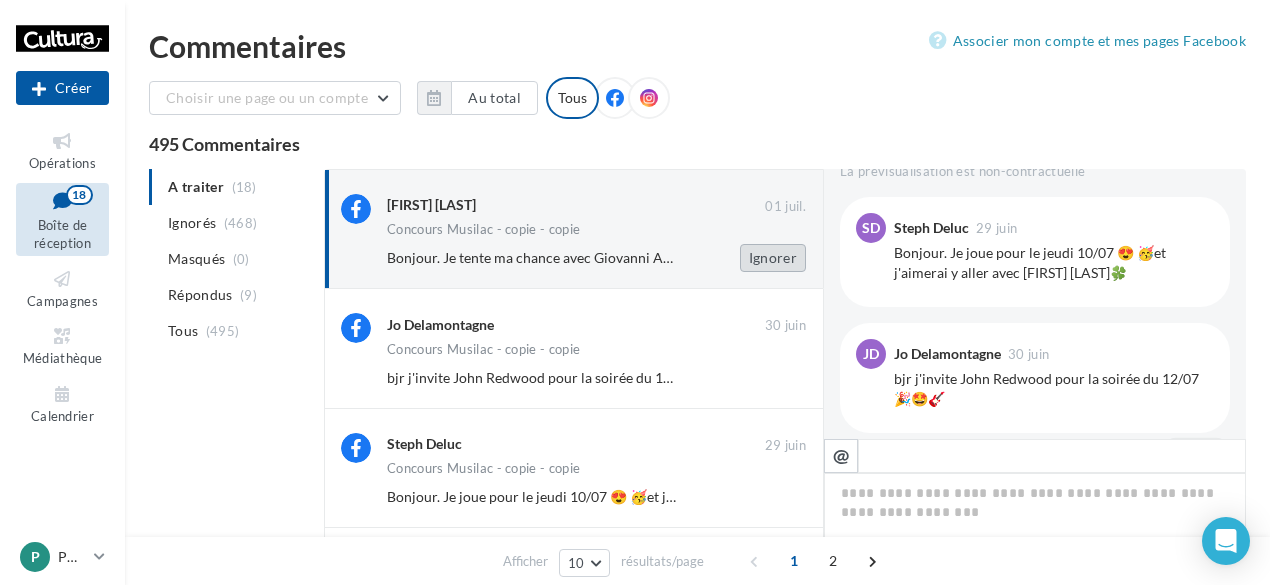 click on "Ignorer" at bounding box center (773, 258) 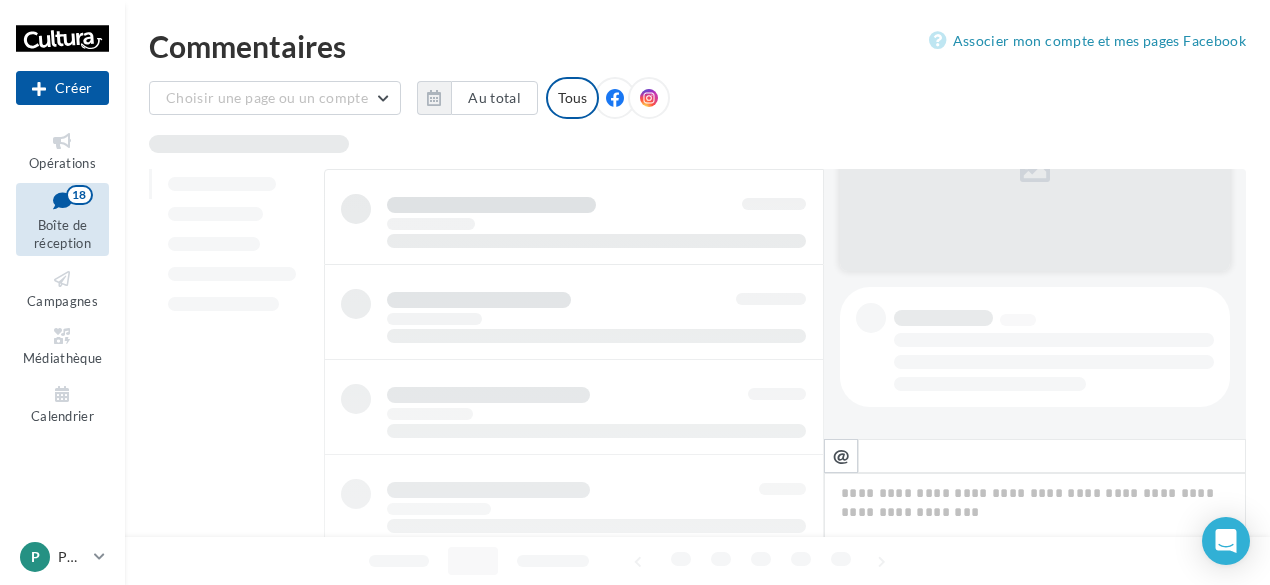 scroll, scrollTop: 293, scrollLeft: 0, axis: vertical 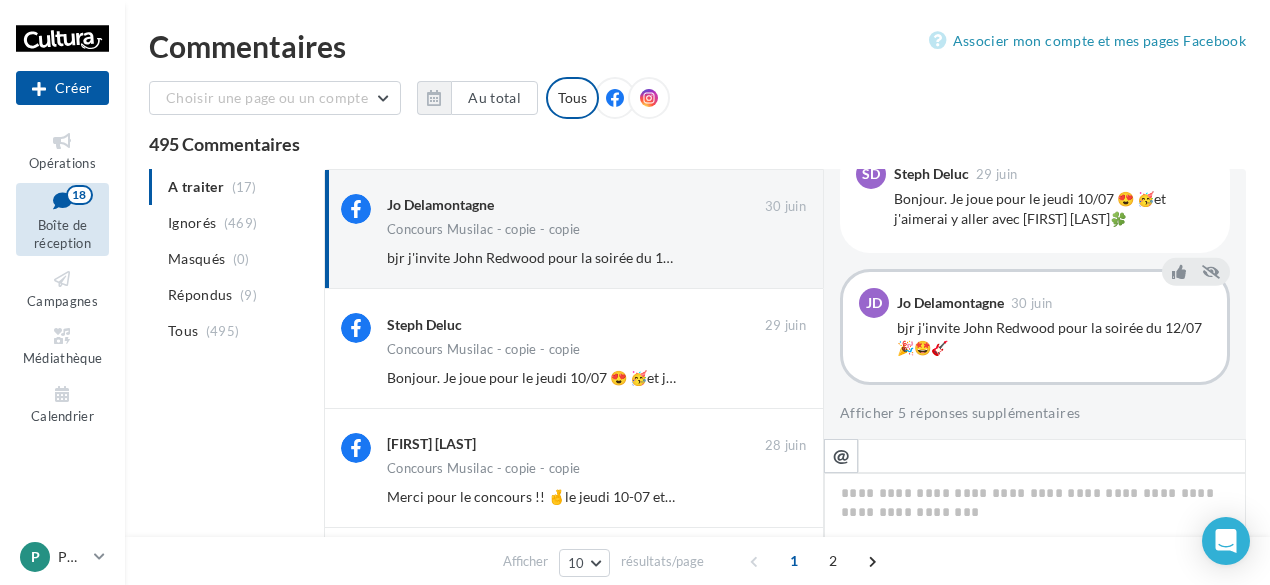 click on "Ignorer" at bounding box center [773, 258] 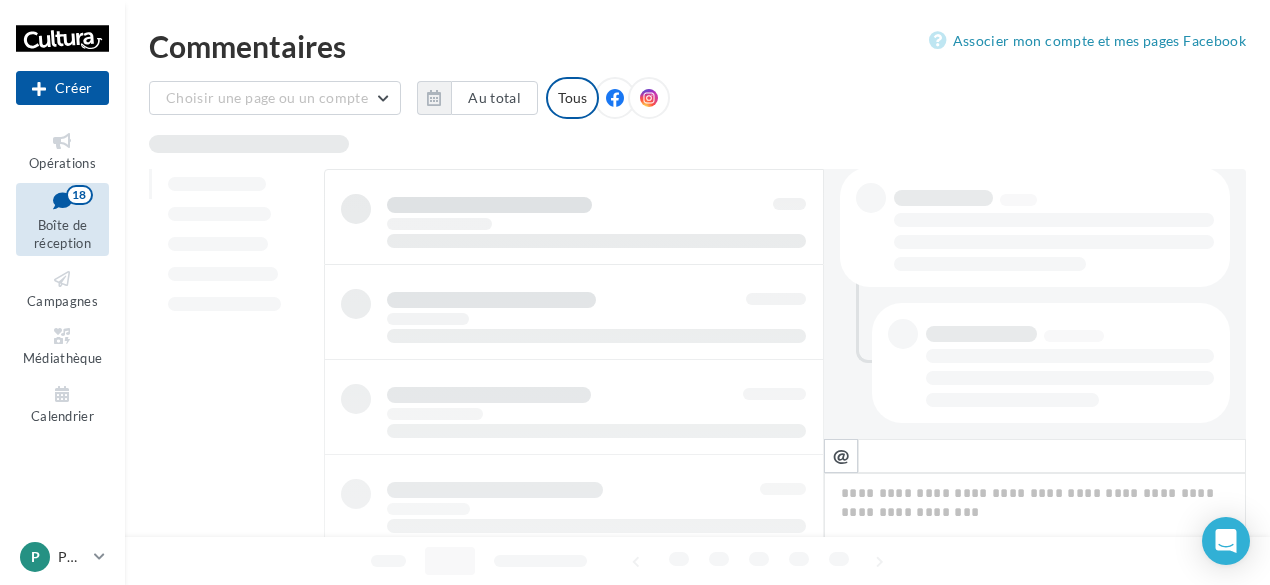 scroll, scrollTop: 413, scrollLeft: 0, axis: vertical 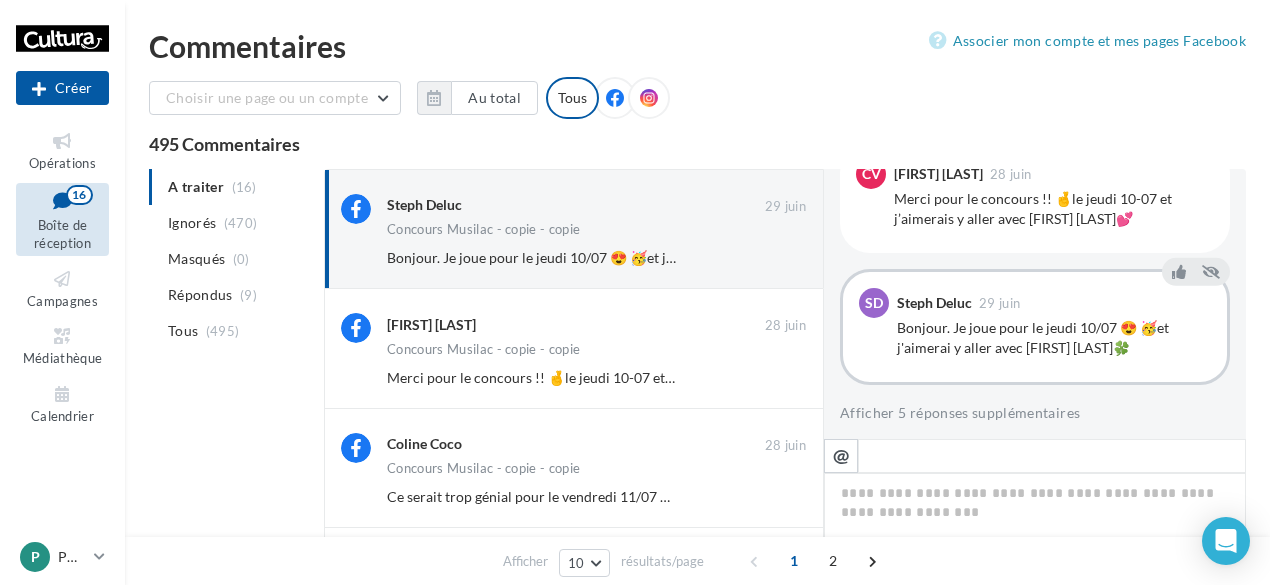click on "Ignorer" at bounding box center [773, 258] 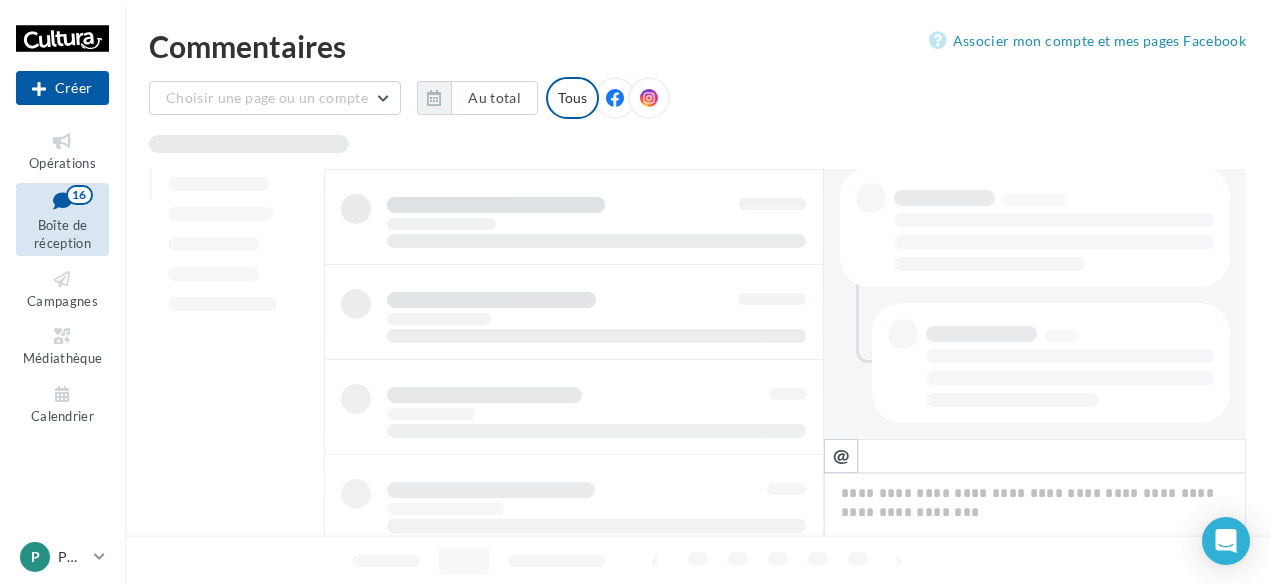 scroll, scrollTop: 413, scrollLeft: 0, axis: vertical 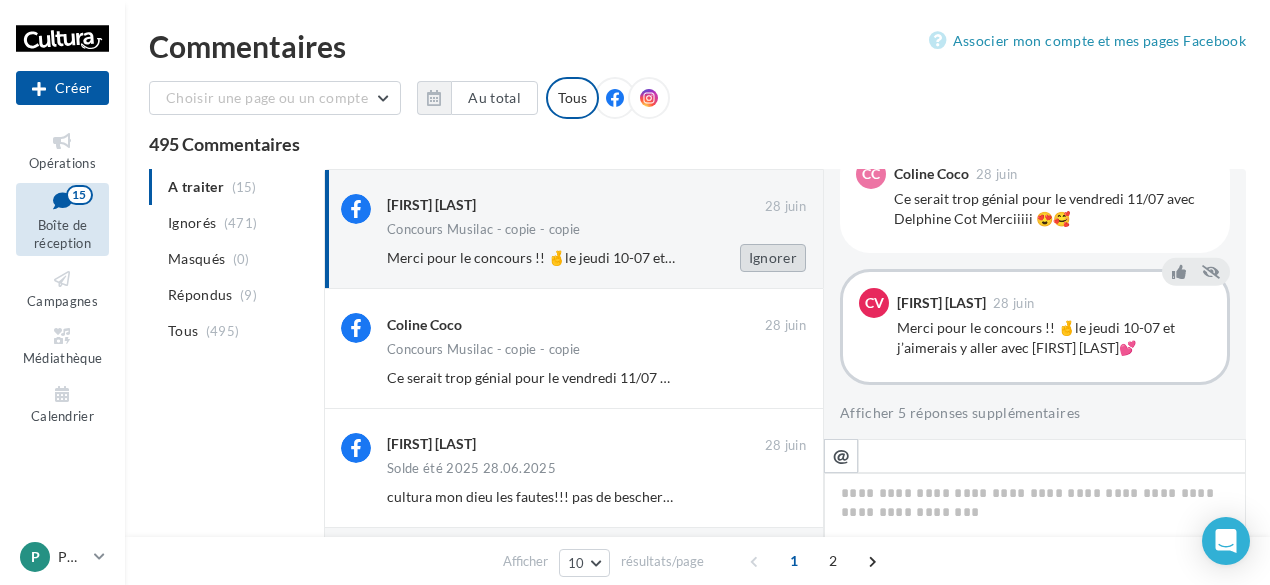 click on "Ignorer" at bounding box center [773, 258] 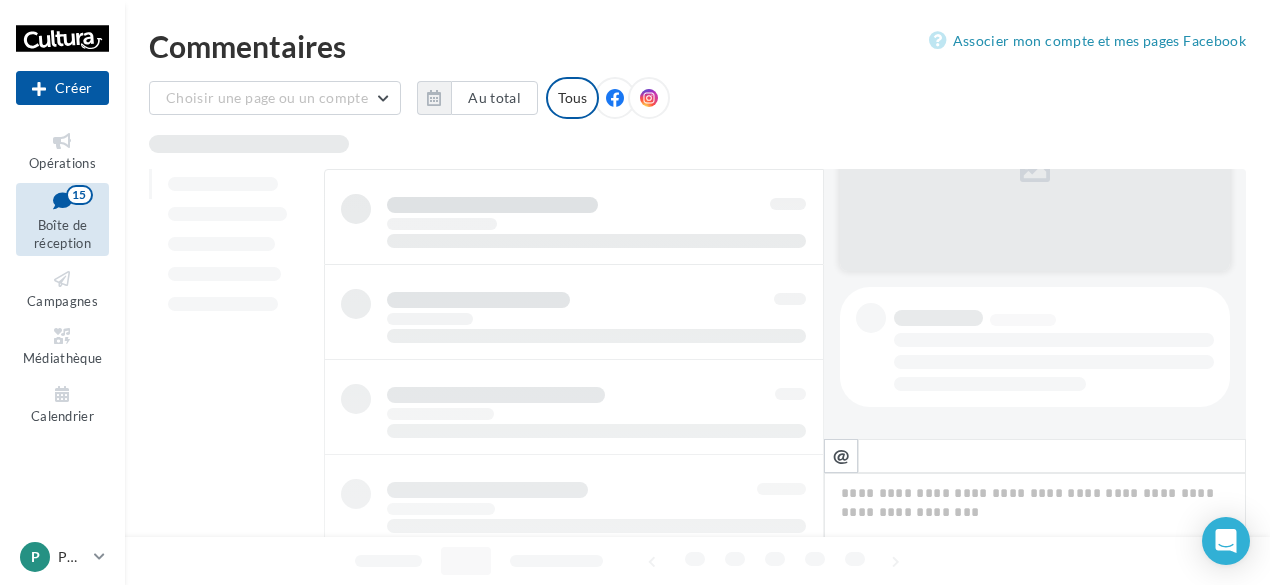 scroll, scrollTop: 293, scrollLeft: 0, axis: vertical 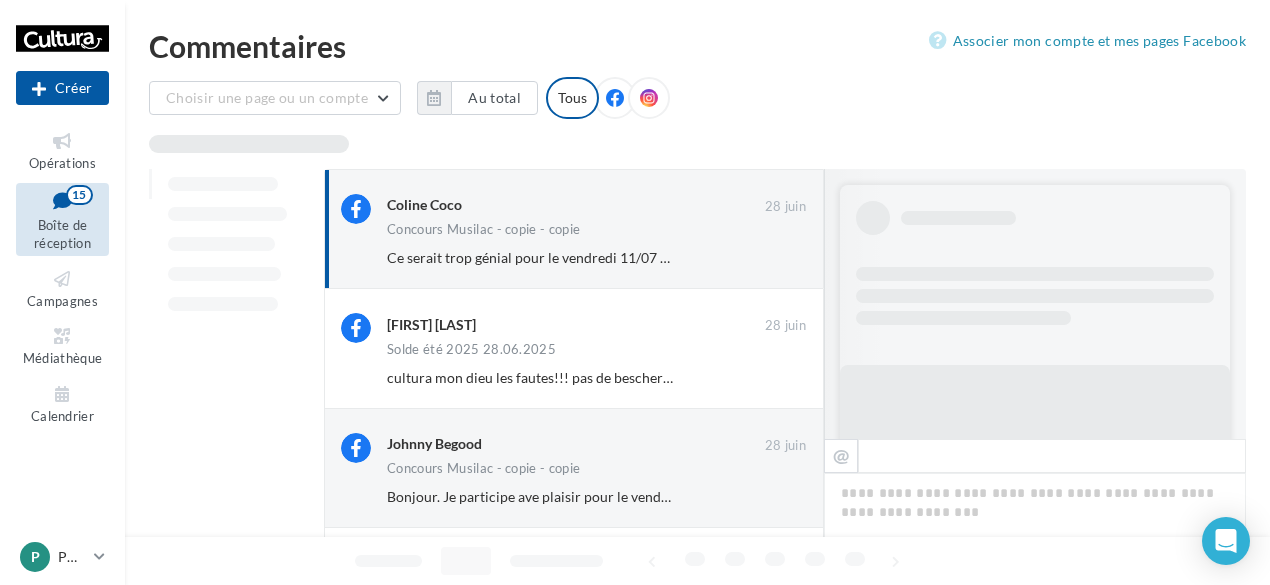 click on "Ignorer" at bounding box center (773, 258) 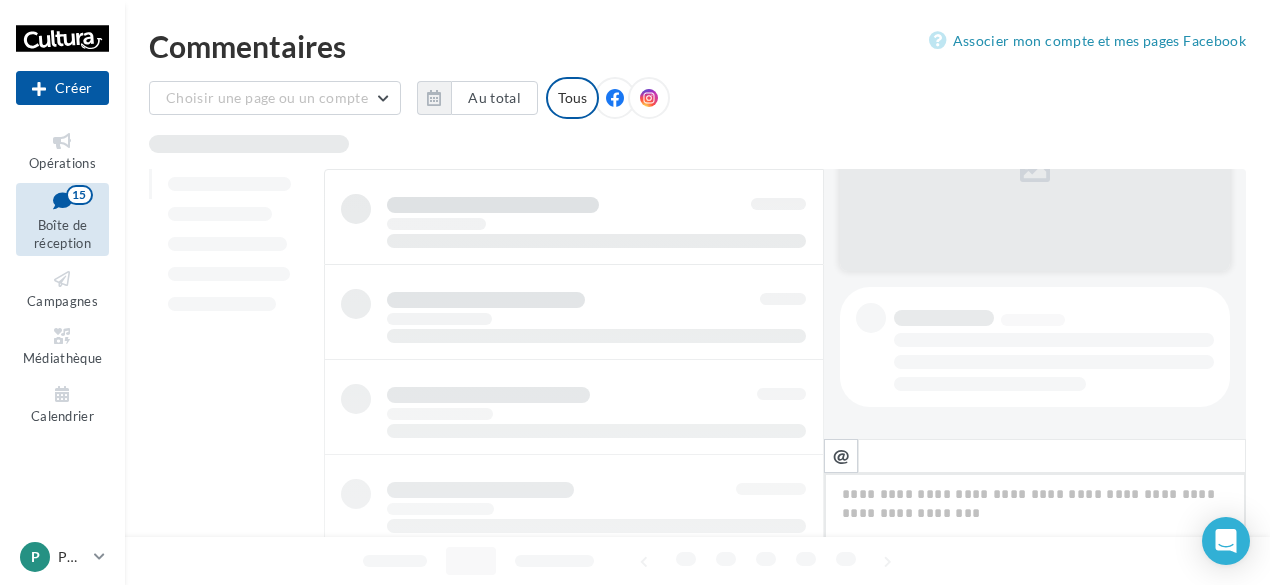 scroll, scrollTop: 293, scrollLeft: 0, axis: vertical 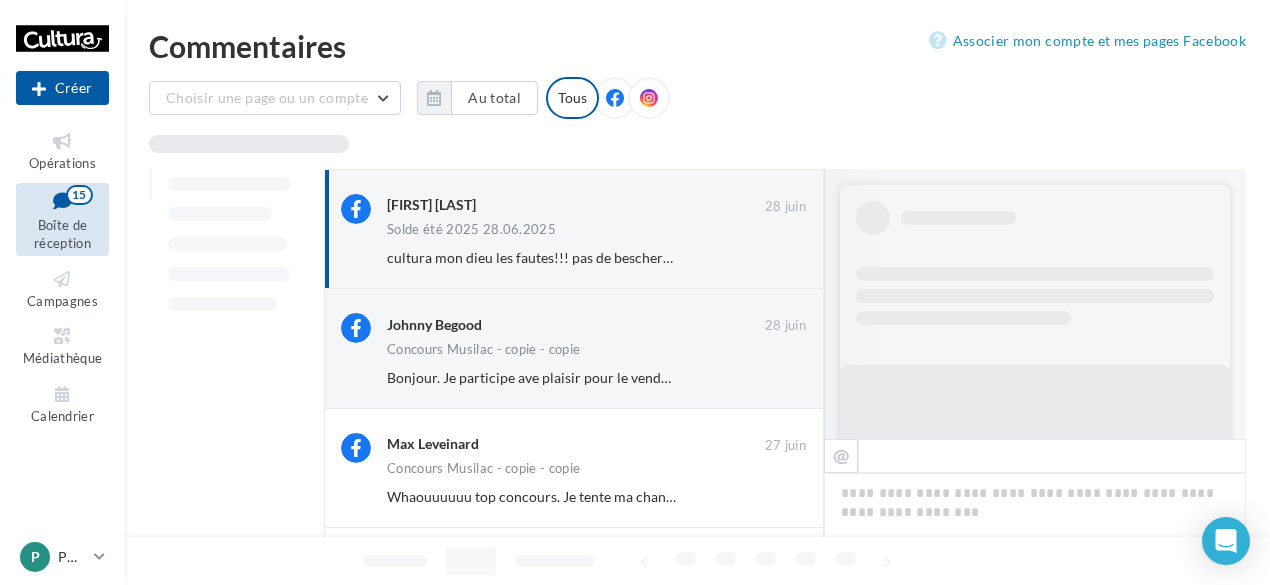 click on "Ignorer" at bounding box center (773, 258) 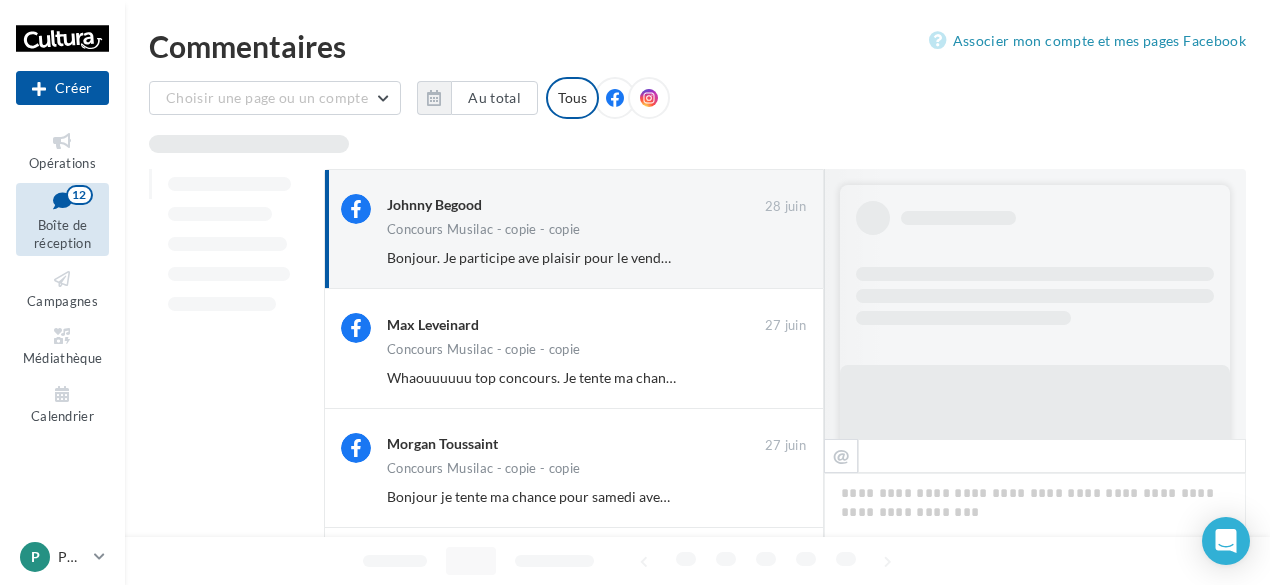 click on "Ignorer" at bounding box center (773, 258) 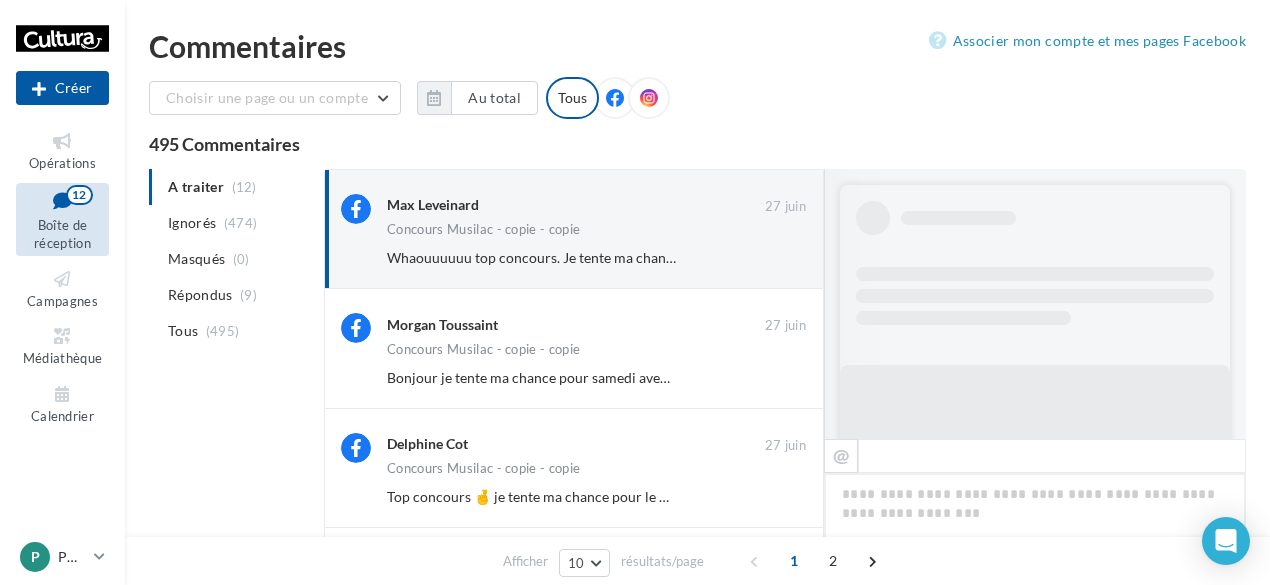 scroll, scrollTop: 1148, scrollLeft: 0, axis: vertical 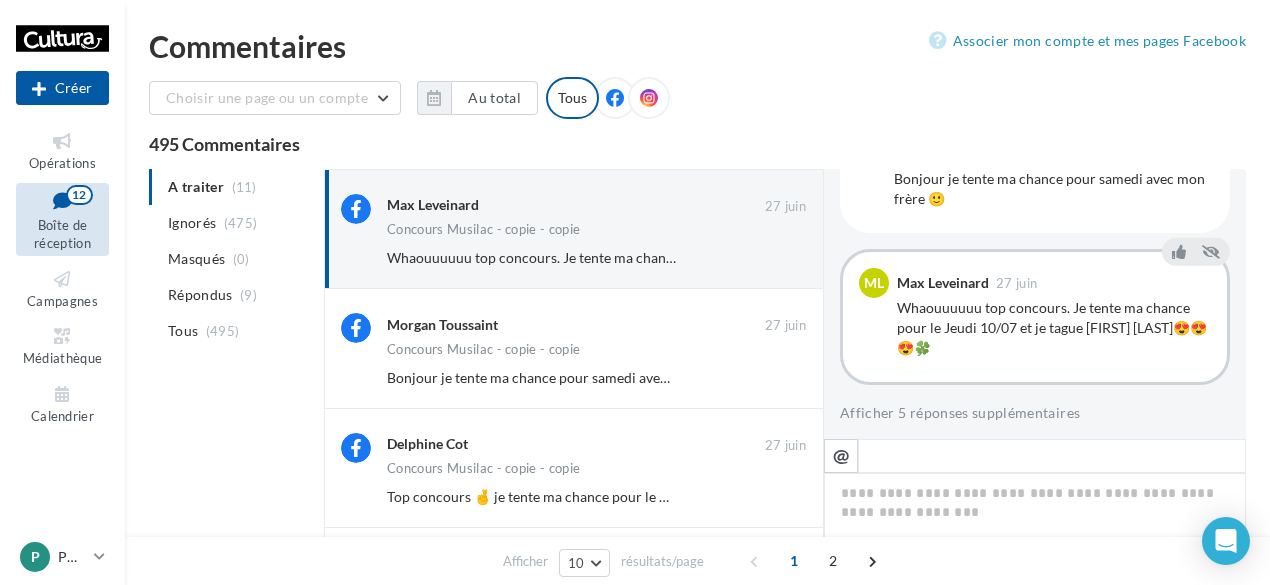 click on "Ignorer" at bounding box center (773, 258) 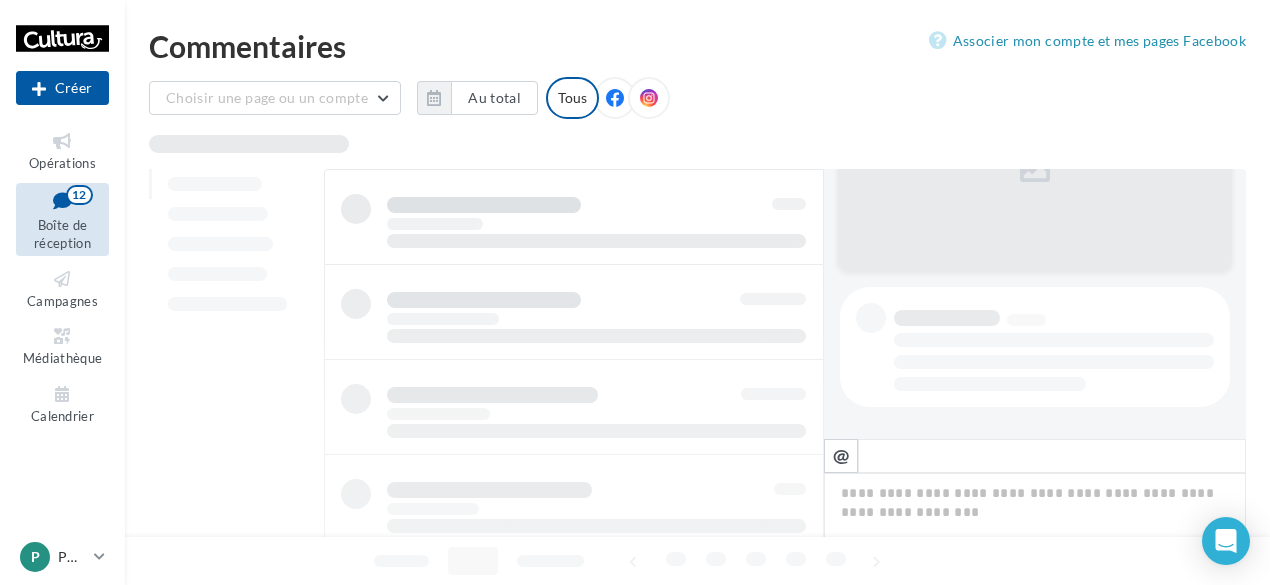 scroll, scrollTop: 293, scrollLeft: 0, axis: vertical 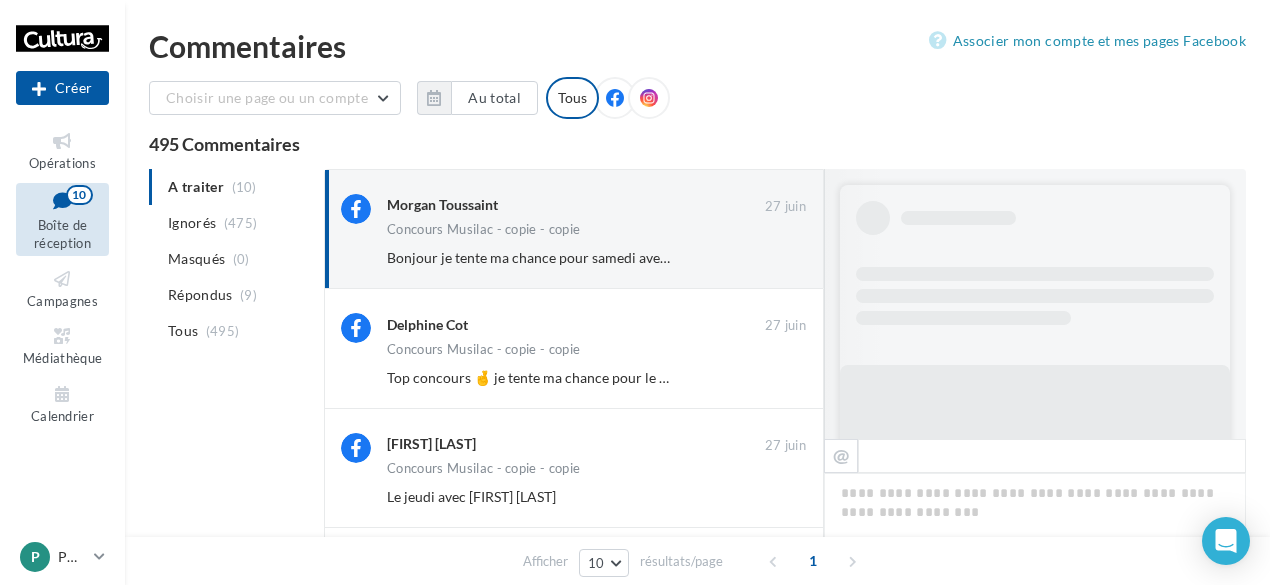 click on "Ignorer" at bounding box center [773, 258] 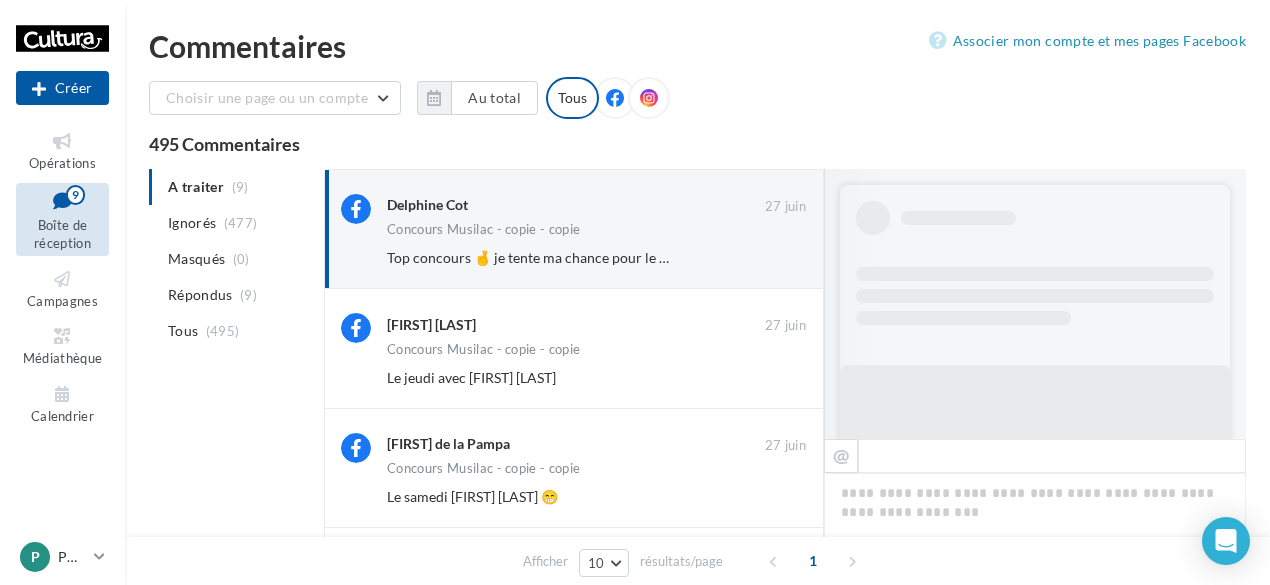 click on "Ignorer" at bounding box center (773, 258) 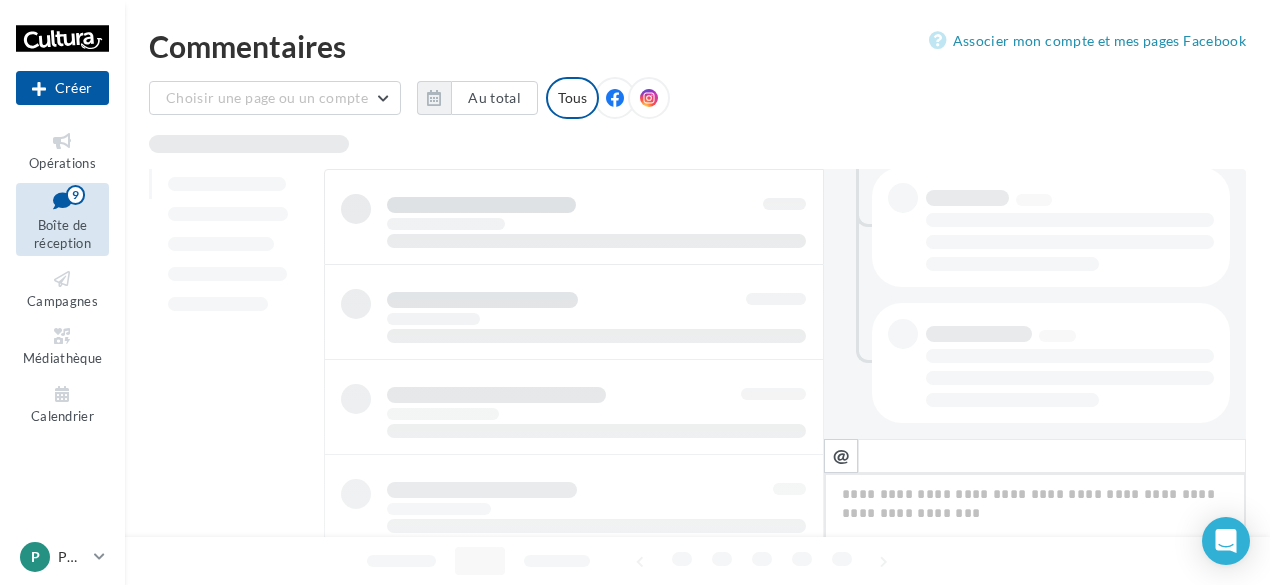 scroll, scrollTop: 549, scrollLeft: 0, axis: vertical 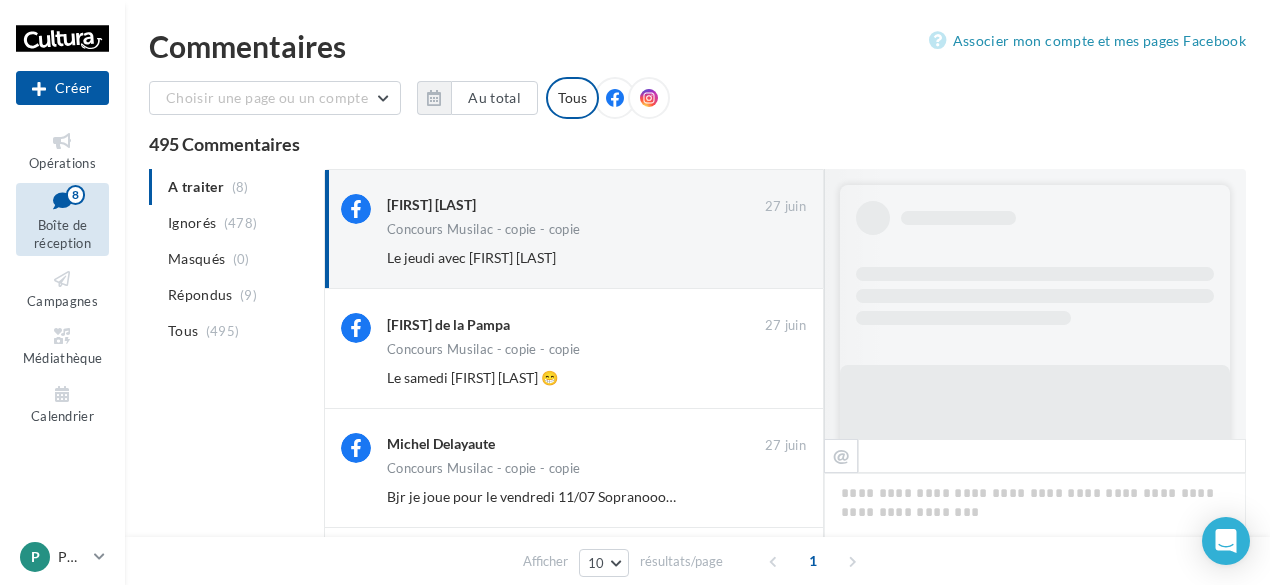click on "Ignorer" at bounding box center (773, 258) 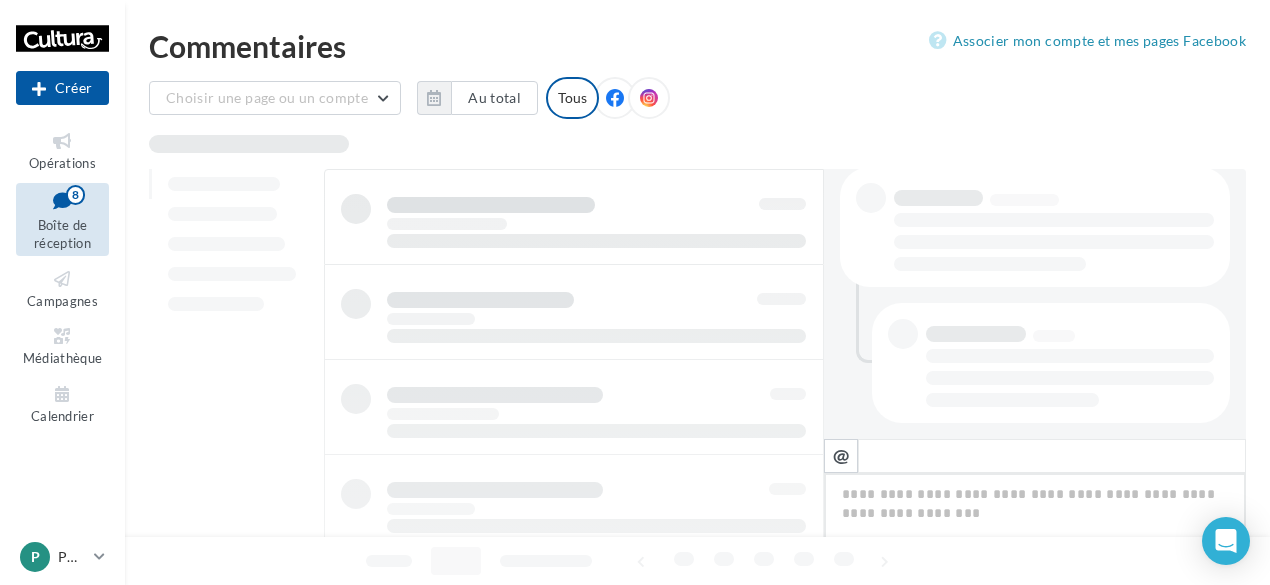 scroll, scrollTop: 413, scrollLeft: 0, axis: vertical 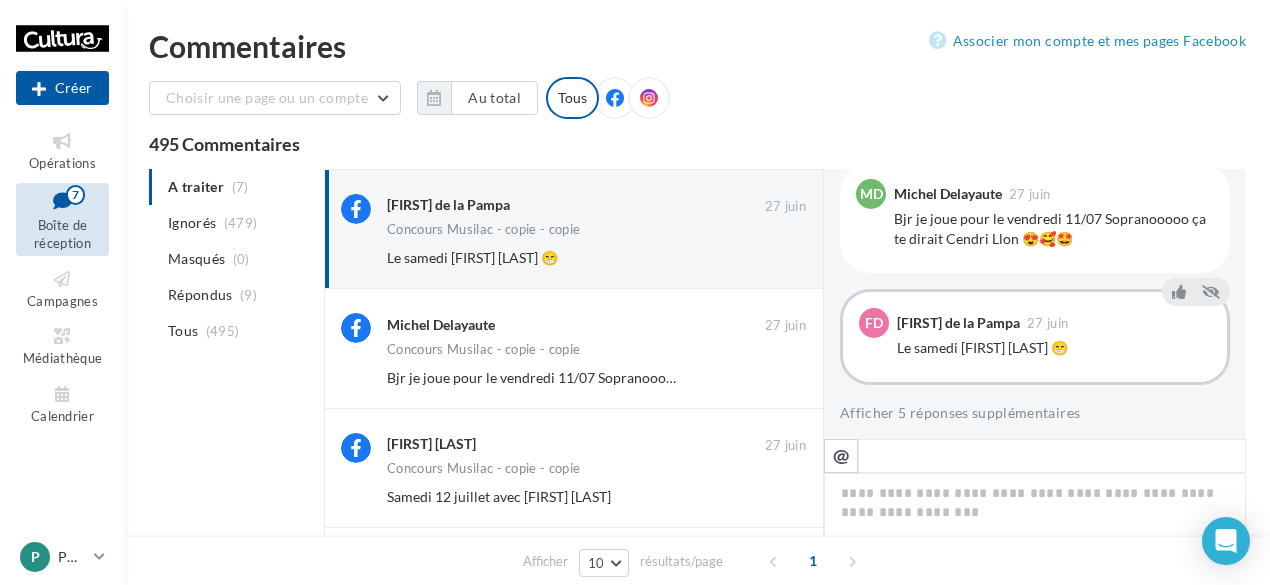 click on "Ignorer" at bounding box center (773, 258) 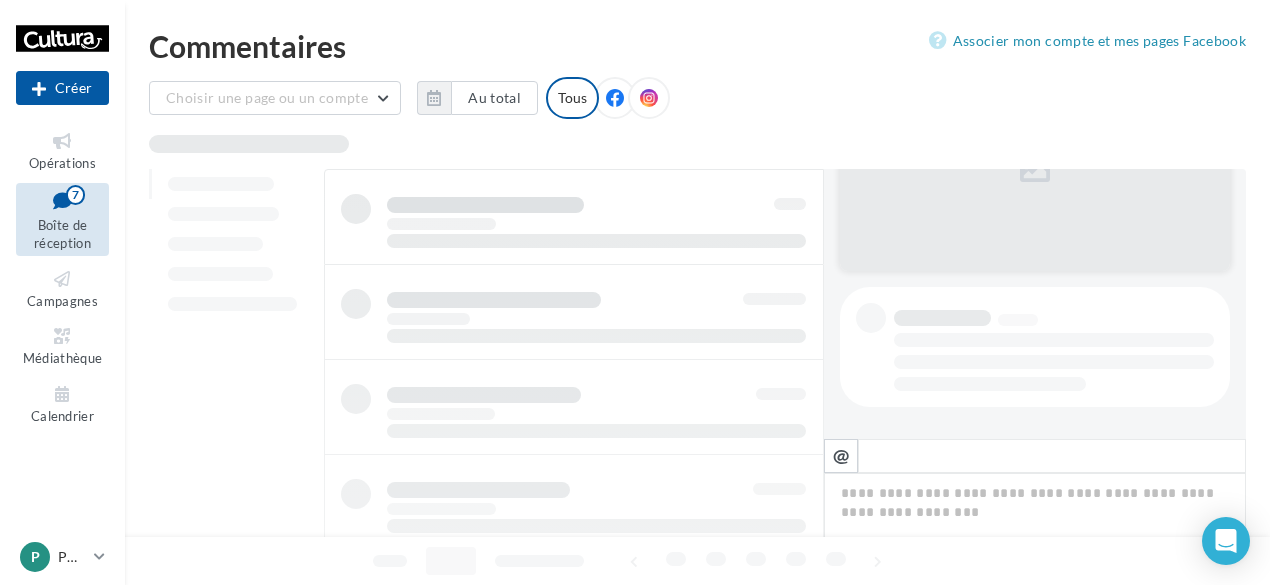 scroll, scrollTop: 293, scrollLeft: 0, axis: vertical 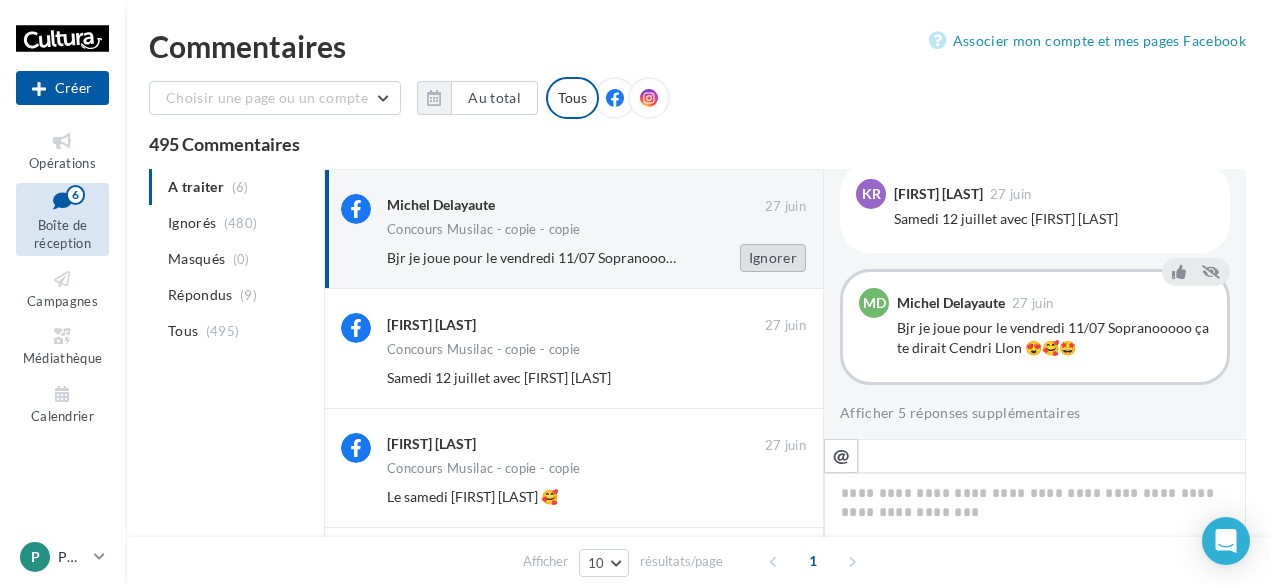 click on "Ignorer" at bounding box center [773, 258] 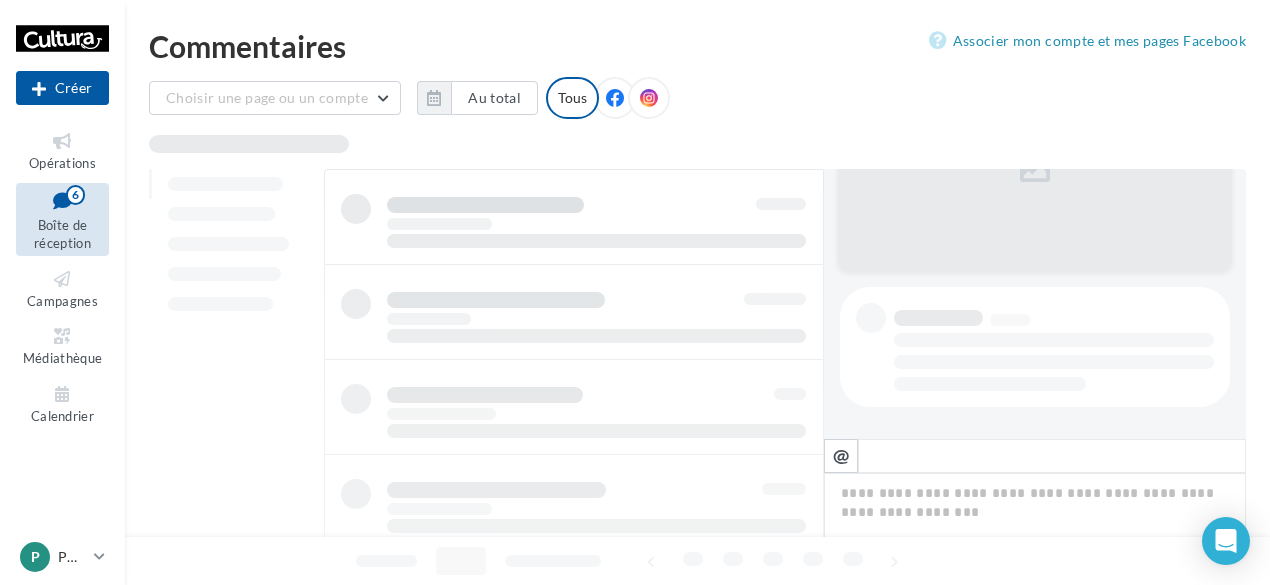 scroll, scrollTop: 293, scrollLeft: 0, axis: vertical 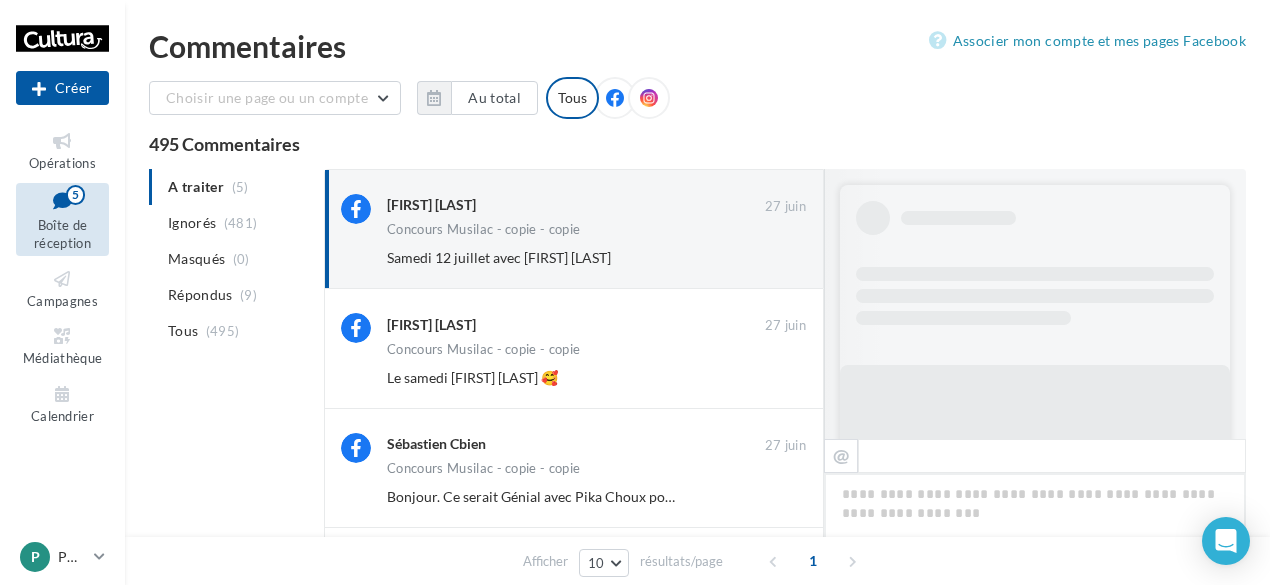 click on "Ignorer" at bounding box center [773, 258] 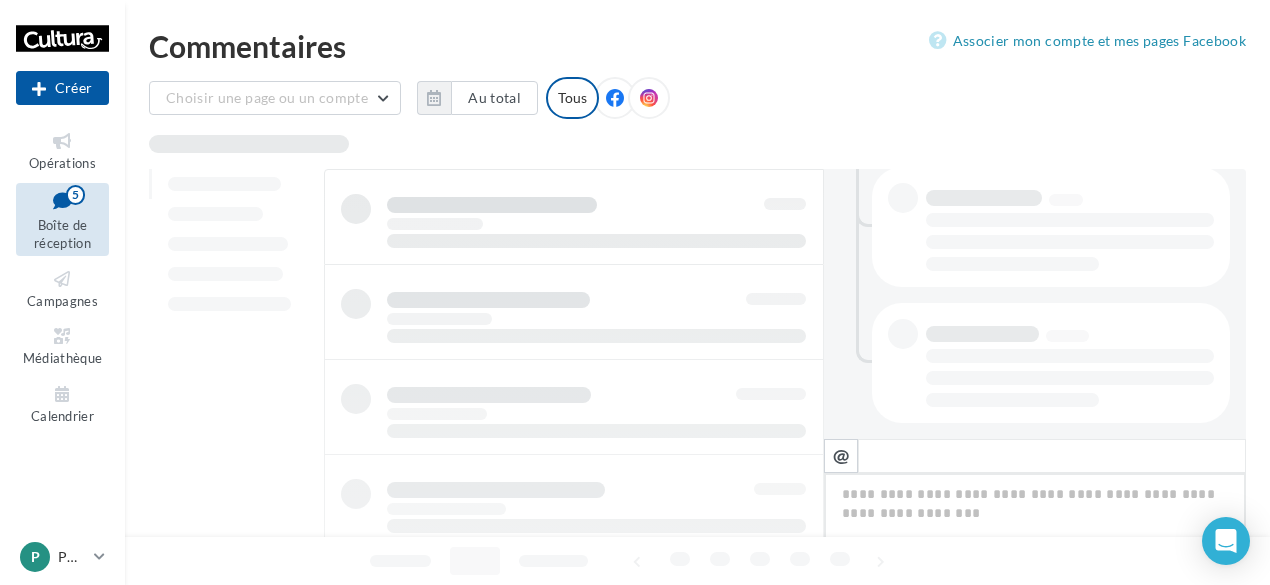 scroll, scrollTop: 549, scrollLeft: 0, axis: vertical 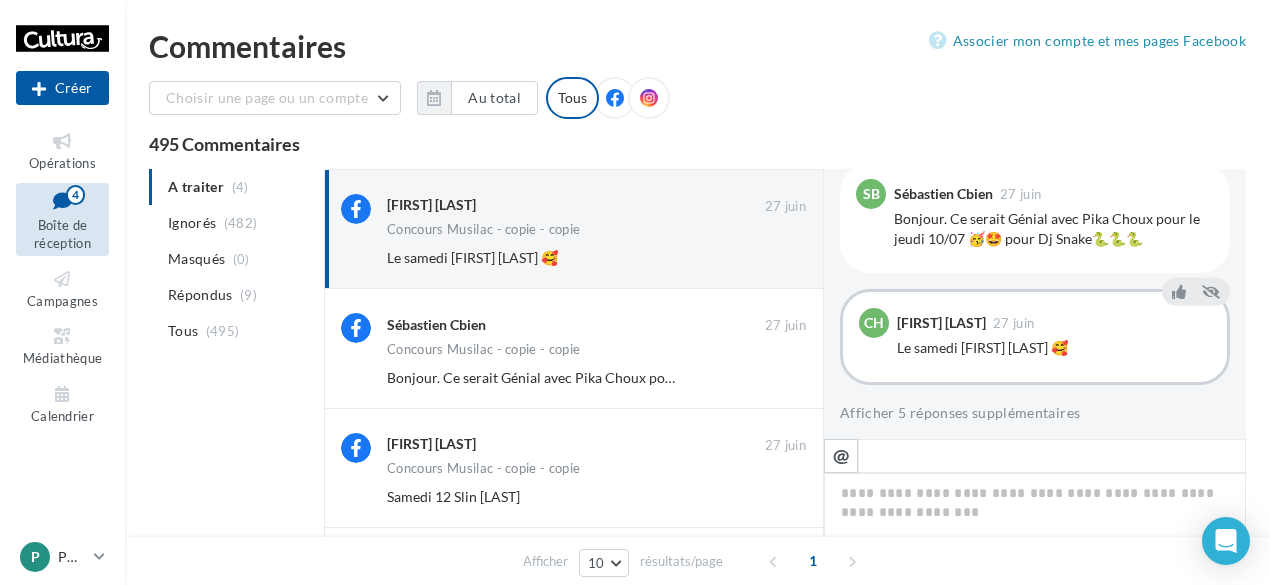 click on "Ignorer" at bounding box center (773, 258) 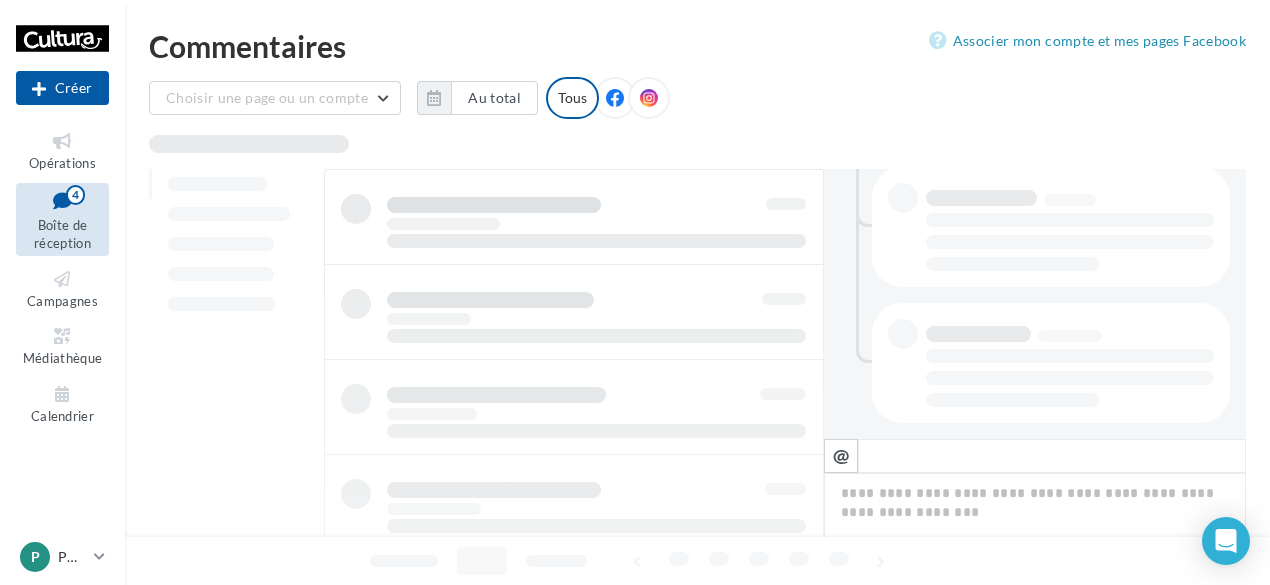 scroll, scrollTop: 549, scrollLeft: 0, axis: vertical 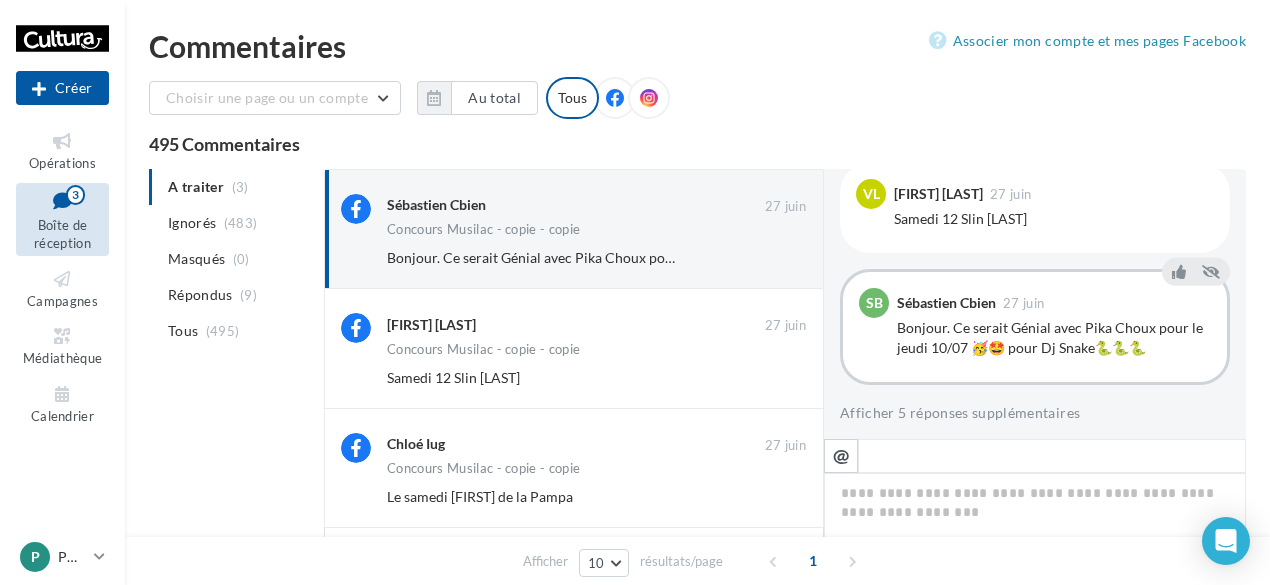 click on "Ignorer" at bounding box center [773, 258] 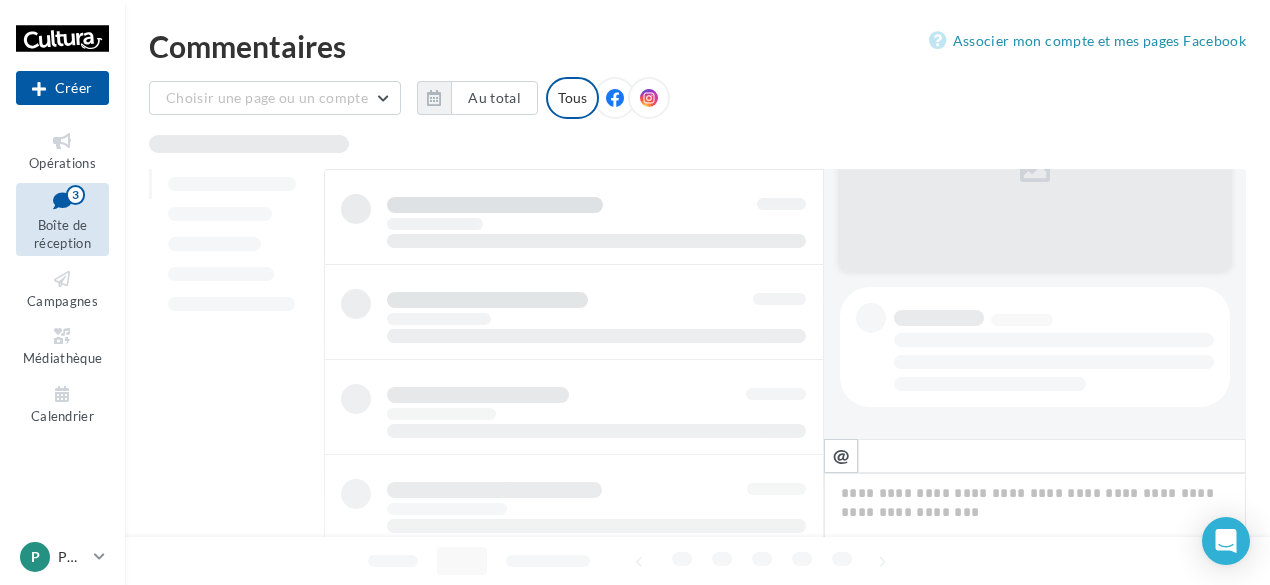 scroll, scrollTop: 293, scrollLeft: 0, axis: vertical 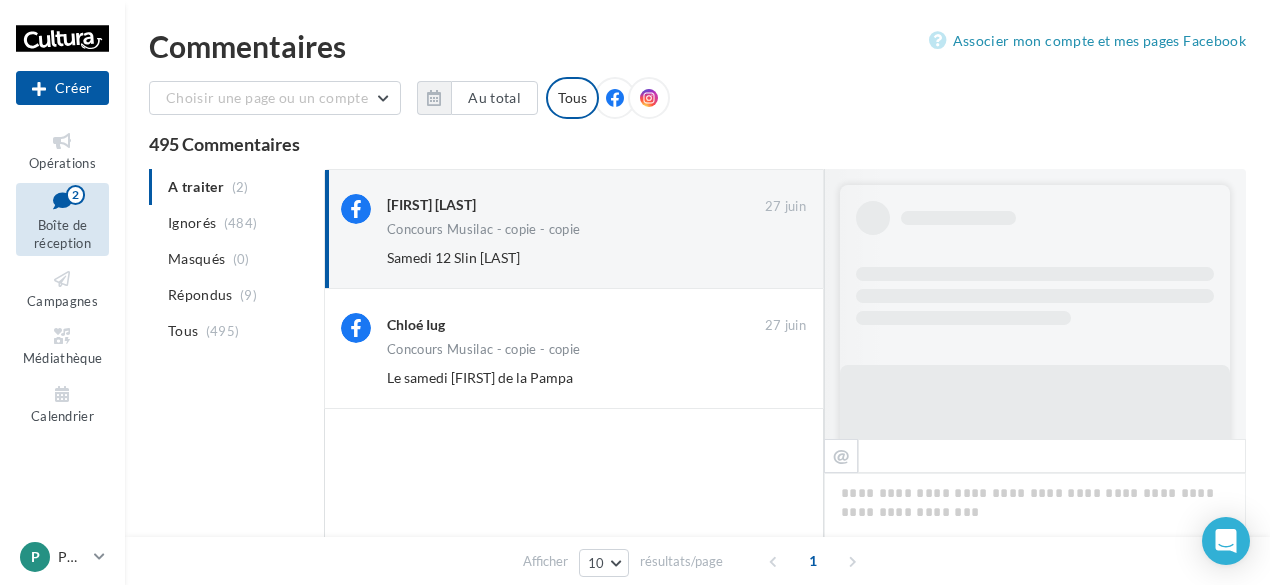 click on "Ignorer" at bounding box center (773, 258) 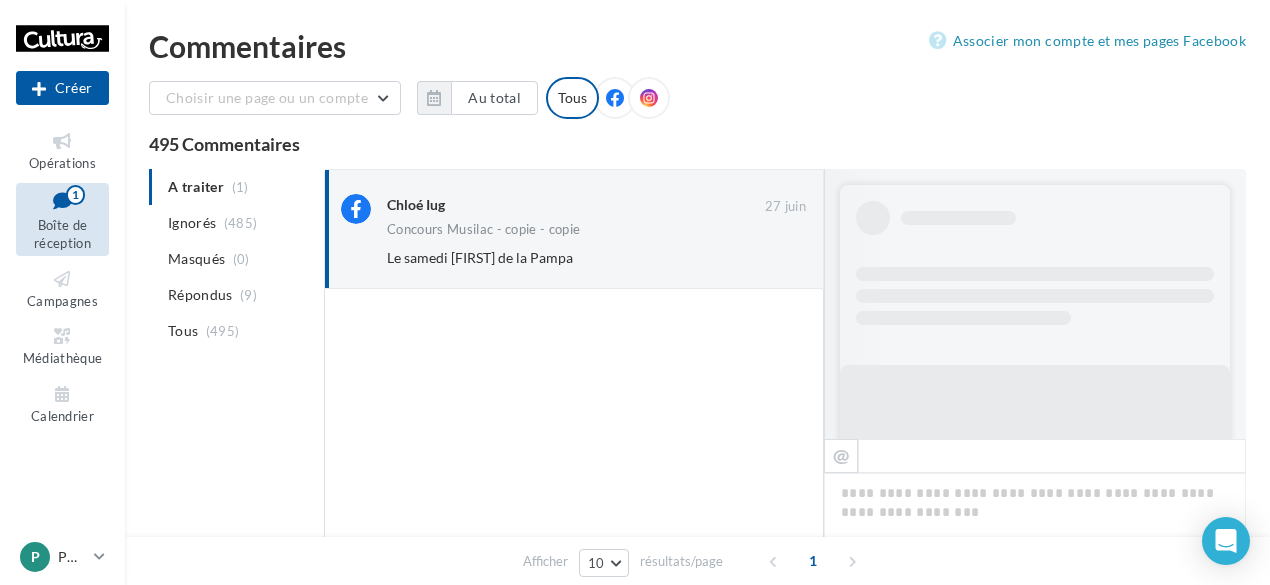 click on "Ignorer" at bounding box center [773, 258] 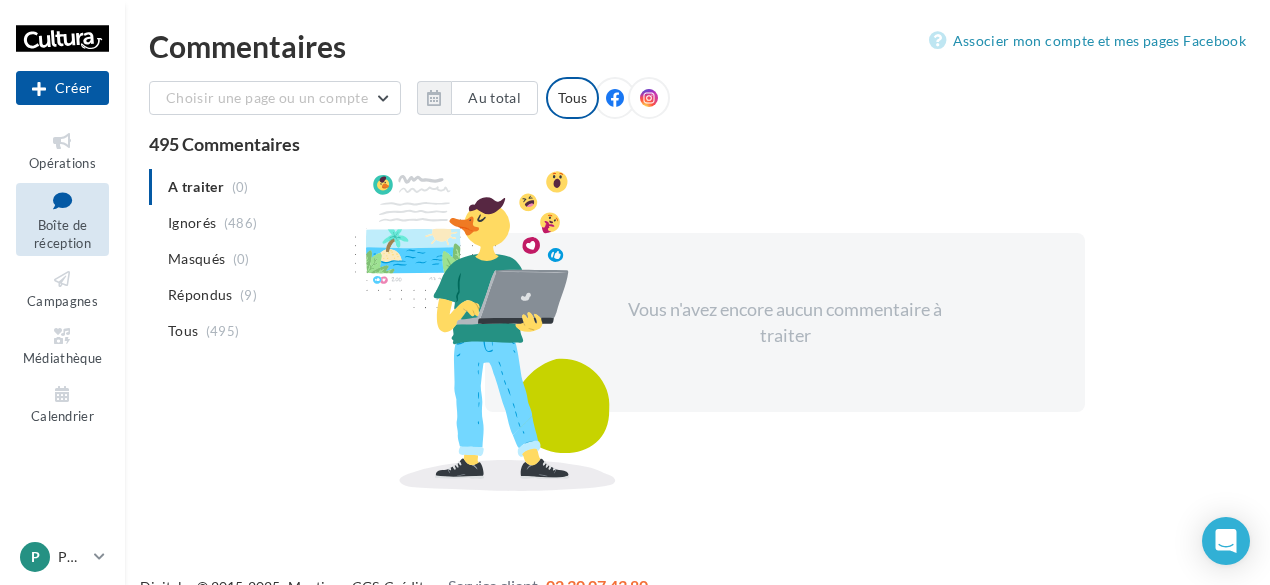 click at bounding box center [62, 200] 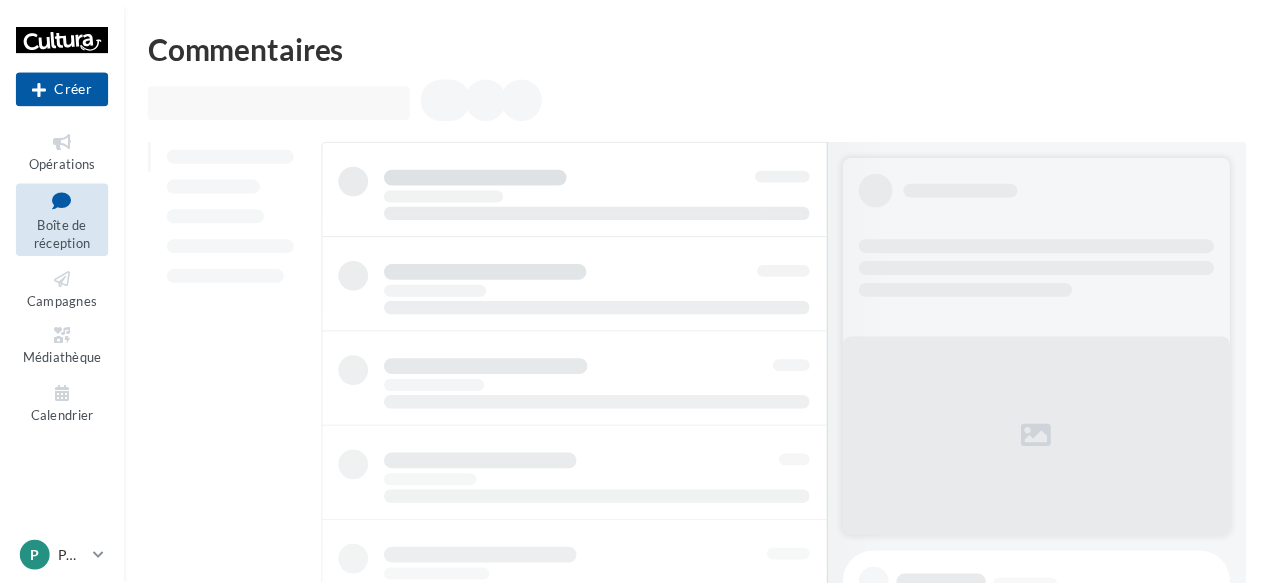 scroll, scrollTop: 0, scrollLeft: 0, axis: both 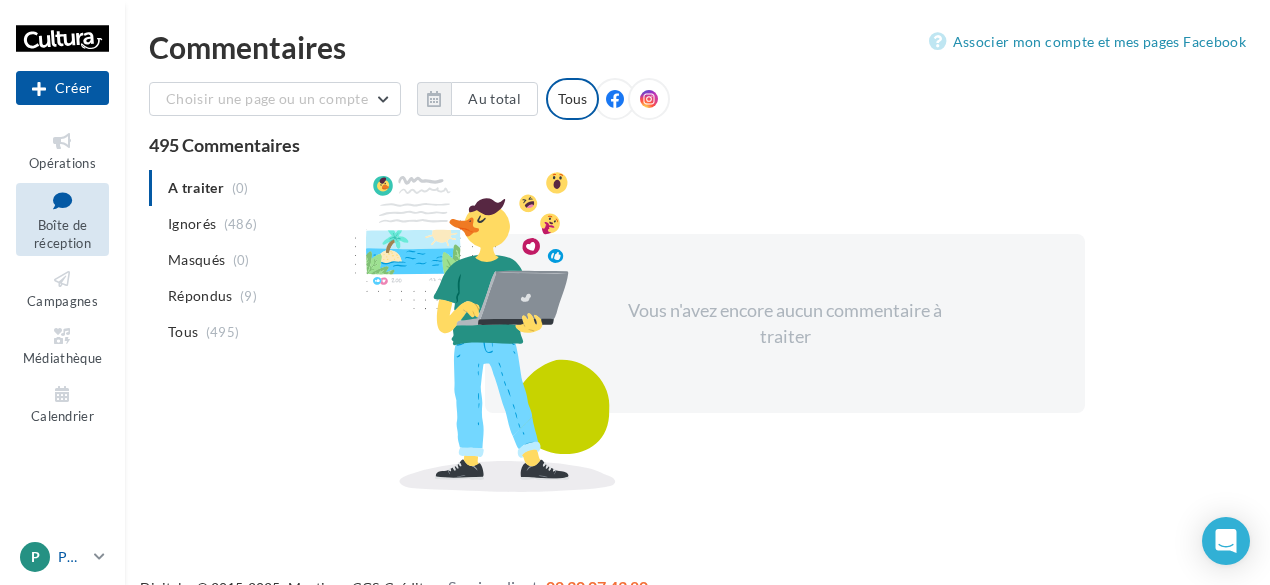 click at bounding box center (99, 556) 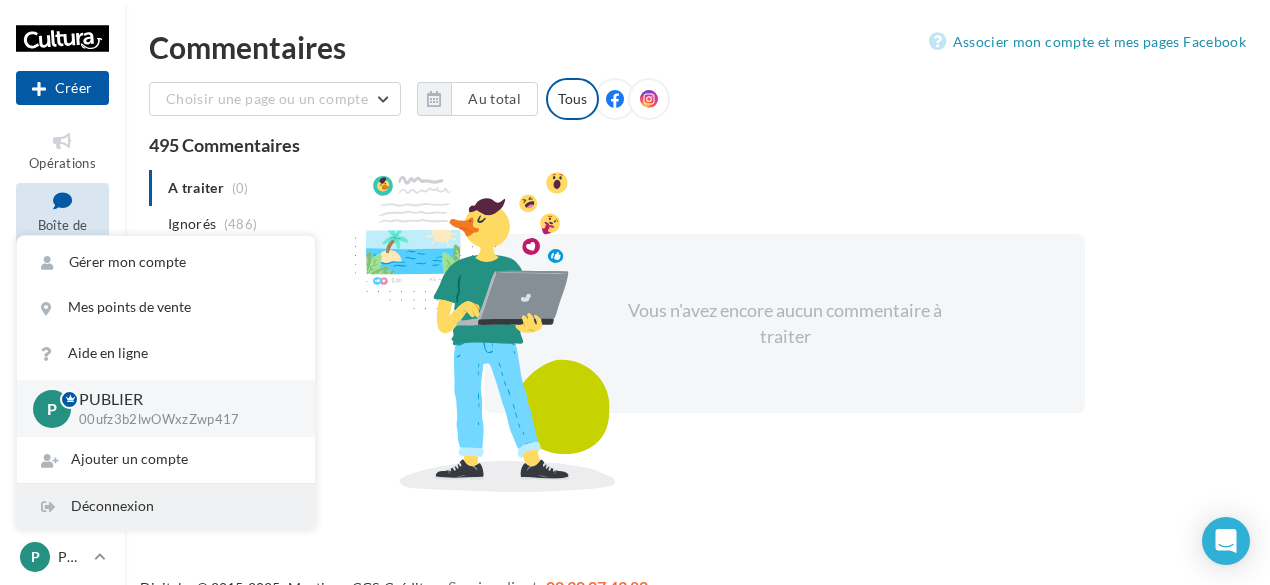 click on "Déconnexion" at bounding box center [166, 506] 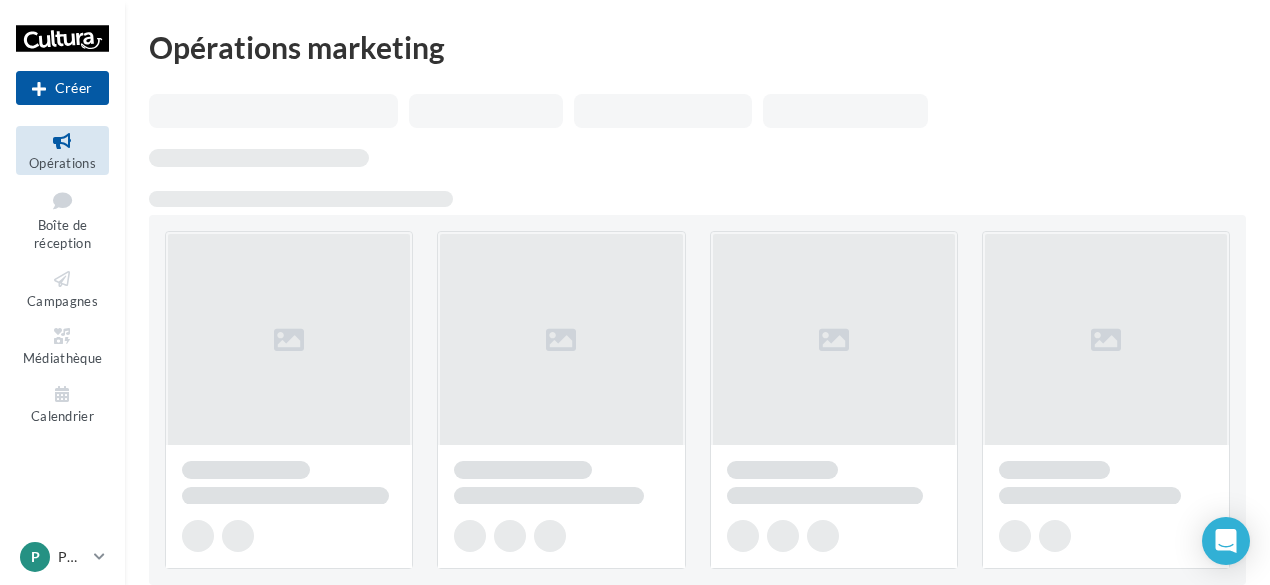scroll, scrollTop: 0, scrollLeft: 0, axis: both 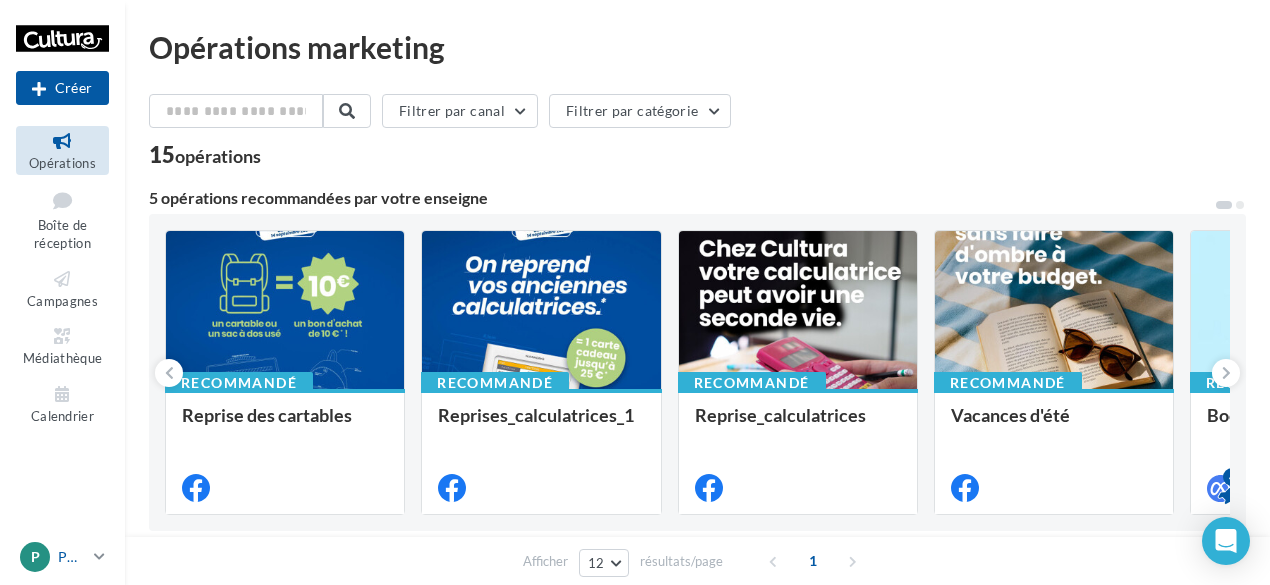 click on "P     PUBLIER   [ALPHANUMERIC]" at bounding box center [53, 557] 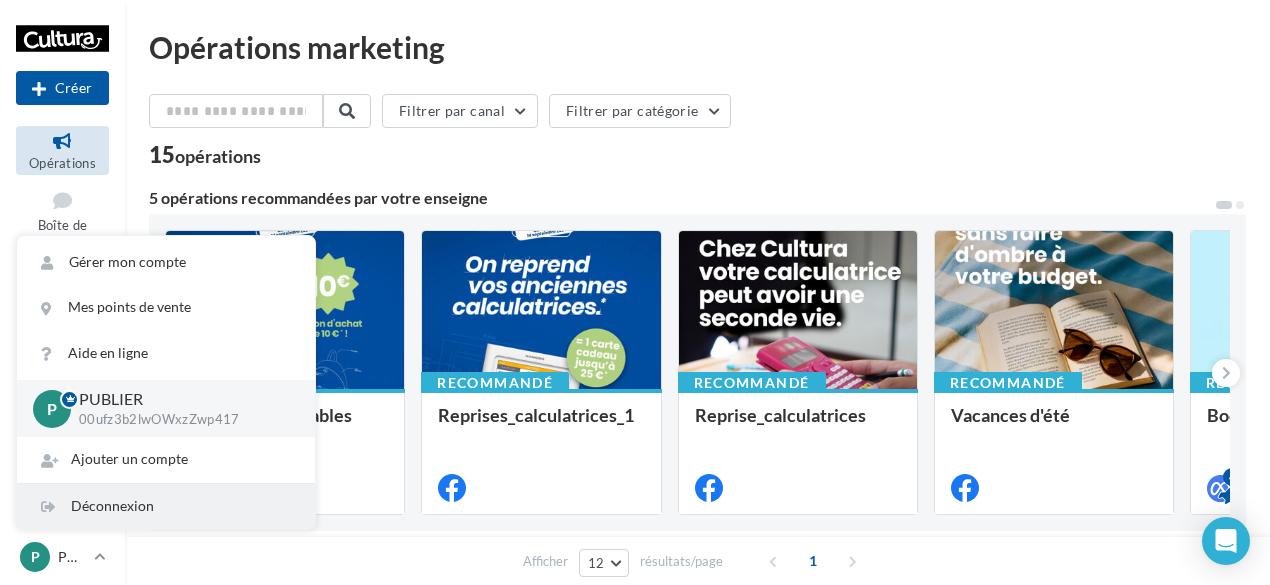 click on "Déconnexion" at bounding box center [166, 506] 